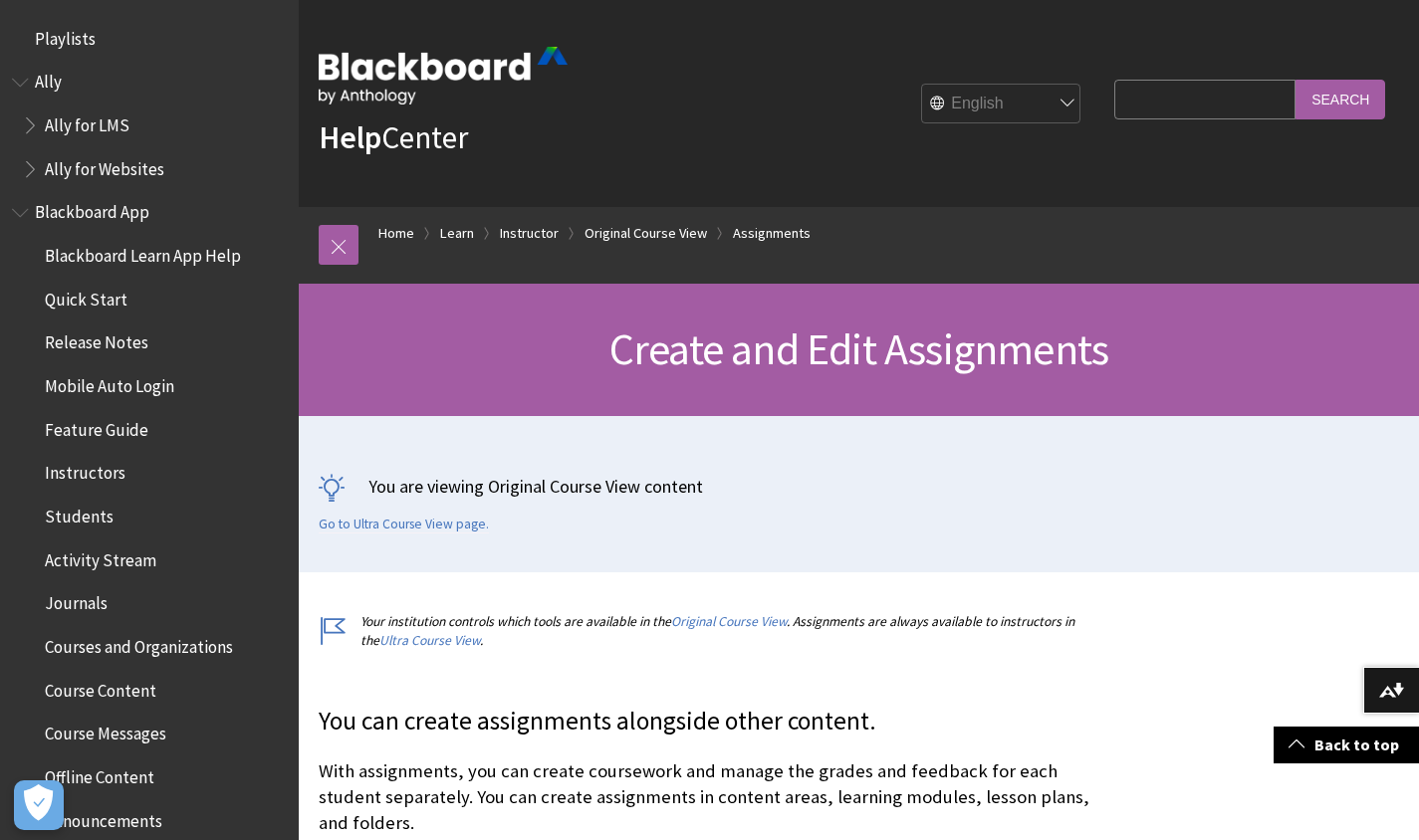 scroll, scrollTop: 2252, scrollLeft: 0, axis: vertical 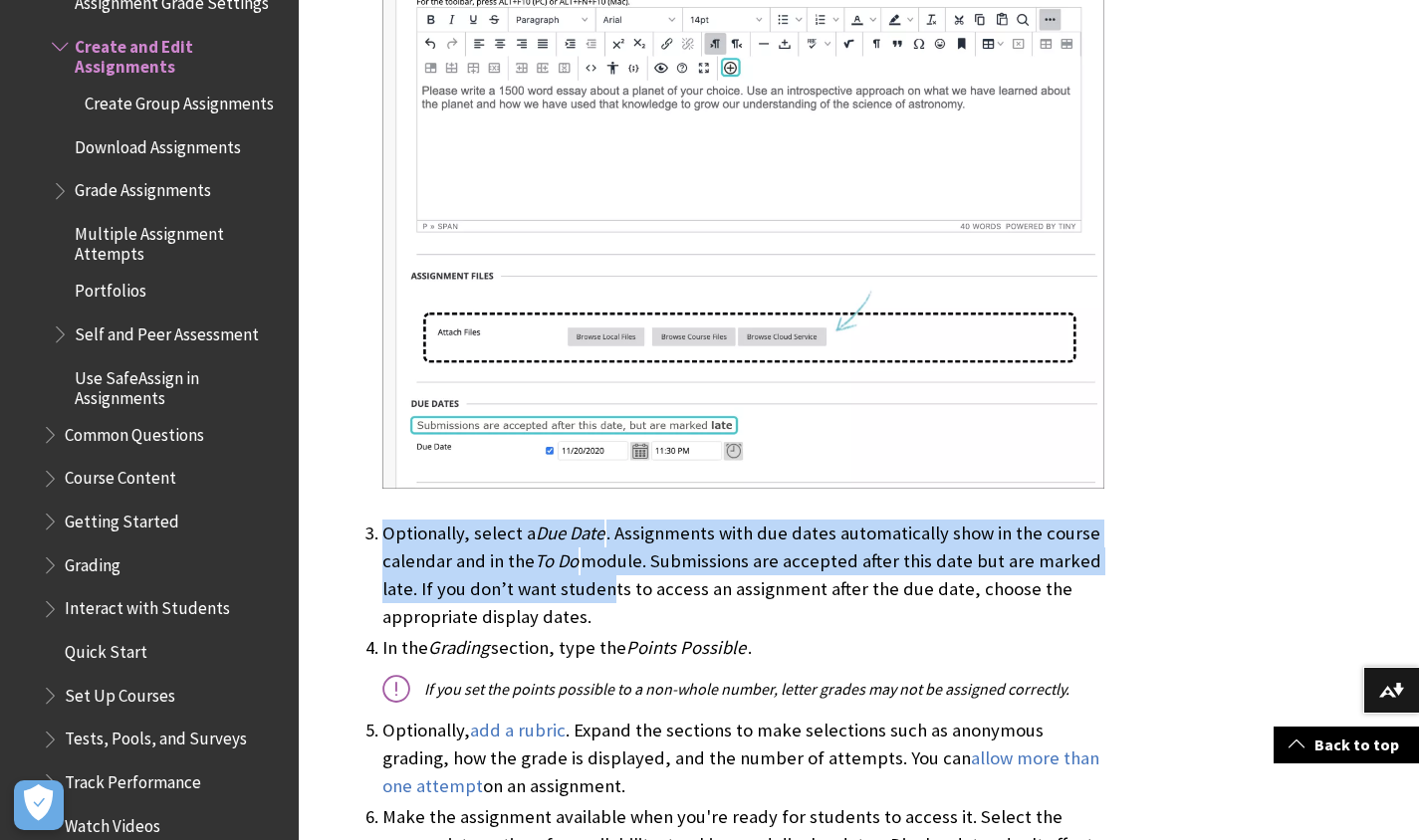 drag, startPoint x: 381, startPoint y: 477, endPoint x: 597, endPoint y: 545, distance: 226.45088 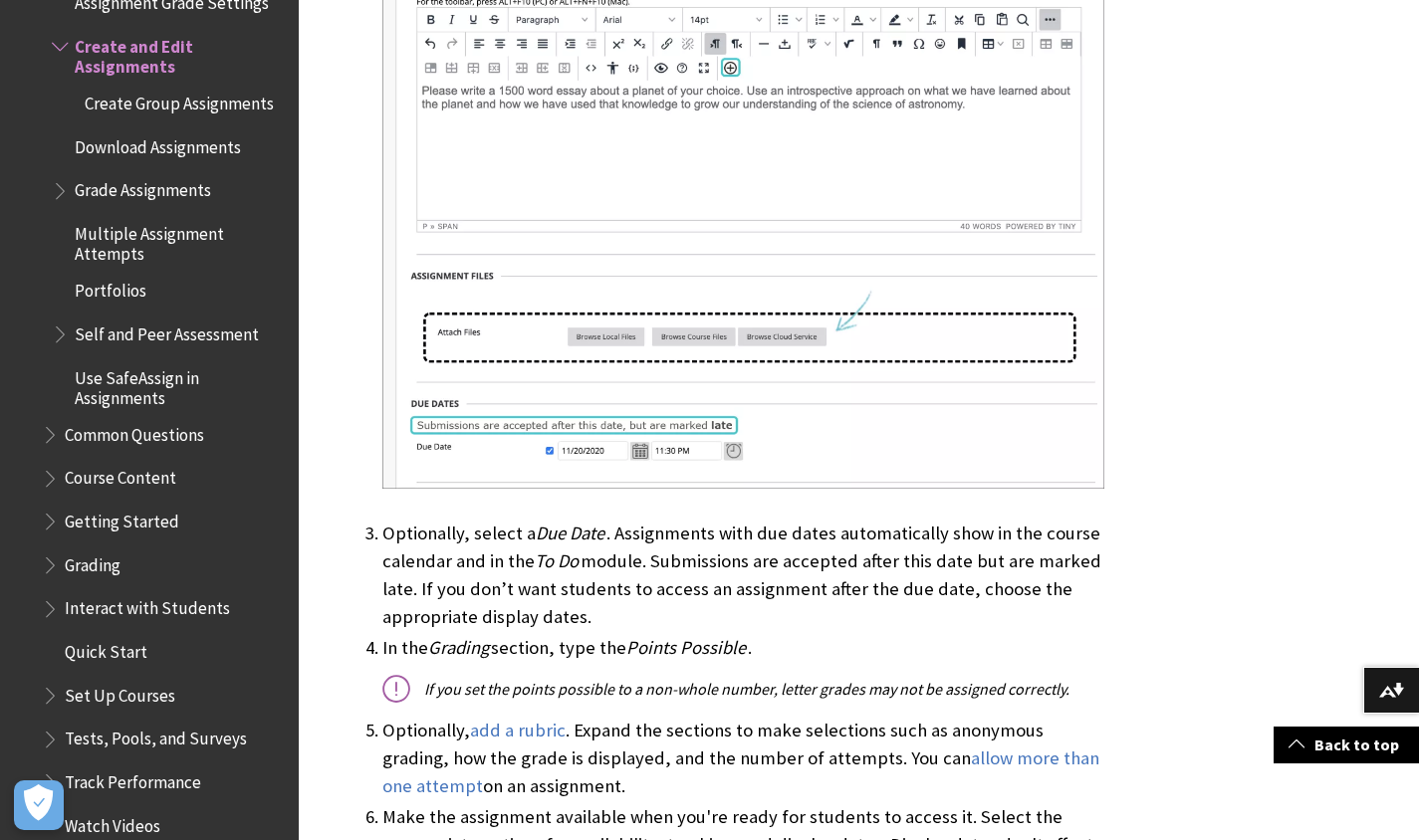 click on "Optionally, select a  Due Date . Assignments with due dates automatically show in the course calendar and in the  To Do  module. Submissions are accepted after this date but are marked late. If you don’t want students to access an assignment after the due date, choose the appropriate display dates." at bounding box center [743, 575] 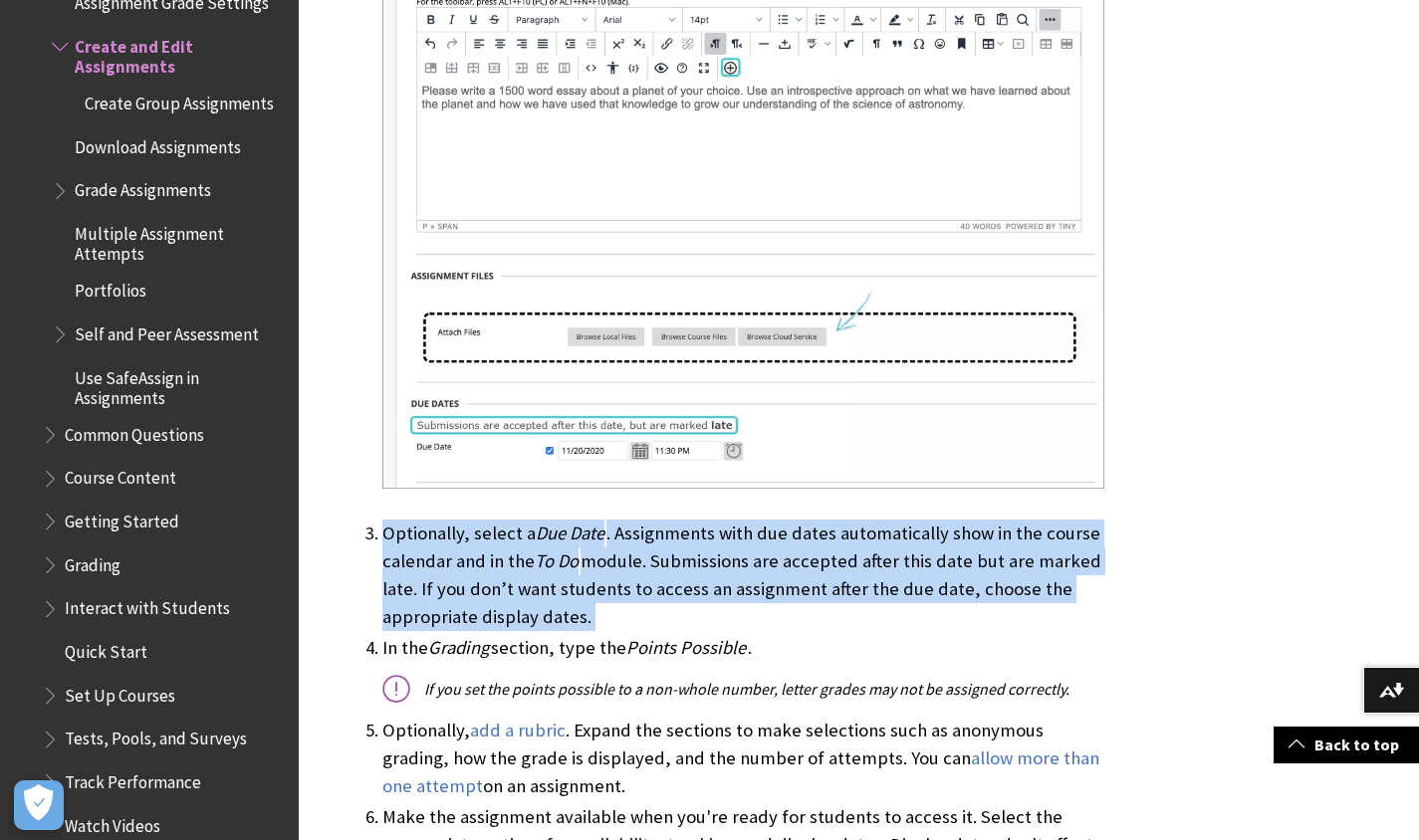 drag, startPoint x: 591, startPoint y: 570, endPoint x: 380, endPoint y: 477, distance: 230.58621 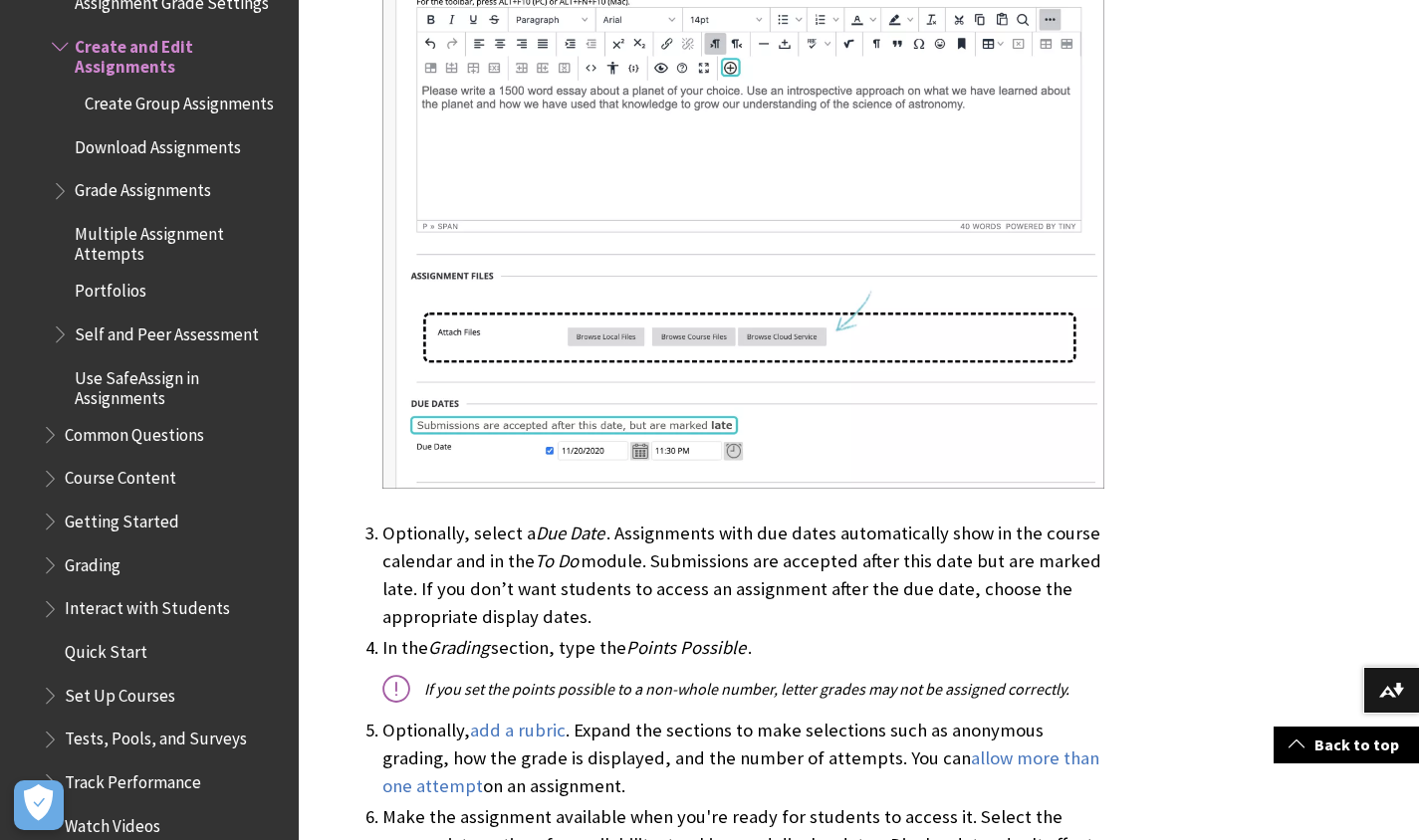 drag, startPoint x: 381, startPoint y: 480, endPoint x: 610, endPoint y: 566, distance: 244.61603 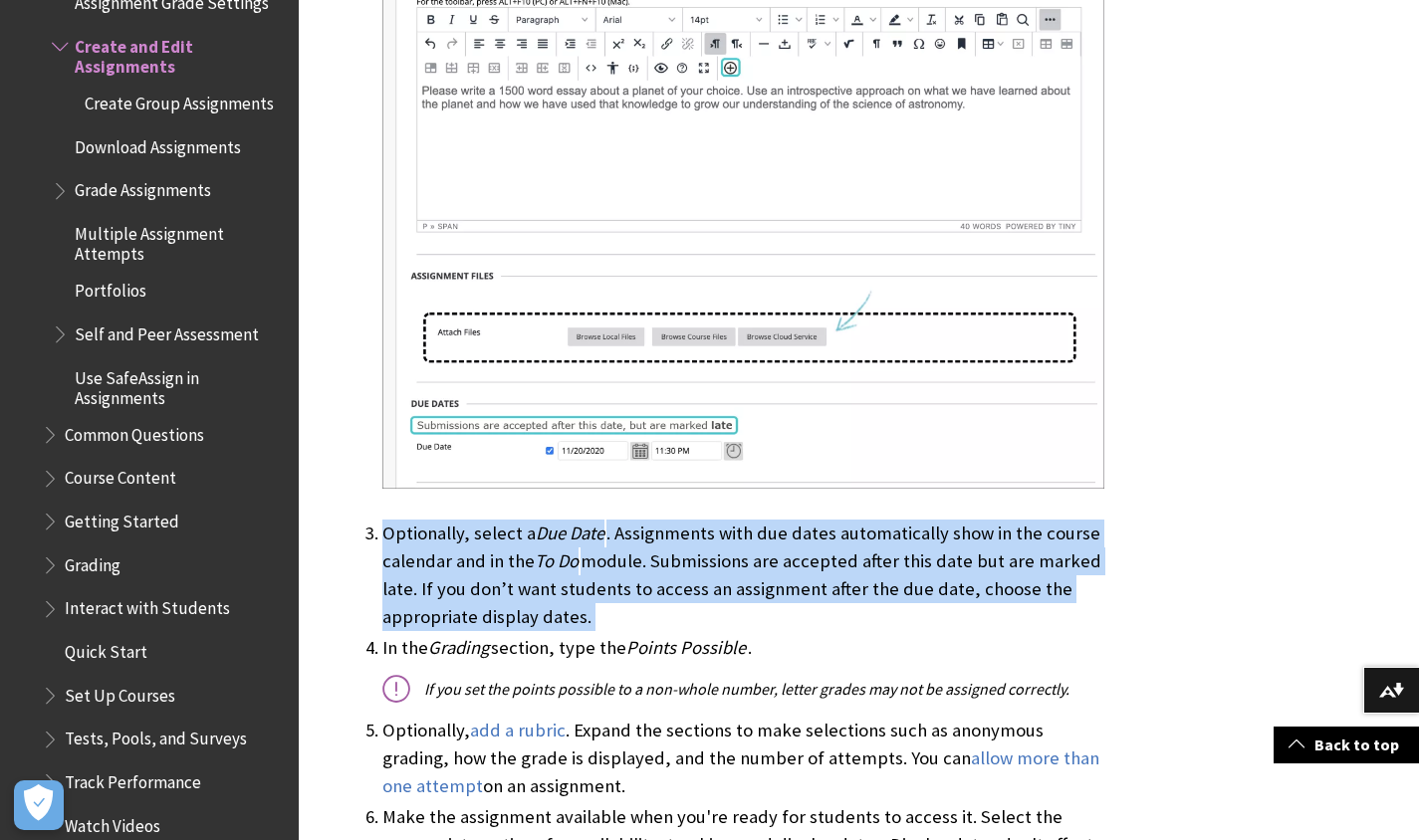 drag, startPoint x: 610, startPoint y: 566, endPoint x: 383, endPoint y: 481, distance: 242.39224 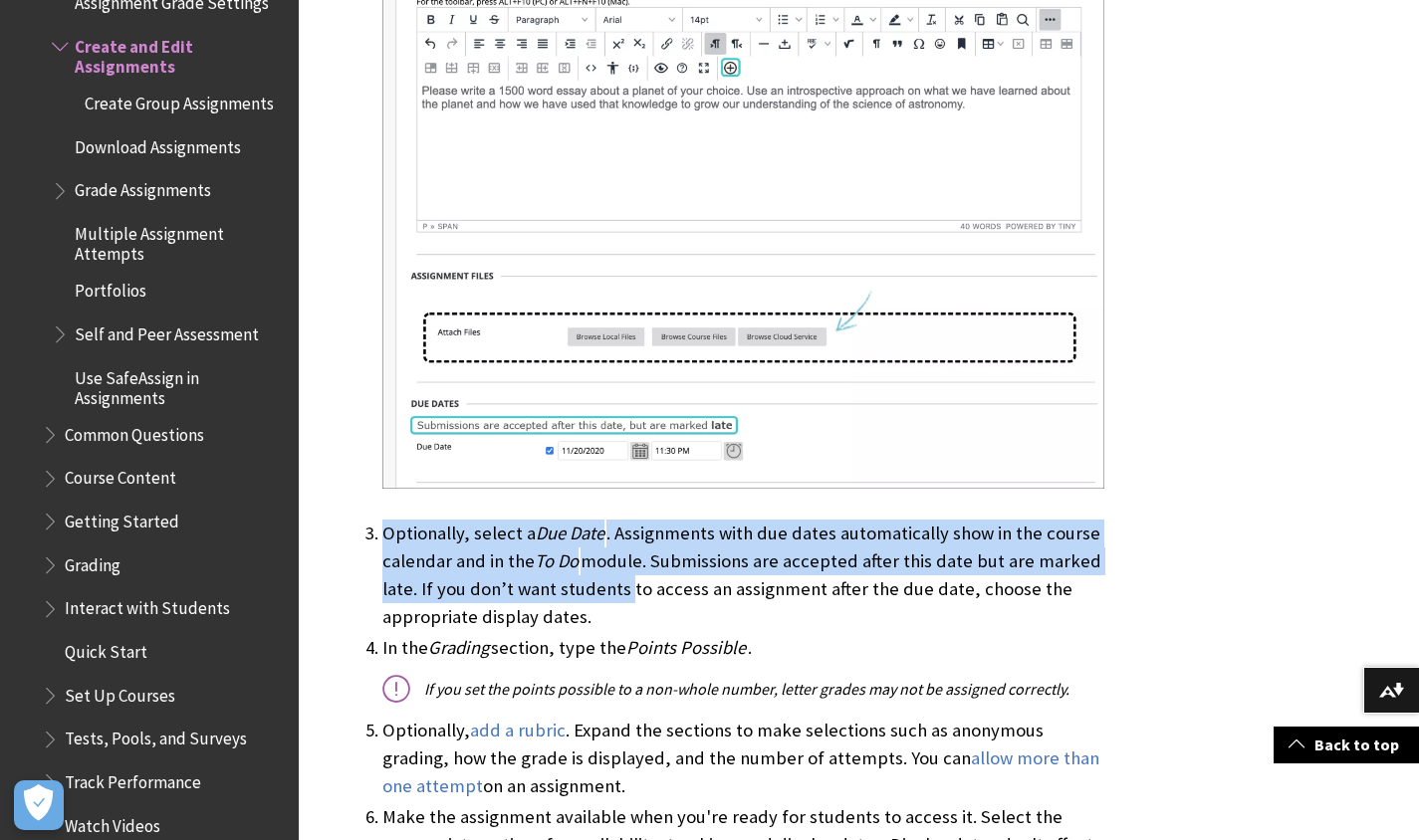 drag, startPoint x: 355, startPoint y: 484, endPoint x: 607, endPoint y: 552, distance: 261.01341 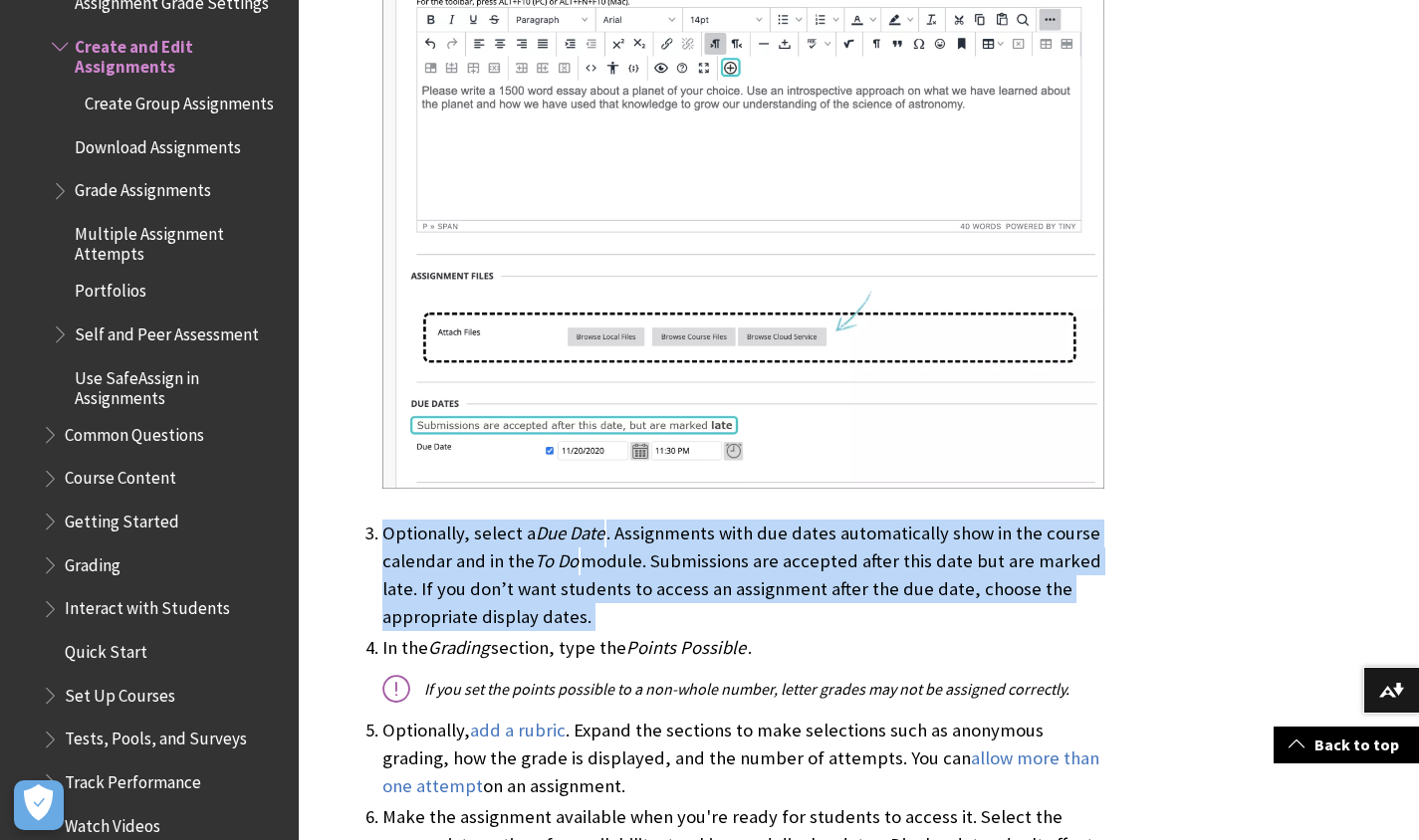 click on "Optionally, select a  Due Date . Assignments with due dates automatically show in the course calendar and in the  To Do  module. Submissions are accepted after this date but are marked late. If you don’t want students to access an assignment after the due date, choose the appropriate display dates." at bounding box center [743, 575] 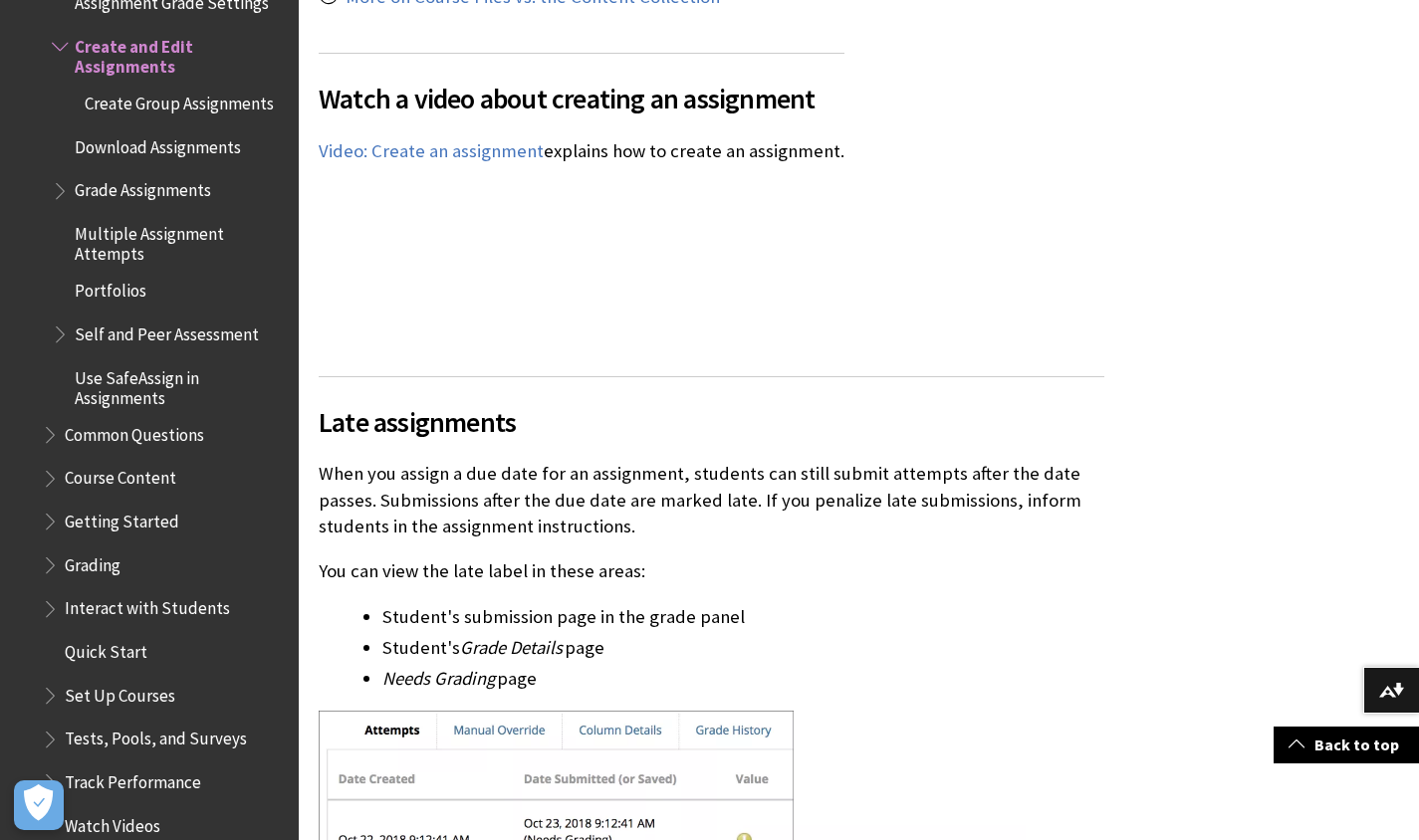 scroll, scrollTop: 3346, scrollLeft: 0, axis: vertical 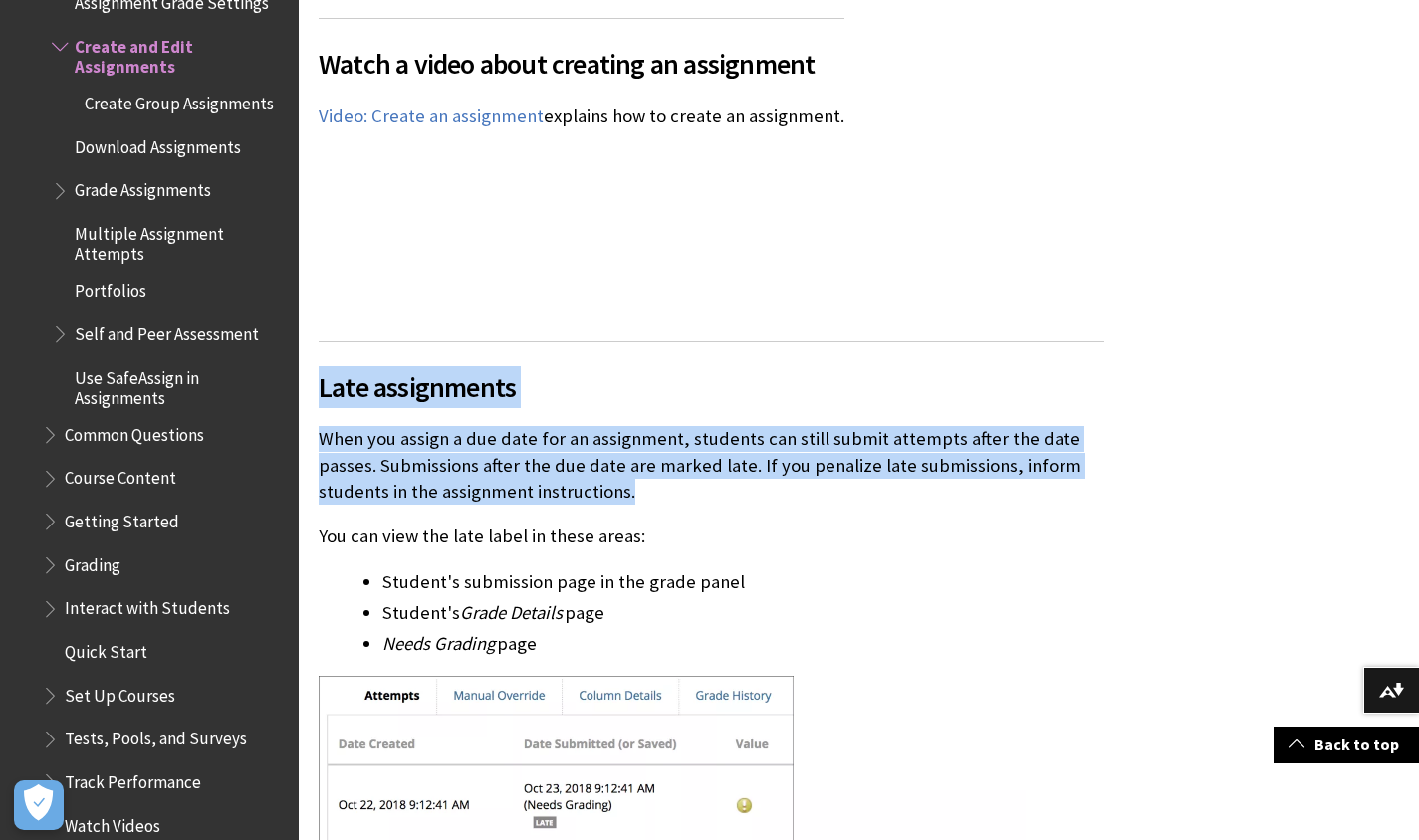 drag, startPoint x: 319, startPoint y: 335, endPoint x: 628, endPoint y: 440, distance: 326.35257 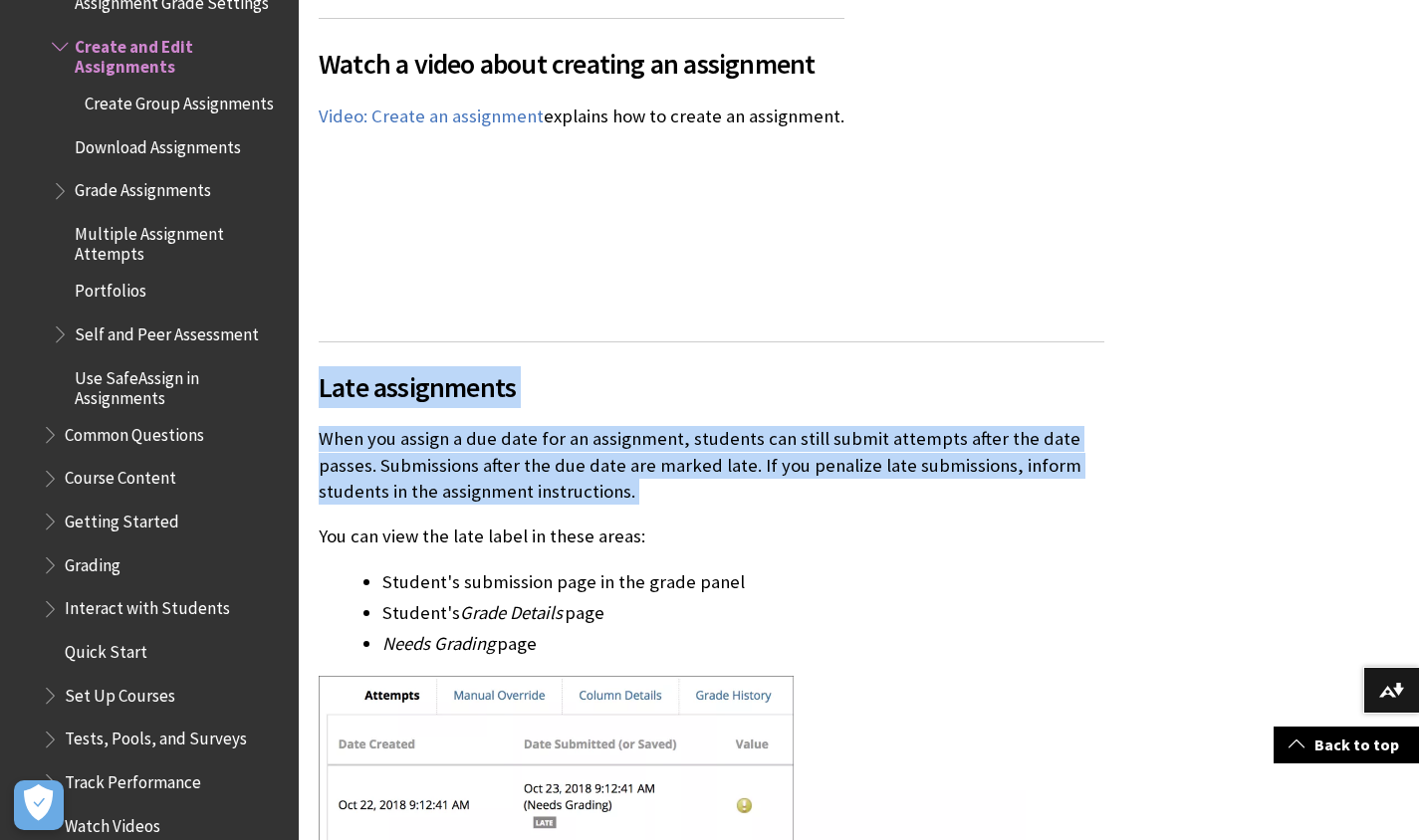 drag, startPoint x: 628, startPoint y: 440, endPoint x: 313, endPoint y: 333, distance: 332.67702 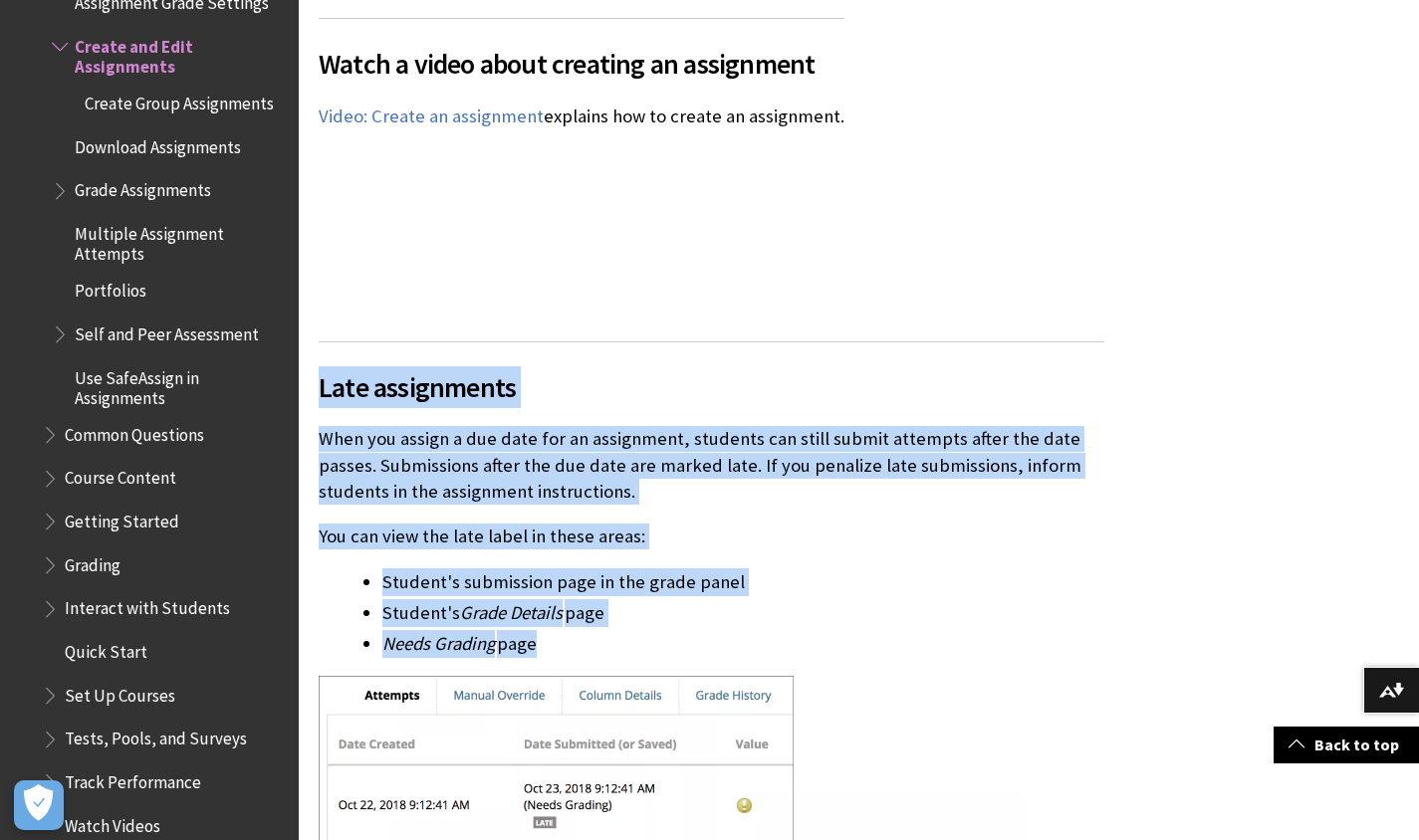 drag, startPoint x: 604, startPoint y: 580, endPoint x: 313, endPoint y: 320, distance: 390.232 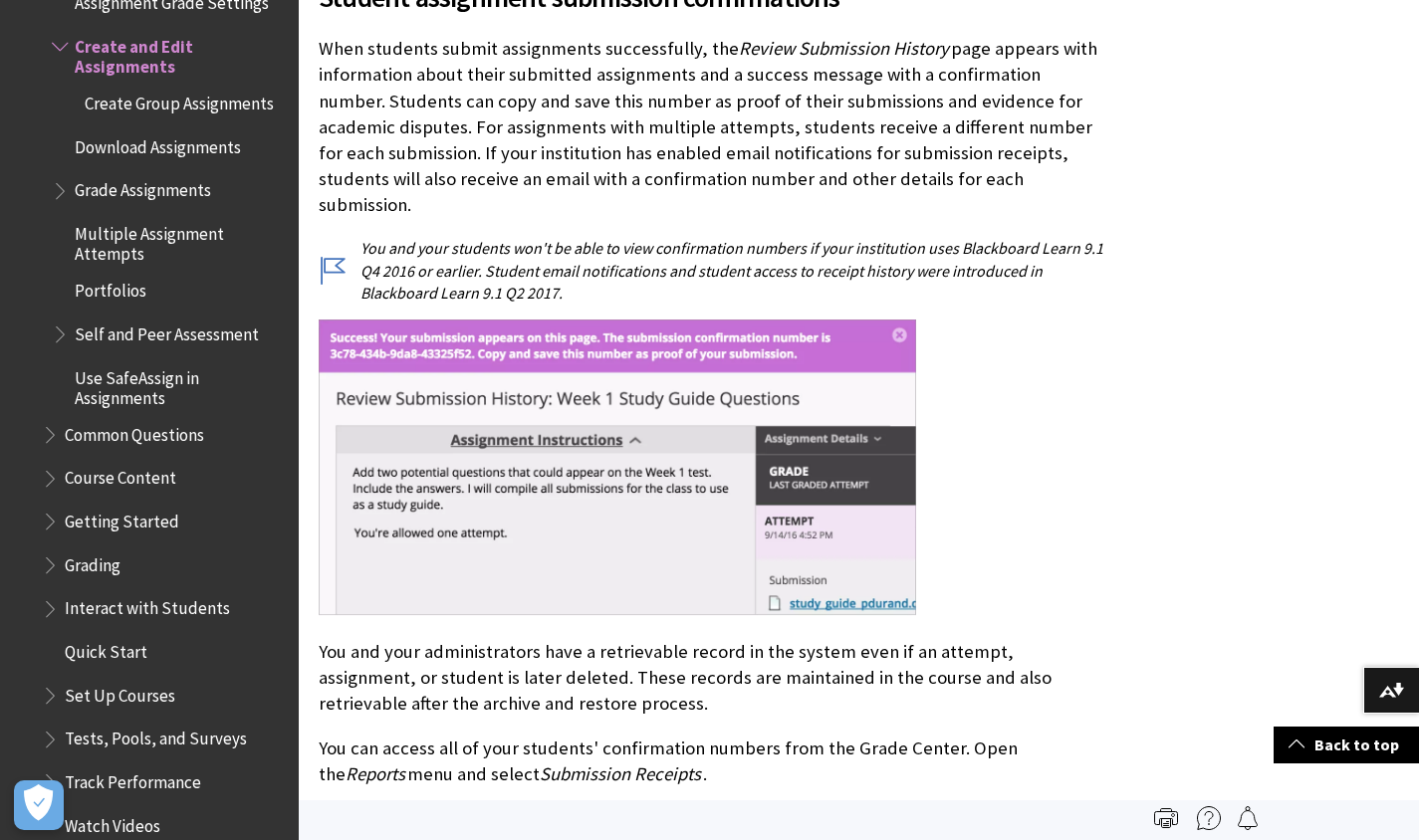 scroll, scrollTop: 5126, scrollLeft: 0, axis: vertical 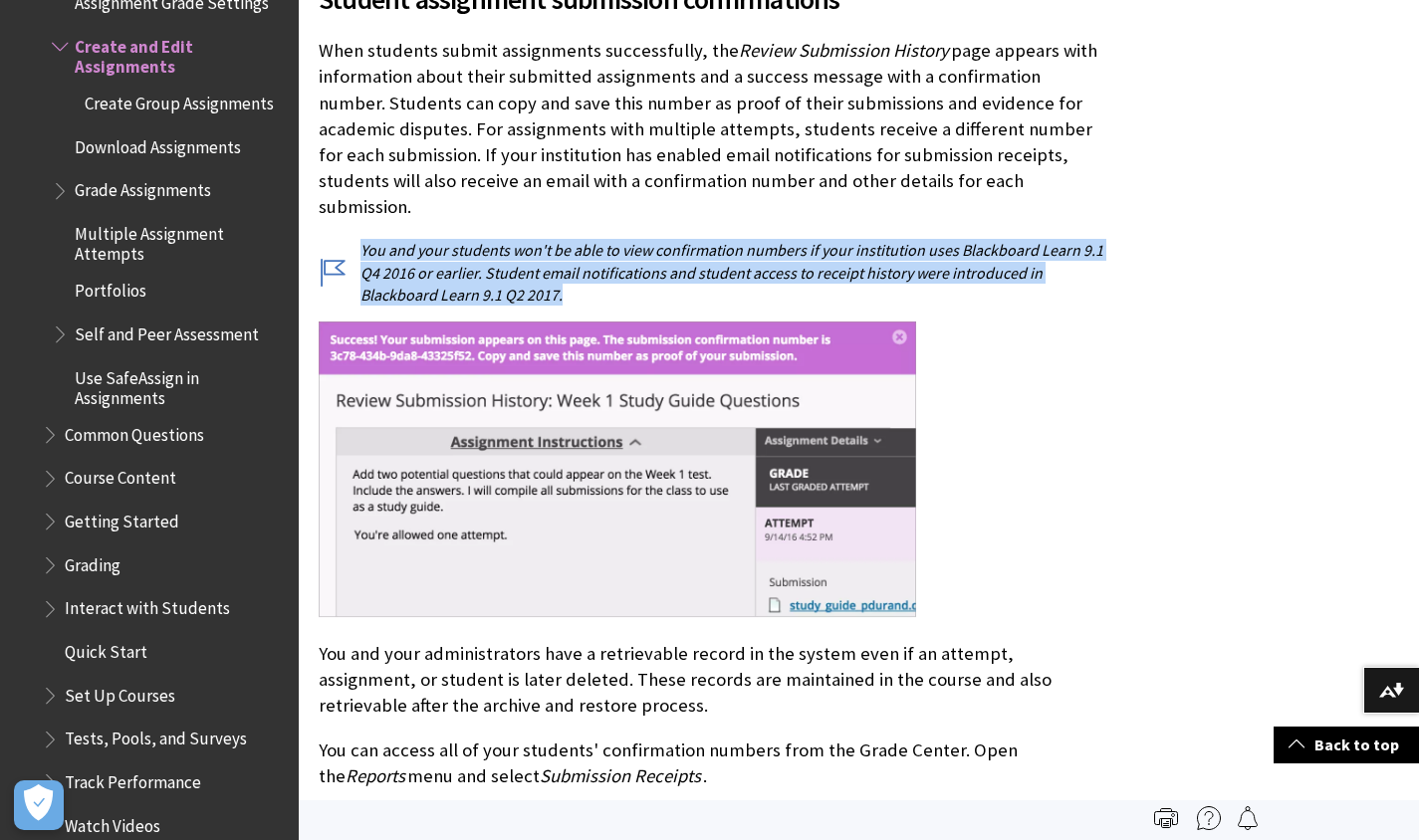 drag, startPoint x: 361, startPoint y: 168, endPoint x: 577, endPoint y: 213, distance: 220.63771 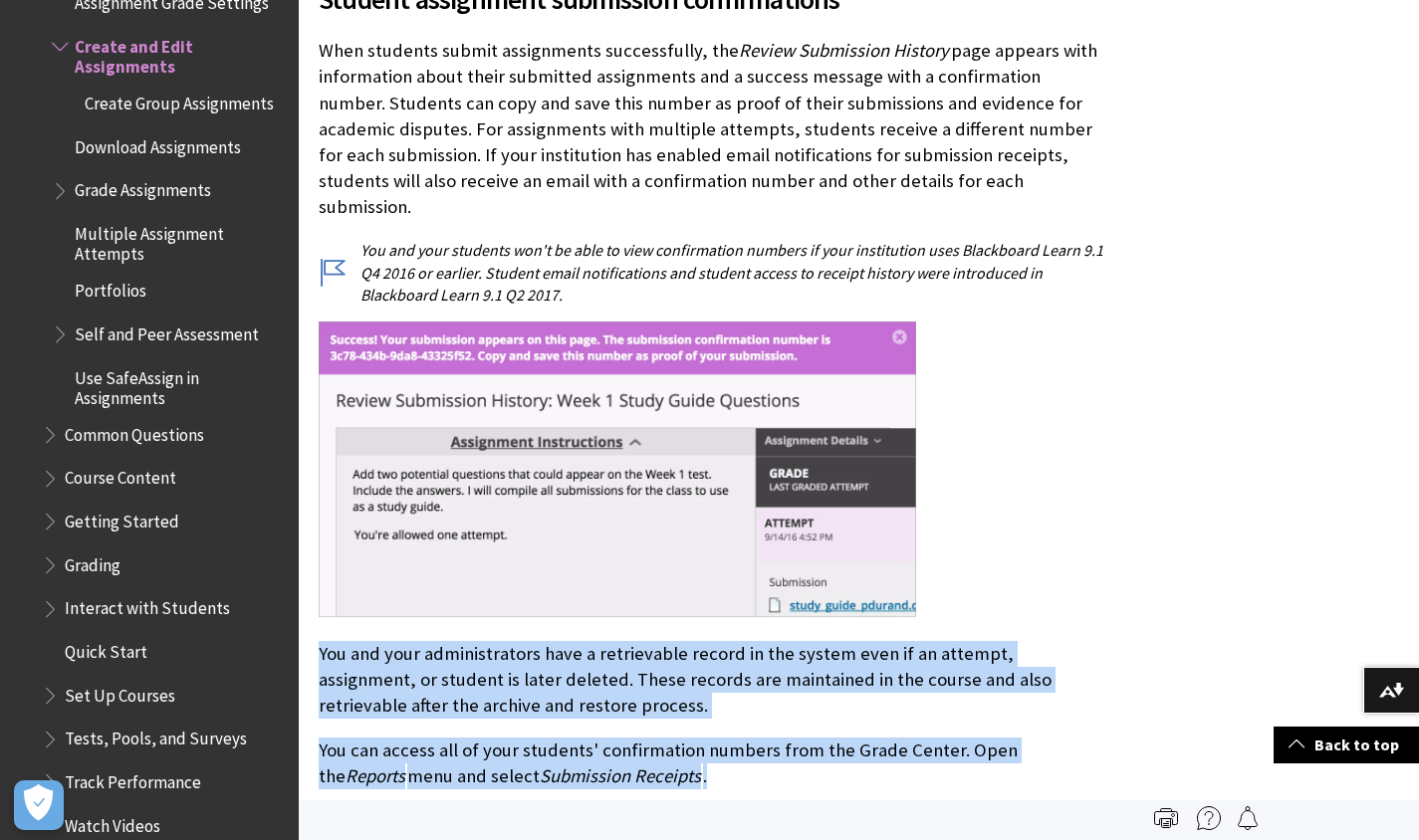 drag, startPoint x: 317, startPoint y: 576, endPoint x: 651, endPoint y: 706, distance: 358.40759 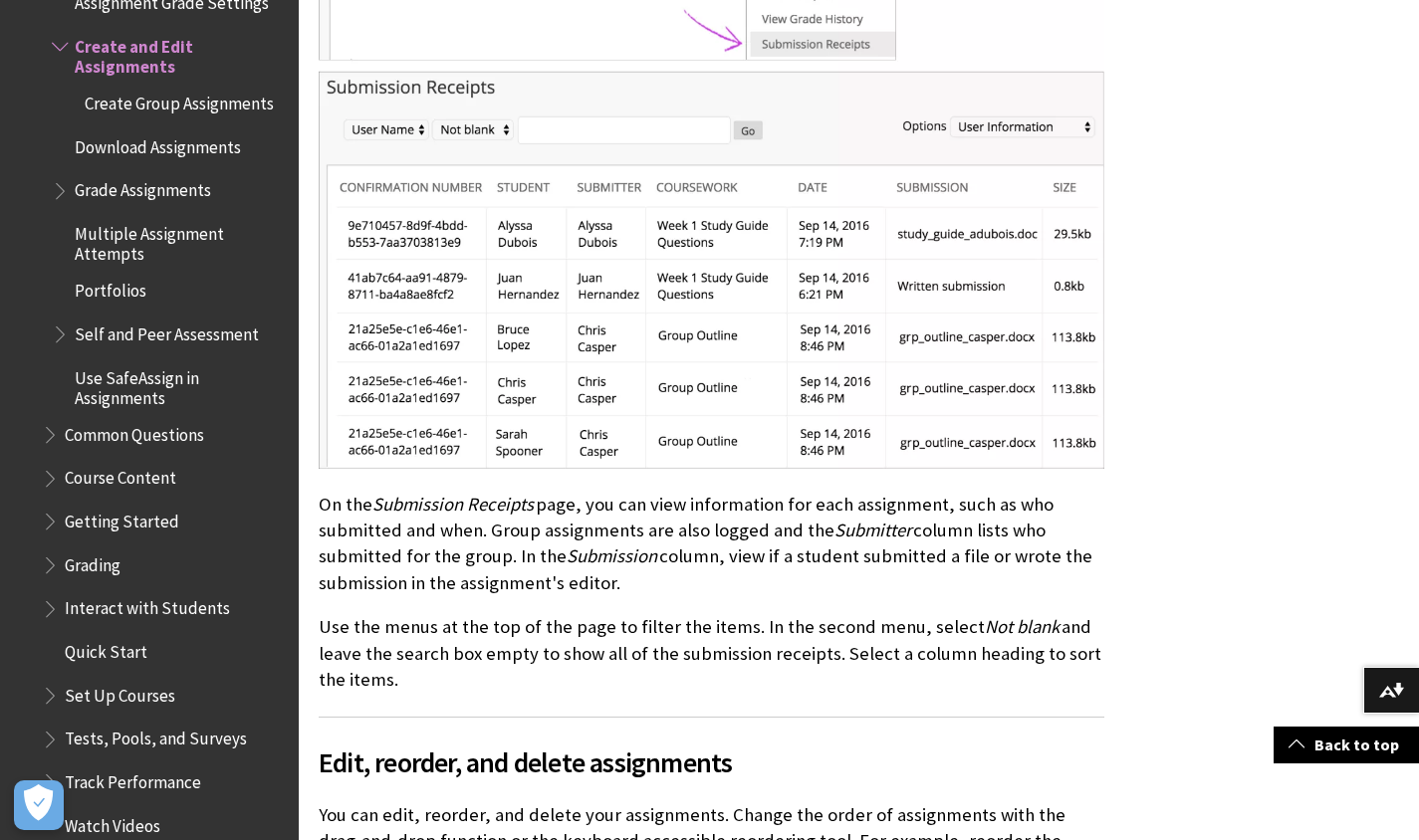 scroll, scrollTop: 6049, scrollLeft: 0, axis: vertical 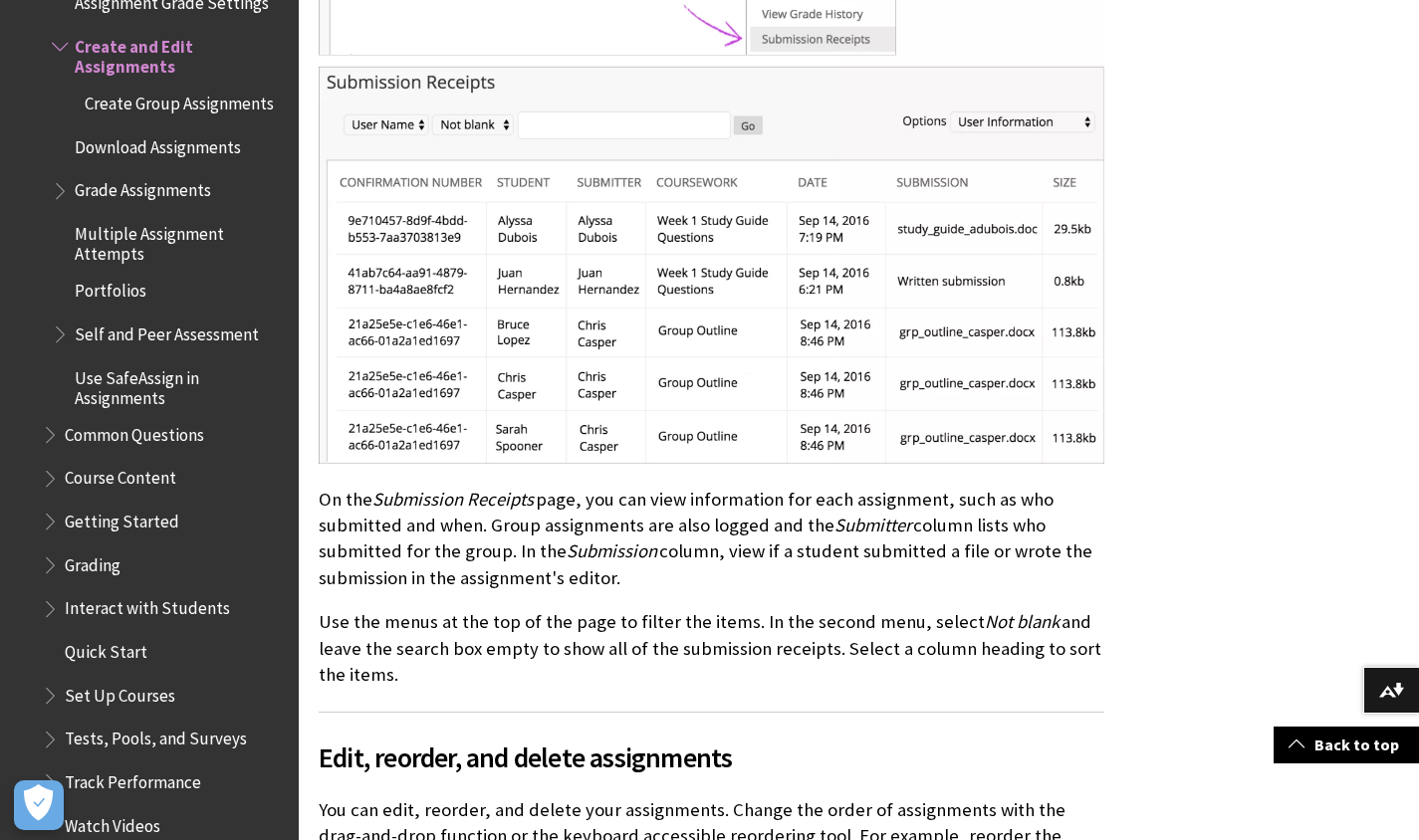 drag, startPoint x: 352, startPoint y: 416, endPoint x: 726, endPoint y: 496, distance: 382.46046 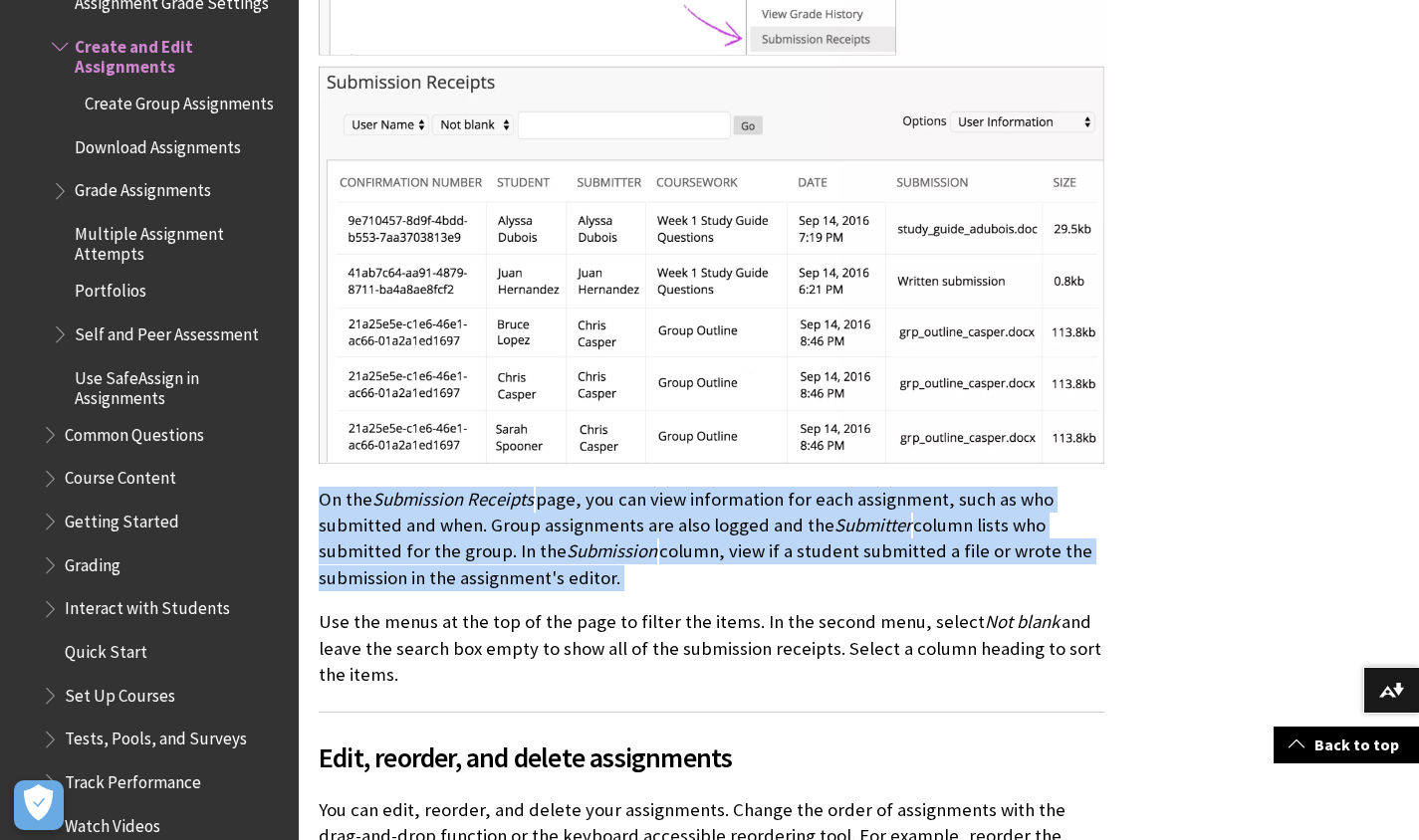 drag, startPoint x: 726, startPoint y: 496, endPoint x: 329, endPoint y: 416, distance: 404.98025 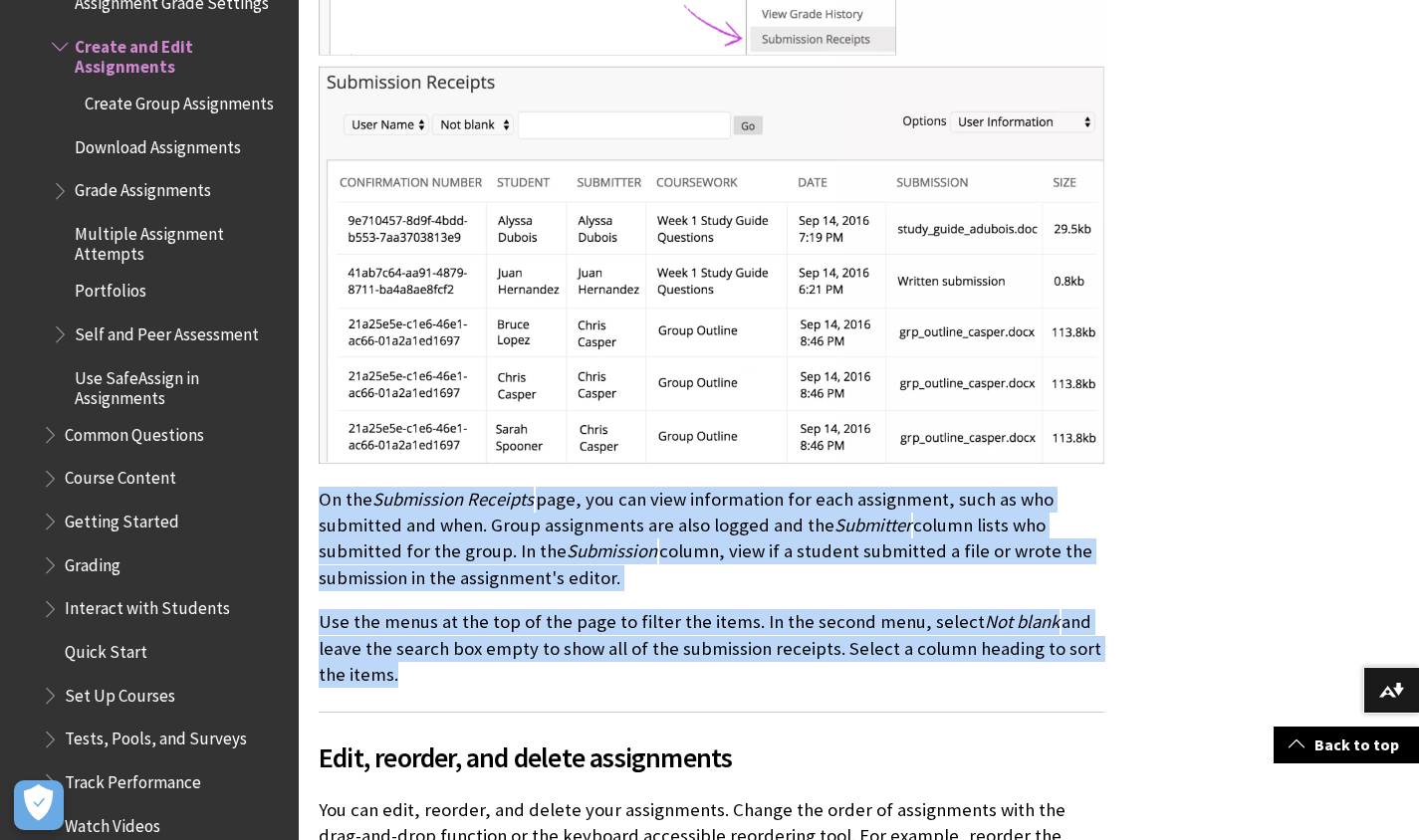 drag, startPoint x: 329, startPoint y: 416, endPoint x: 683, endPoint y: 598, distance: 398.04522 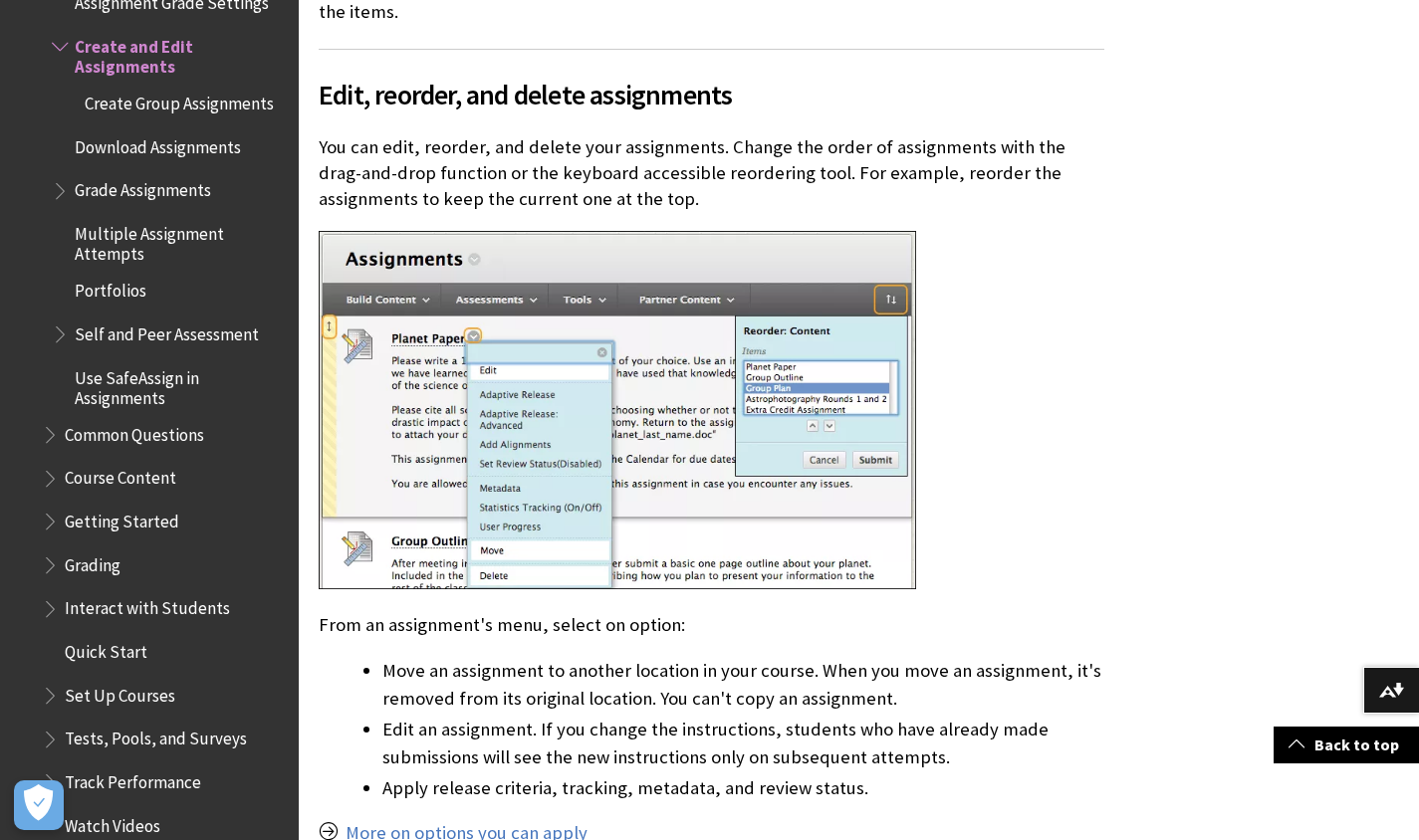 scroll, scrollTop: 6713, scrollLeft: 0, axis: vertical 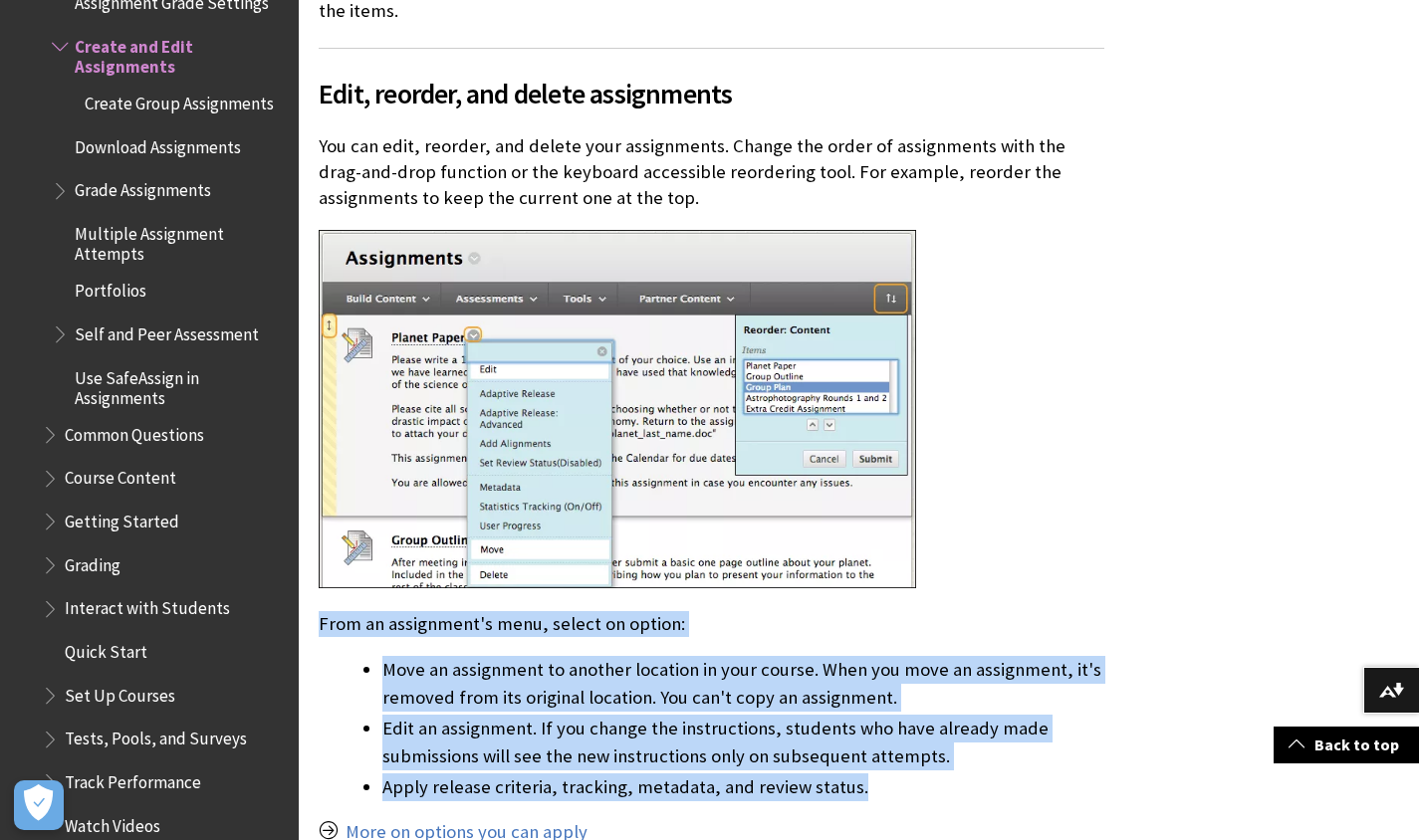 drag, startPoint x: 321, startPoint y: 542, endPoint x: 958, endPoint y: 713, distance: 659.55288 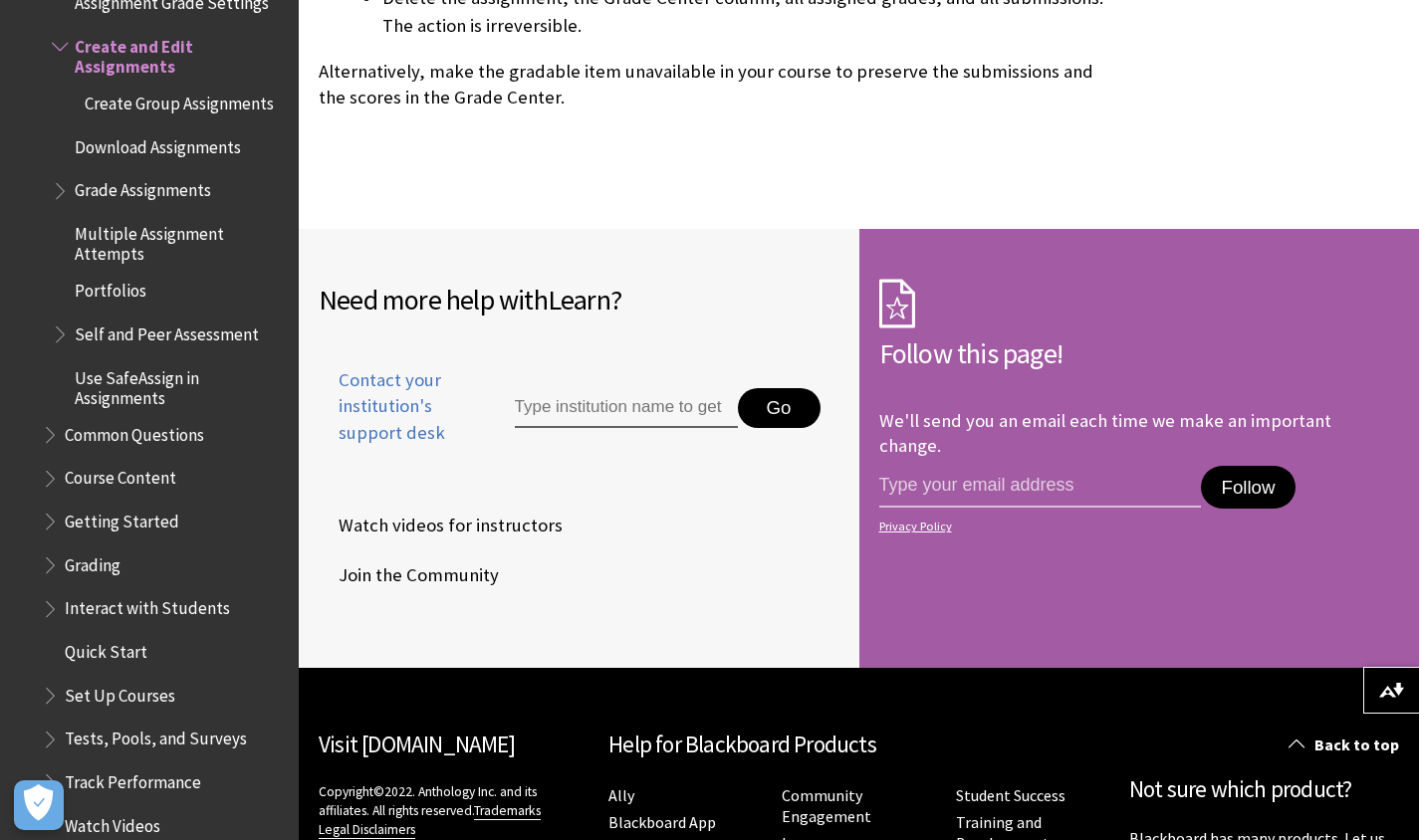 scroll, scrollTop: 8001, scrollLeft: 0, axis: vertical 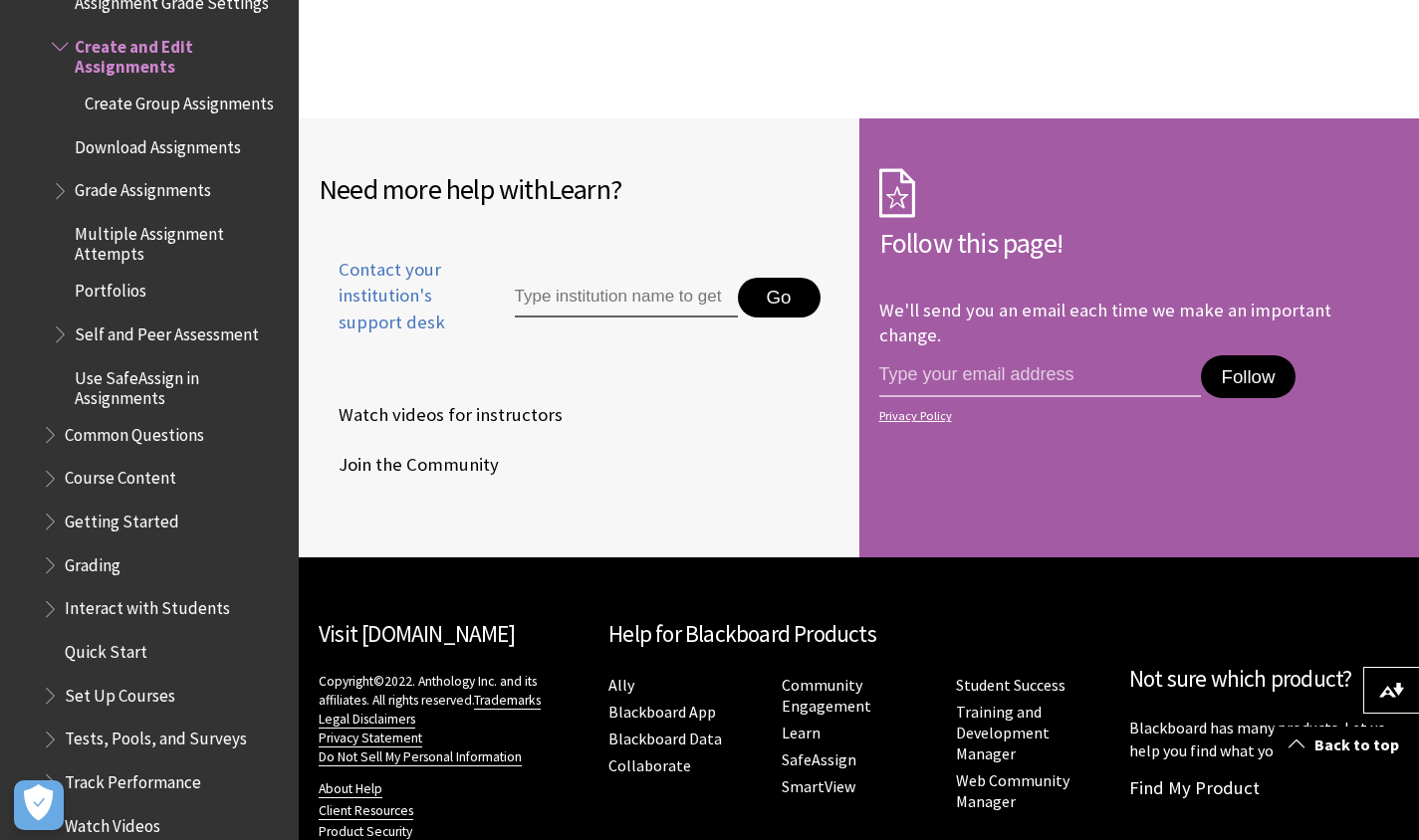 click on "Create Group Assignments" at bounding box center (179, 100) 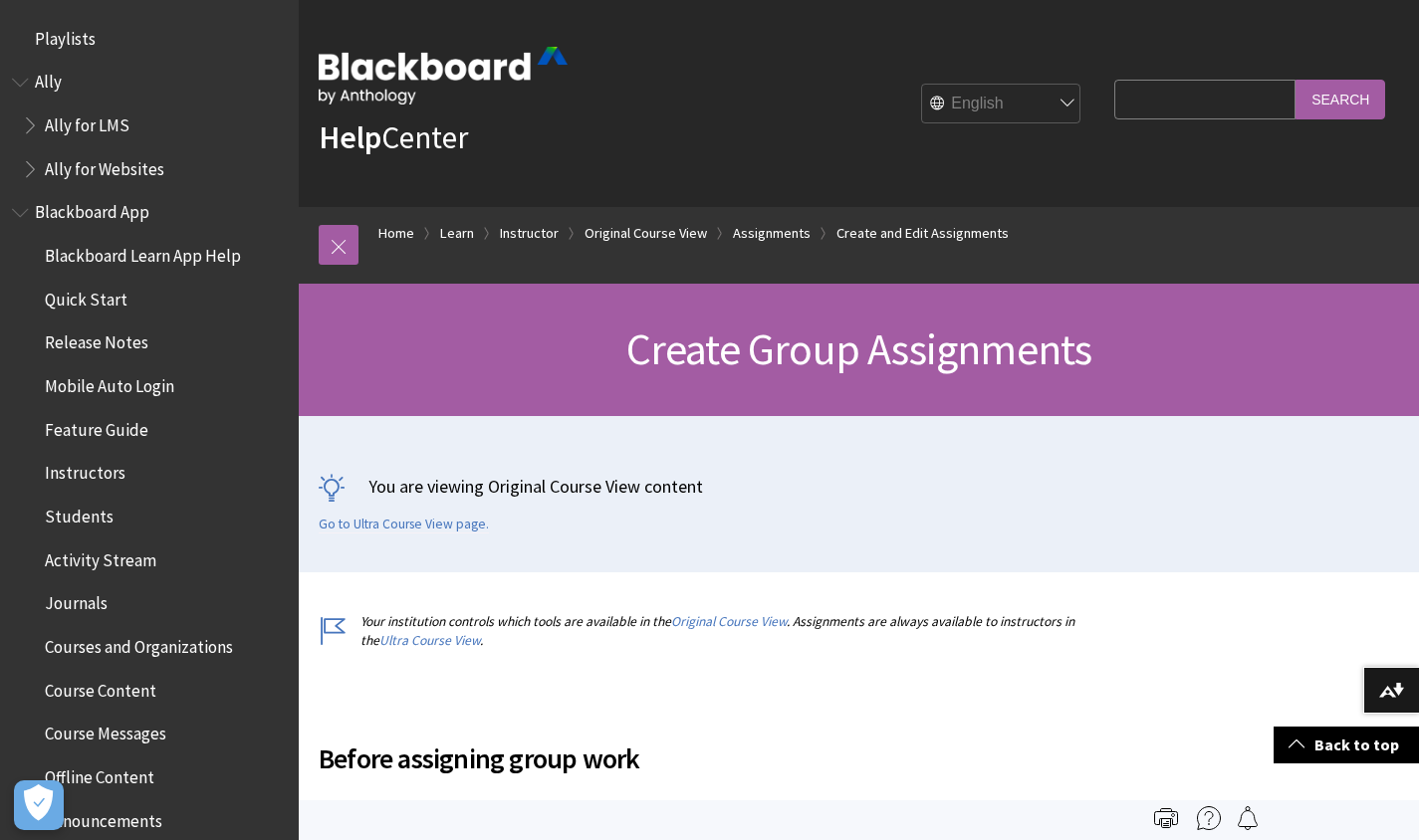 scroll, scrollTop: 438, scrollLeft: 0, axis: vertical 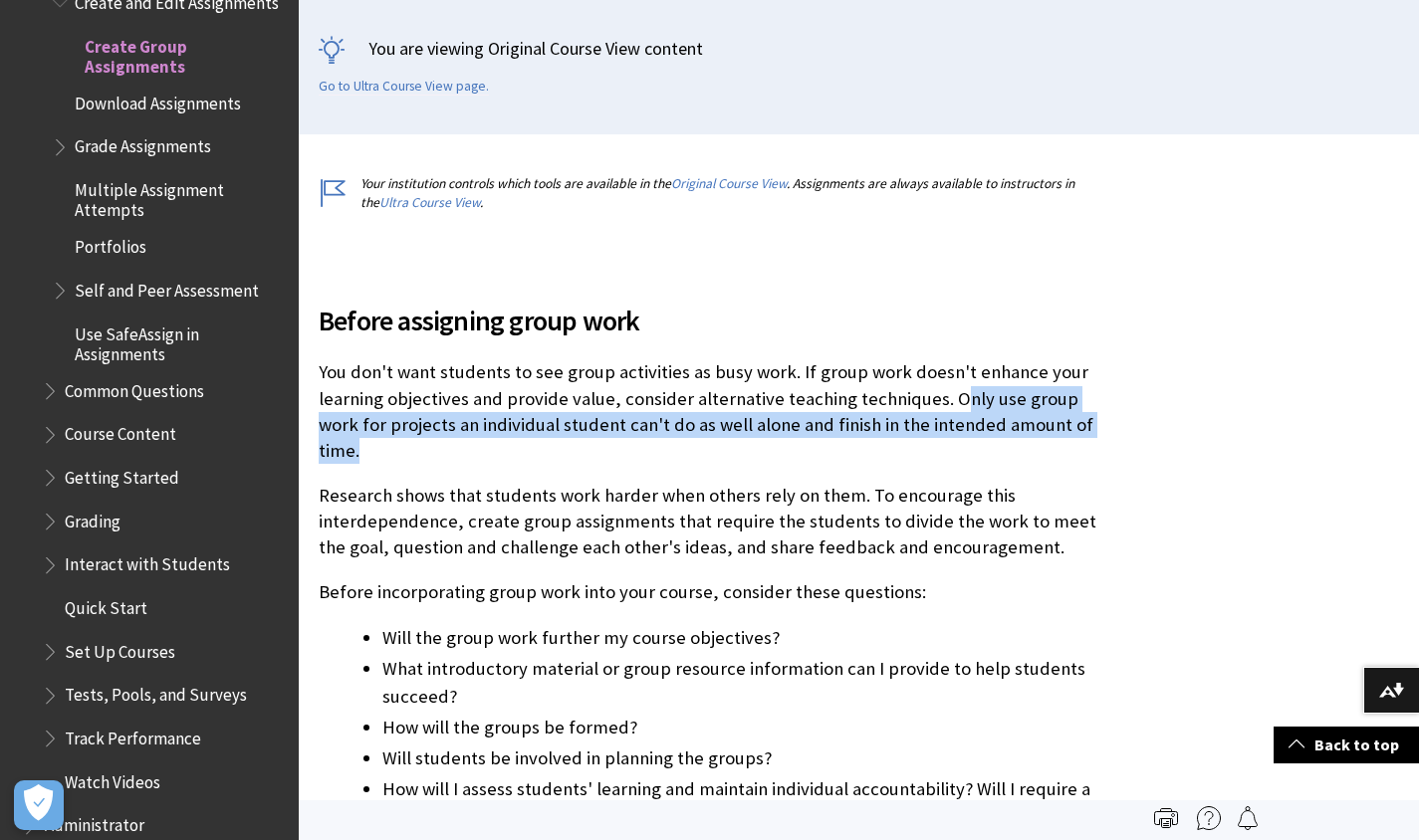 drag, startPoint x: 0, startPoint y: 0, endPoint x: 947, endPoint y: 405, distance: 1029.968 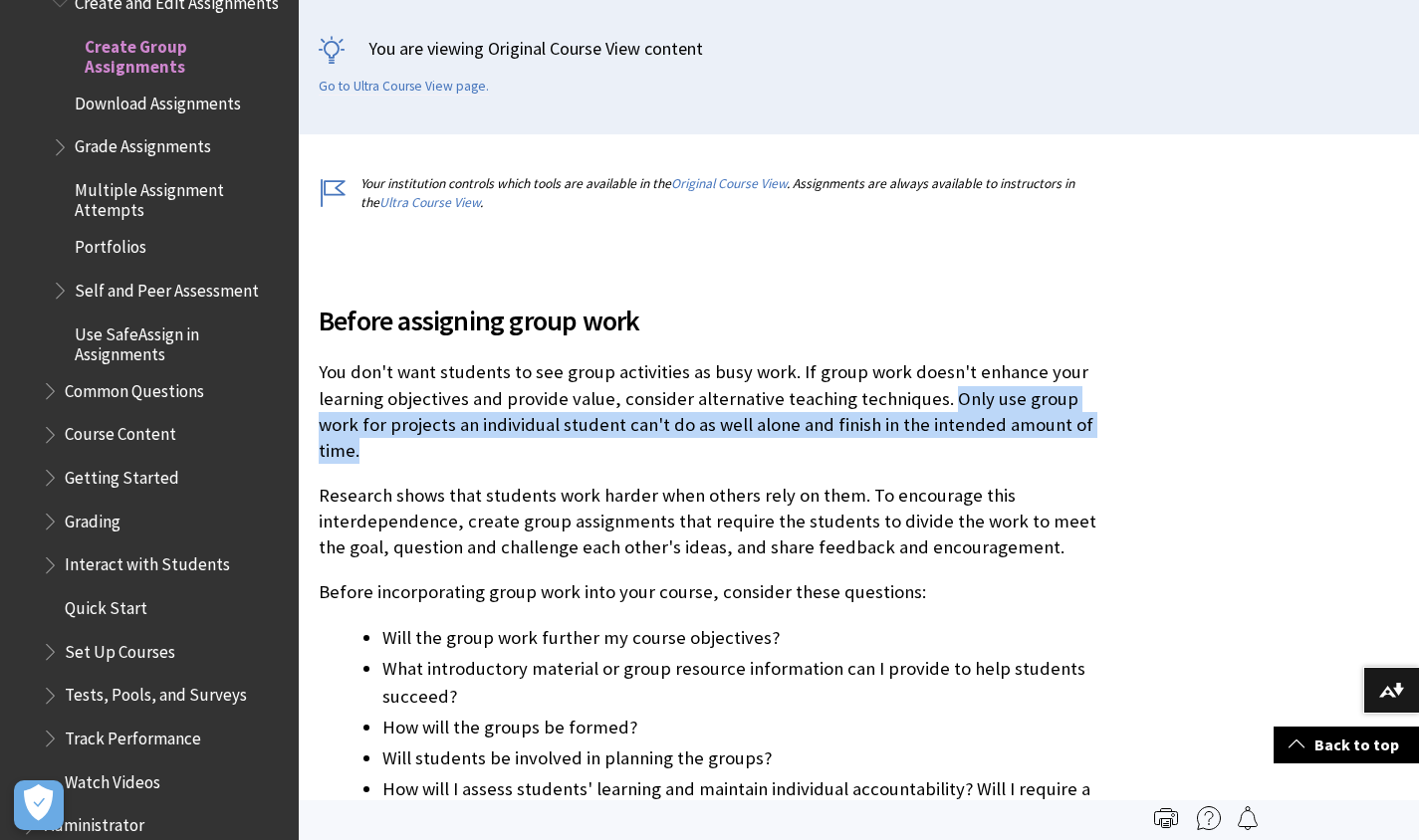 drag, startPoint x: 940, startPoint y: 398, endPoint x: 1122, endPoint y: 434, distance: 185.52628 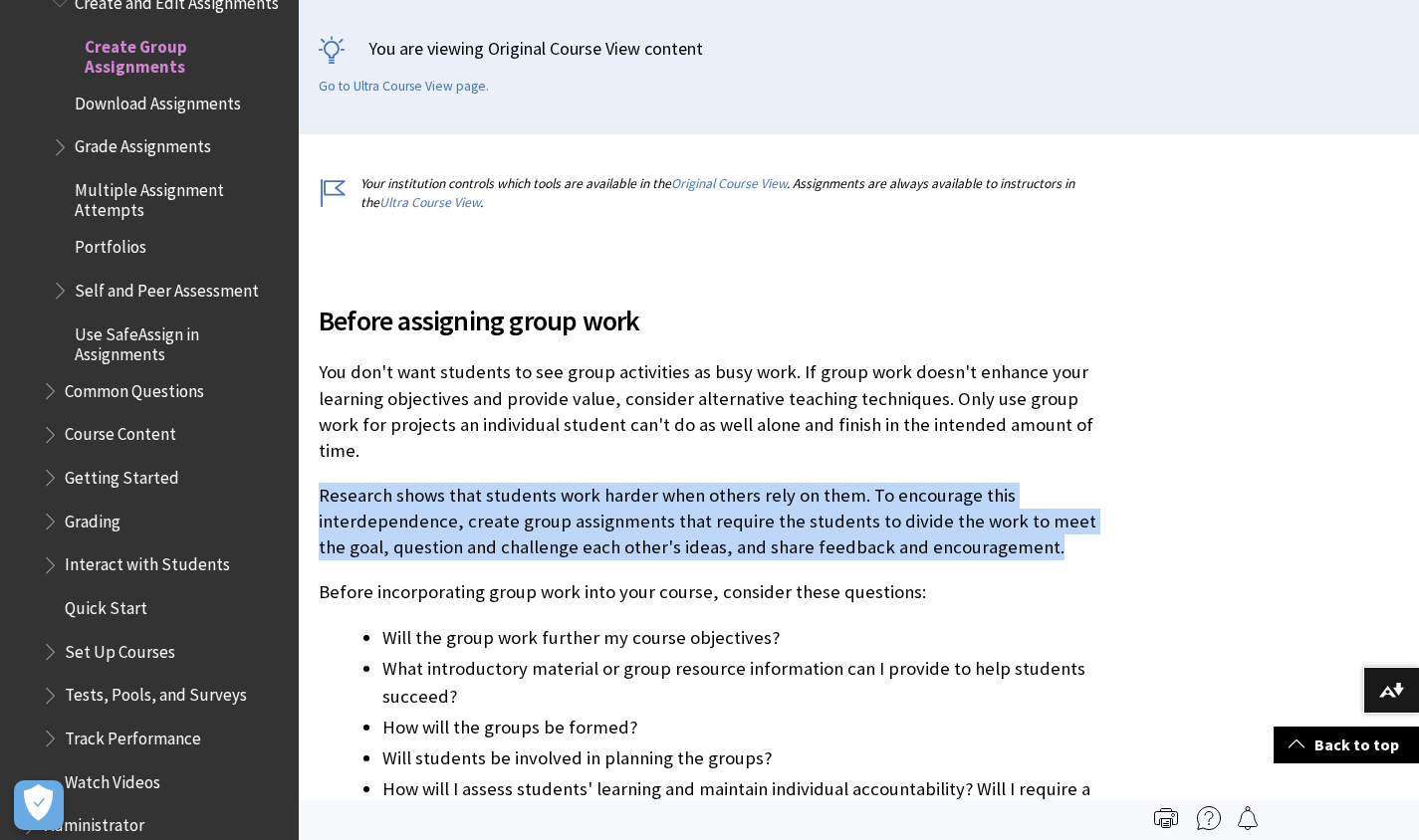 drag, startPoint x: 318, startPoint y: 470, endPoint x: 1016, endPoint y: 525, distance: 700.1636 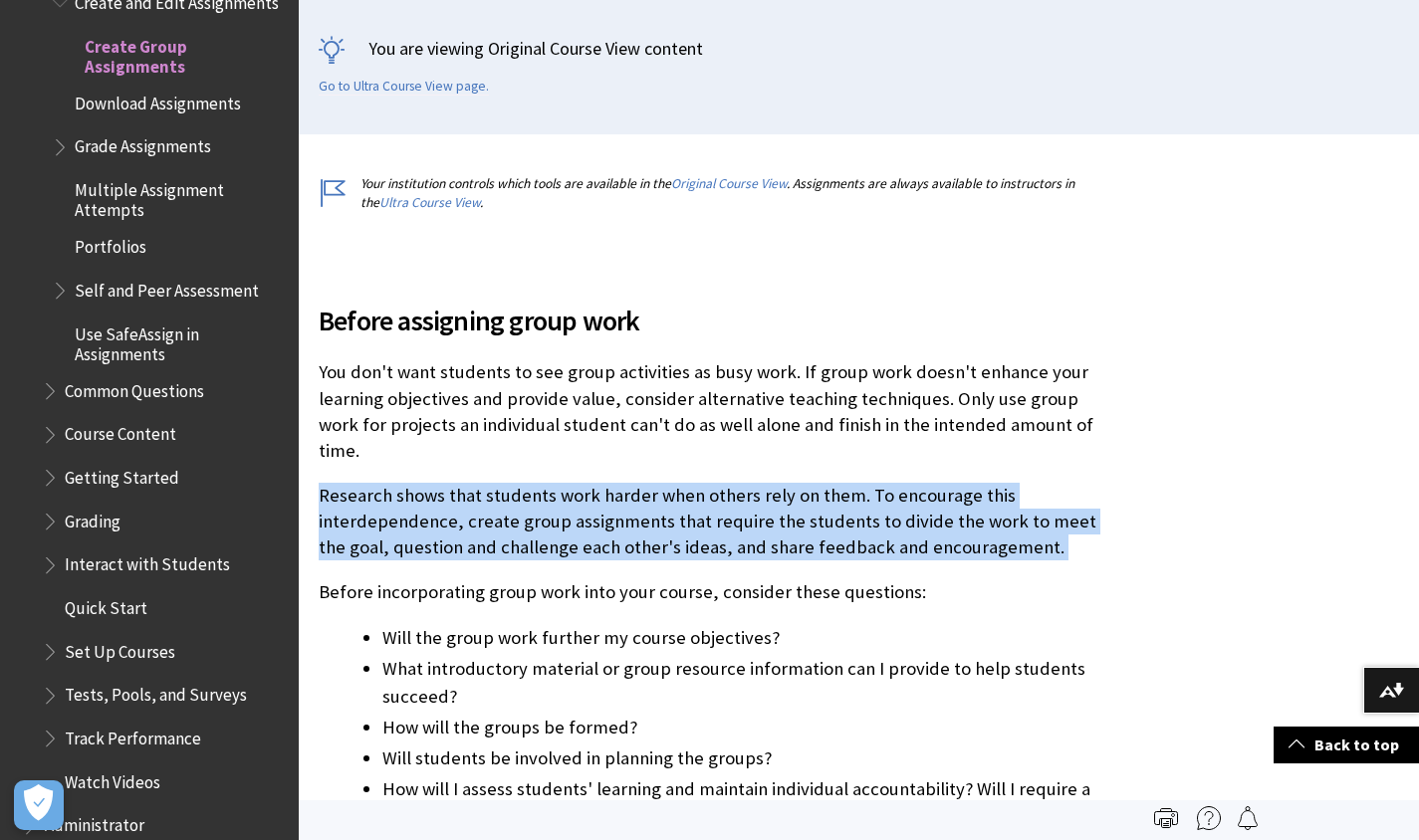 drag, startPoint x: 321, startPoint y: 472, endPoint x: 1055, endPoint y: 524, distance: 735.8397 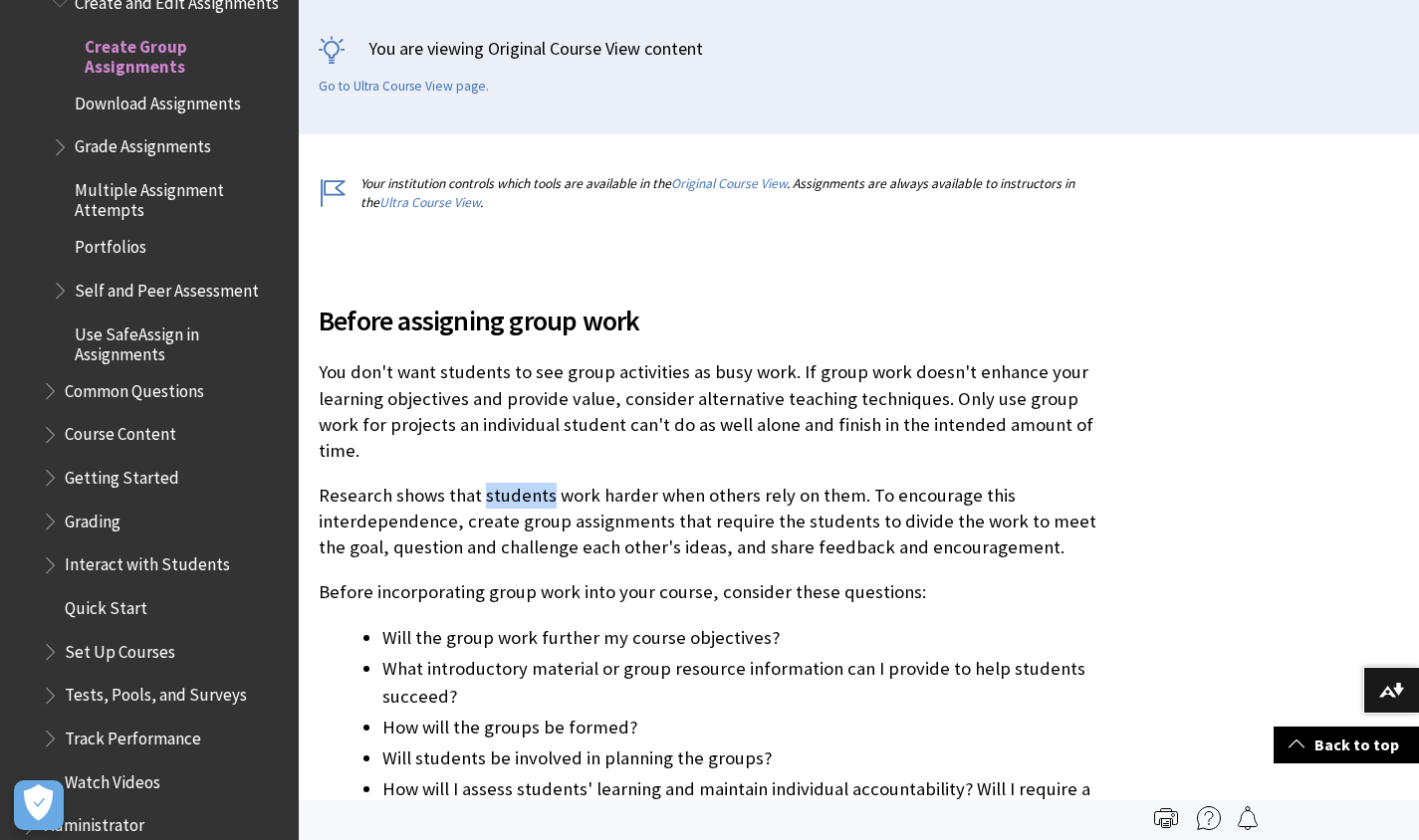 click on "Research shows that students work harder when others rely on them. To encourage this interdependence, create group assignments that require the students to divide the work to meet the goal, question and challenge each other's ideas, and share feedback and encouragement." at bounding box center [711, 522] 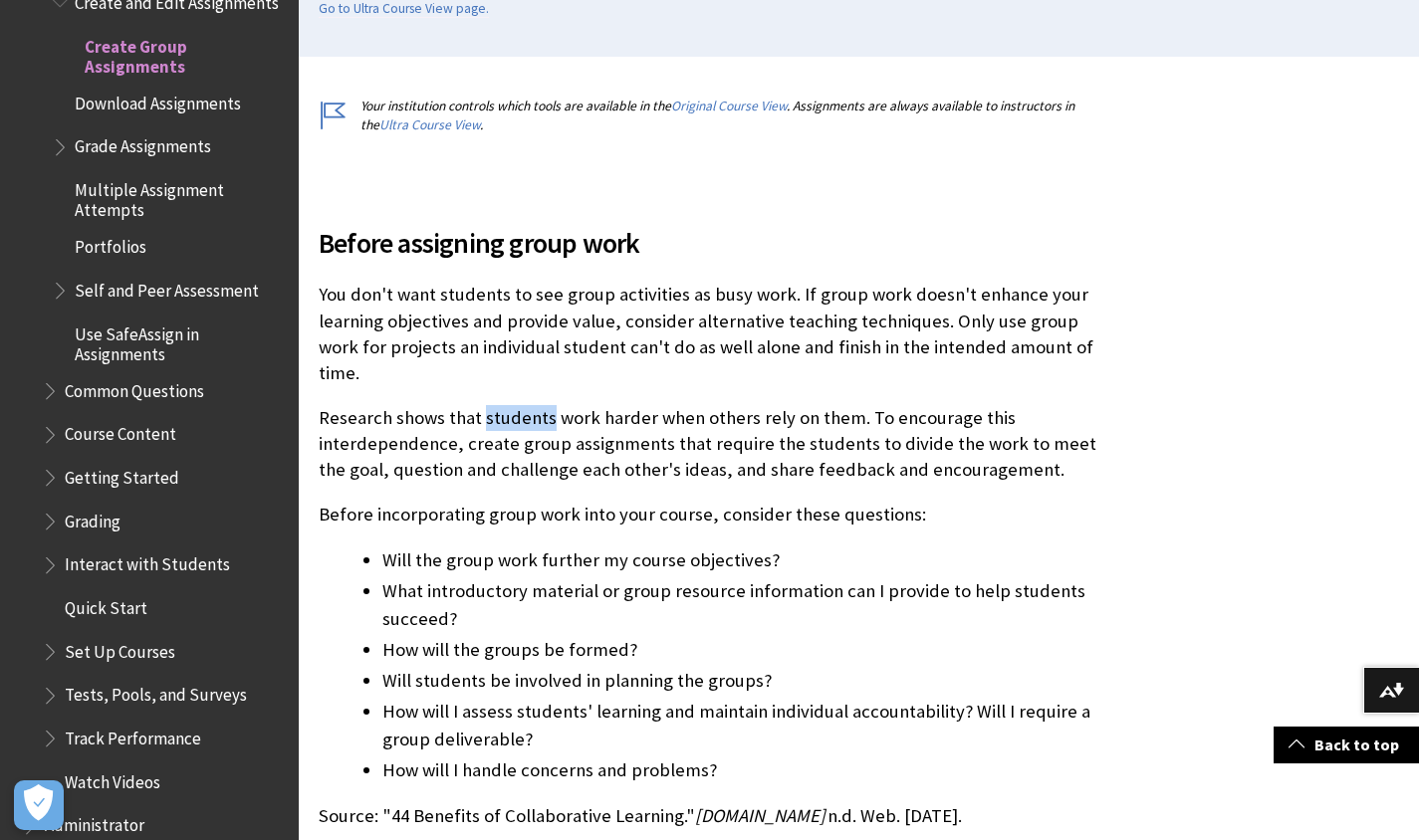 scroll, scrollTop: 528, scrollLeft: 0, axis: vertical 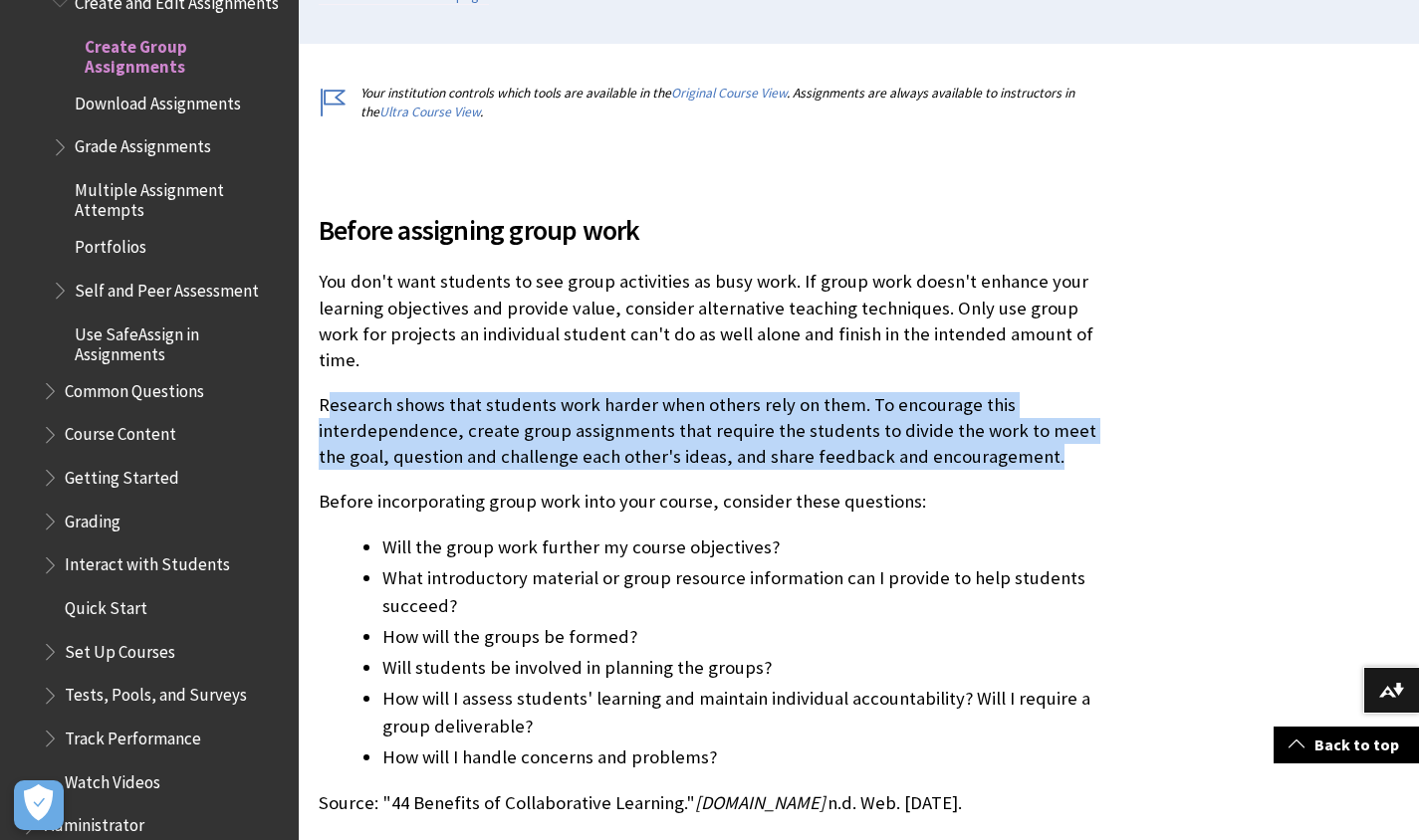 drag, startPoint x: 1045, startPoint y: 433, endPoint x: 329, endPoint y: 385, distance: 717.60713 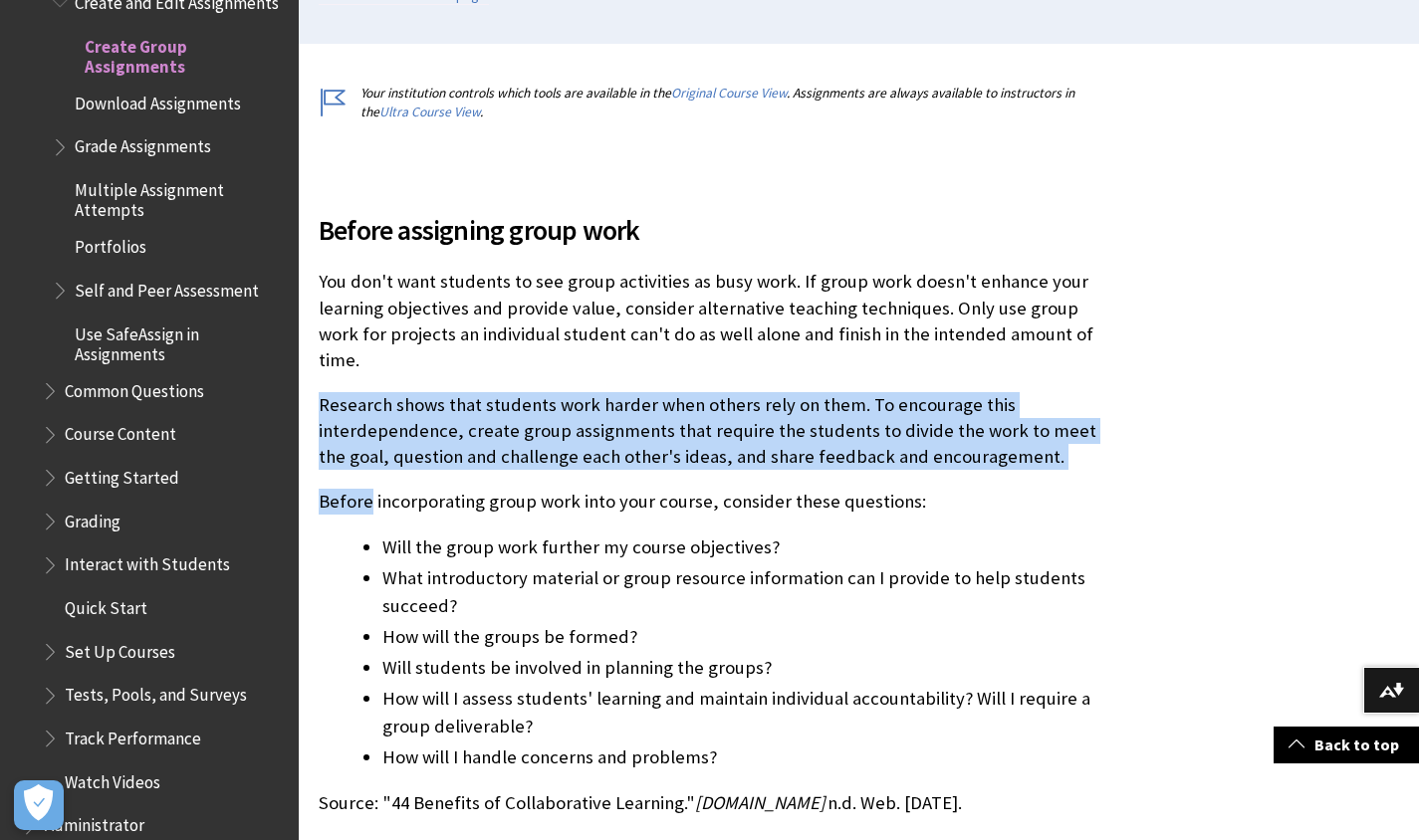 drag, startPoint x: 329, startPoint y: 385, endPoint x: 1041, endPoint y: 446, distance: 714.60828 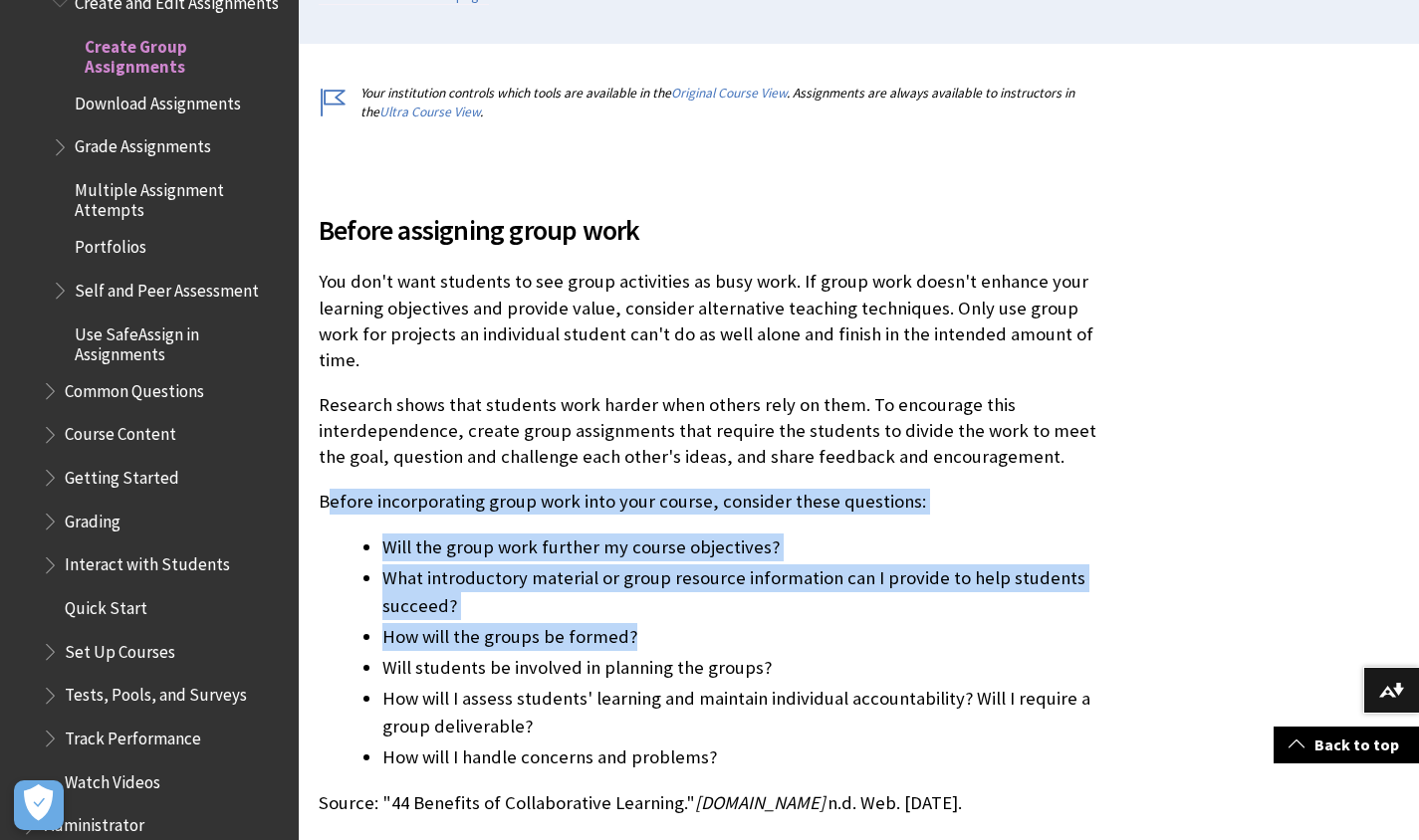 drag, startPoint x: 329, startPoint y: 469, endPoint x: 1044, endPoint y: 626, distance: 732.0342 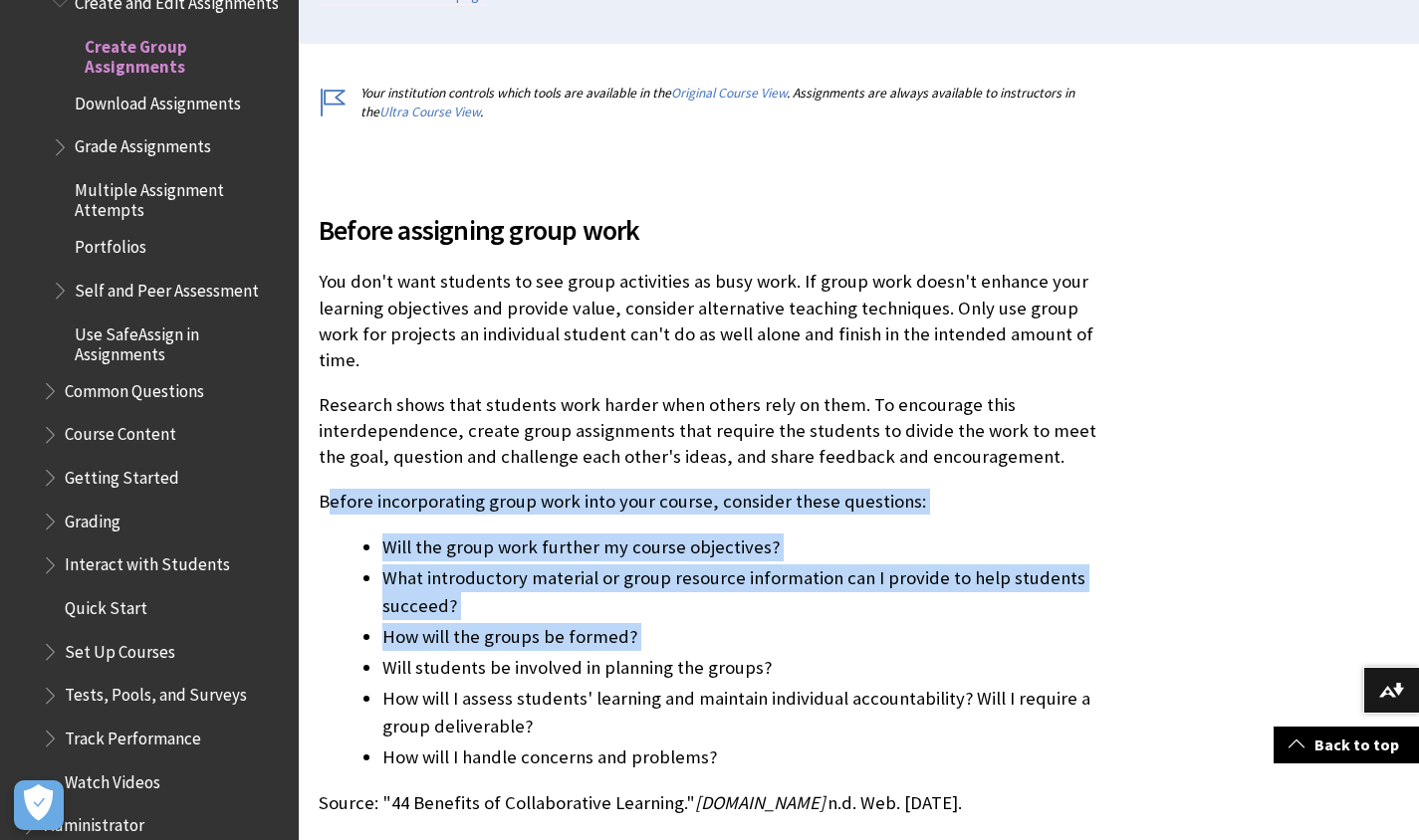 click on "Will the group work further my course objectives?
What introductory material or group resource information can I provide to help students succeed?
How will the groups be formed?
Will students be involved in planning the groups?
How will I assess students' learning and maintain individual accountability? Will I require a group deliverable?
How will I handle concerns and problems?" at bounding box center [711, 652] 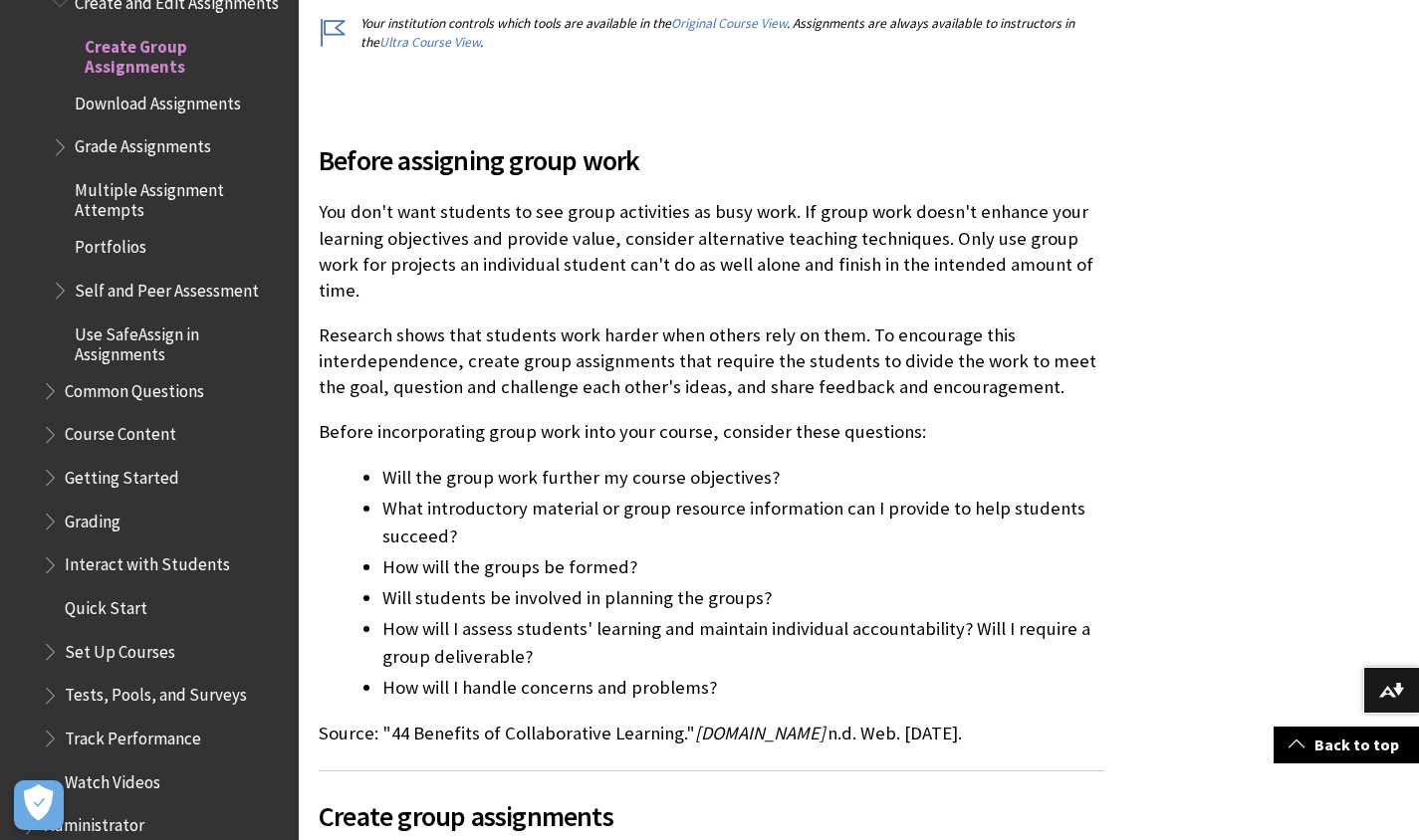 scroll, scrollTop: 610, scrollLeft: 0, axis: vertical 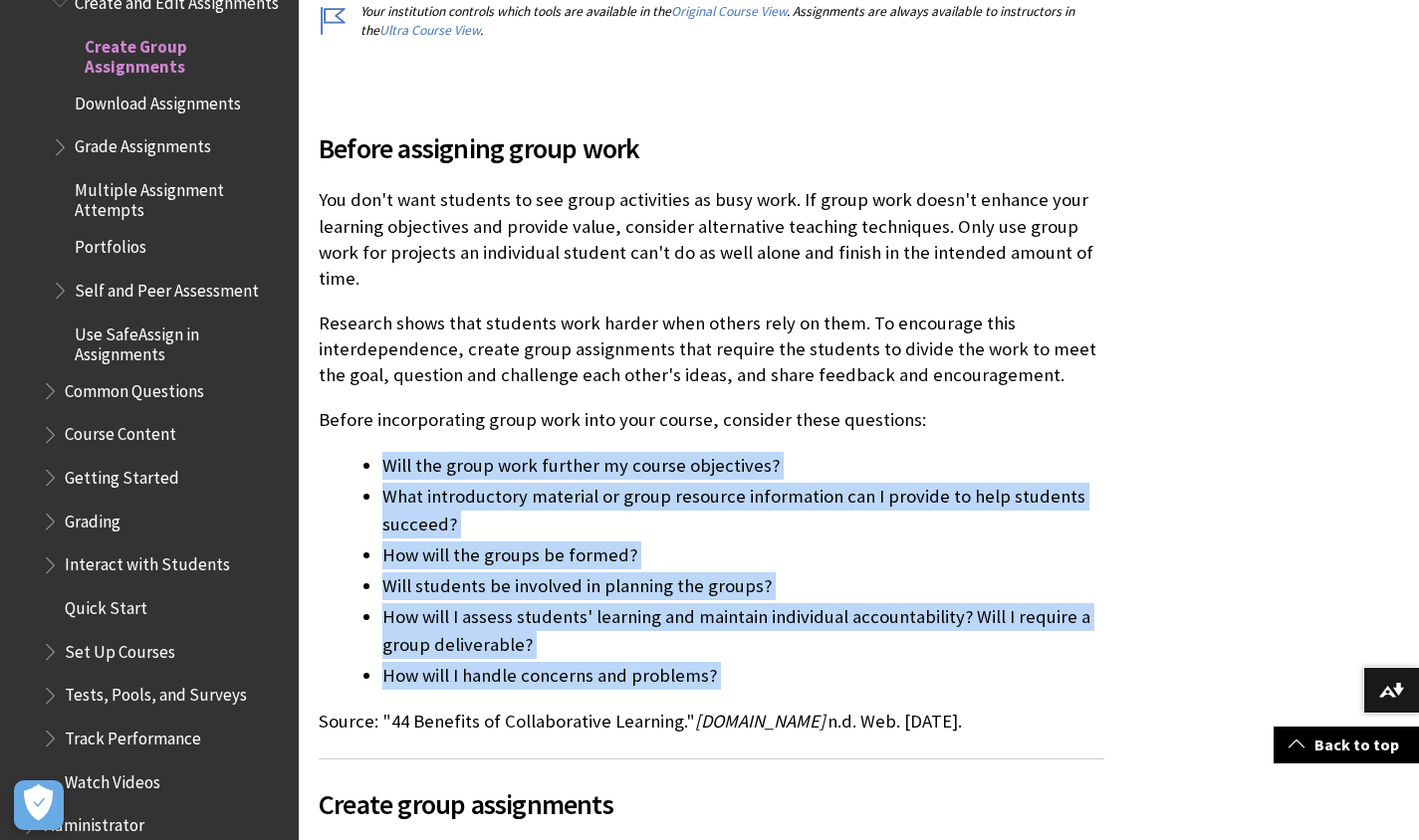 drag, startPoint x: 374, startPoint y: 438, endPoint x: 767, endPoint y: 668, distance: 455.3559 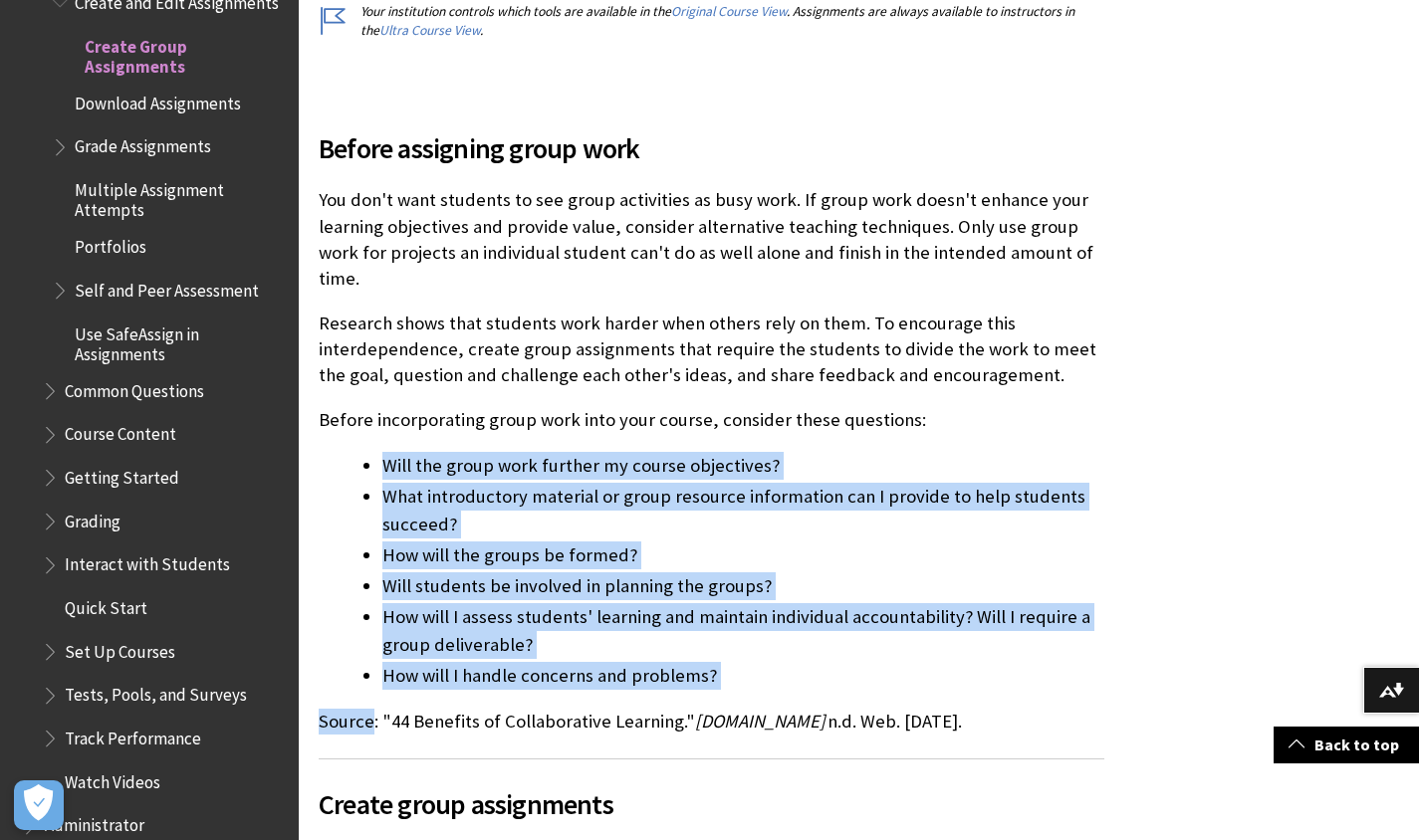 drag, startPoint x: 767, startPoint y: 668, endPoint x: 405, endPoint y: 421, distance: 438.23852 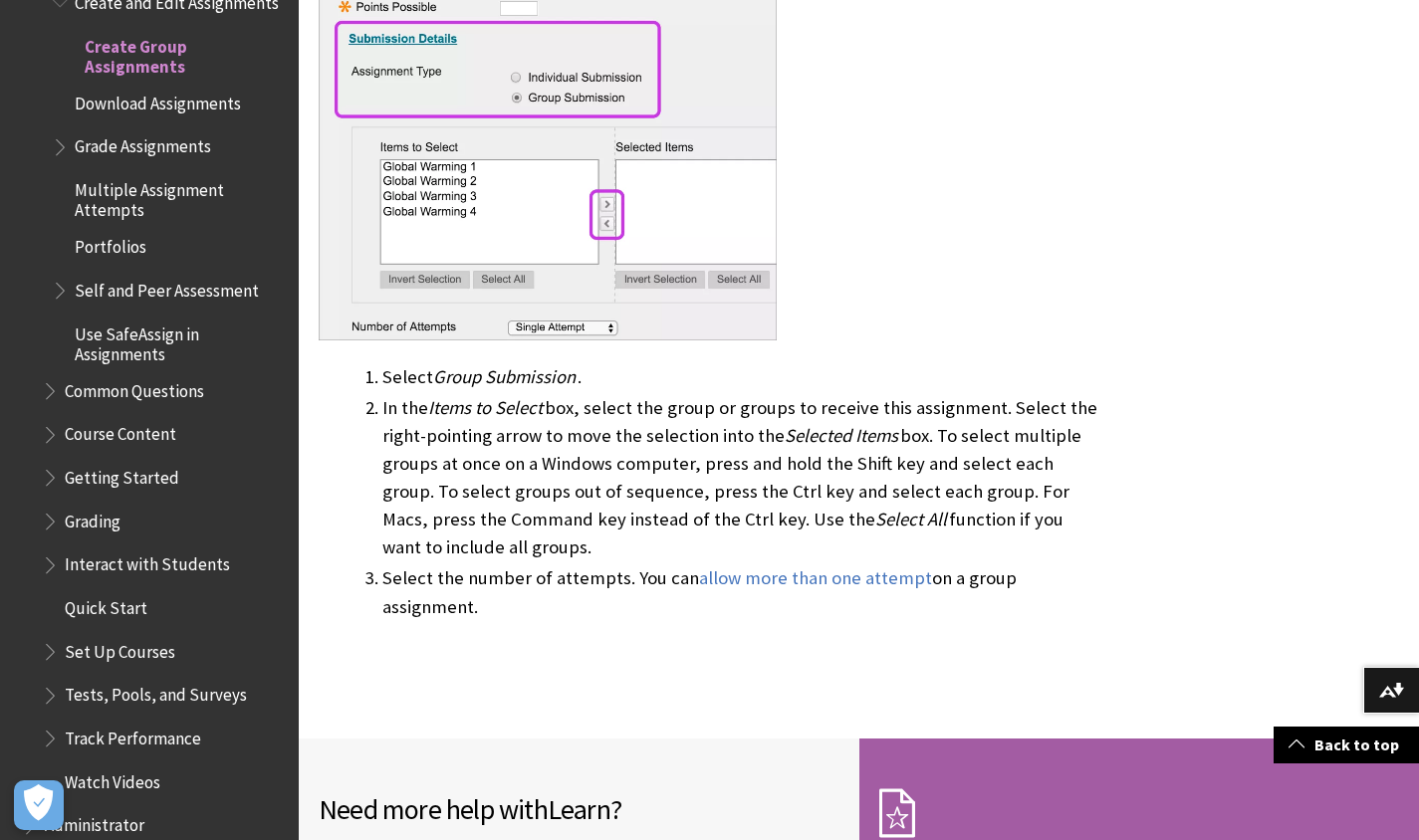 scroll, scrollTop: 2497, scrollLeft: 0, axis: vertical 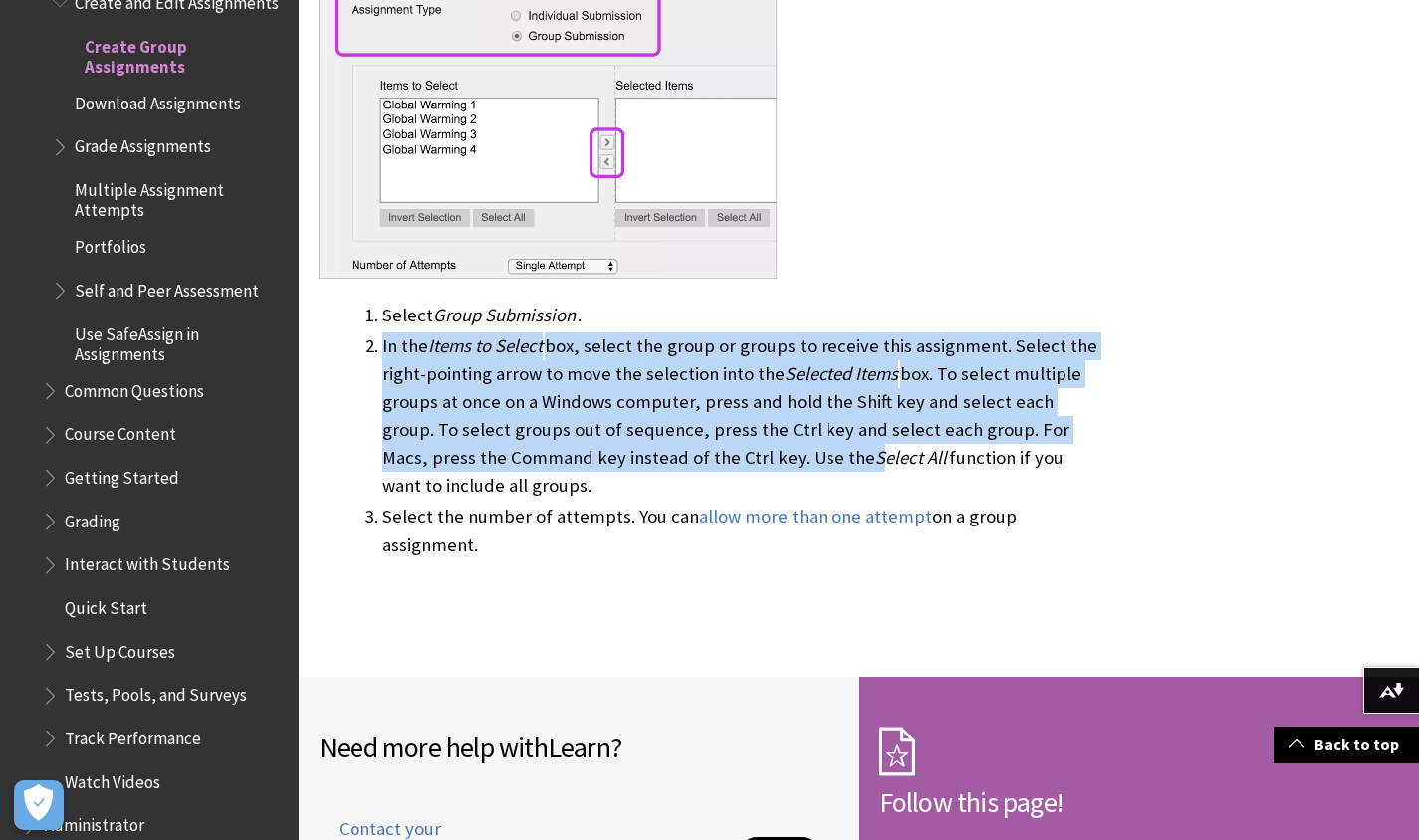 drag, startPoint x: 377, startPoint y: 240, endPoint x: 779, endPoint y: 356, distance: 418.40172 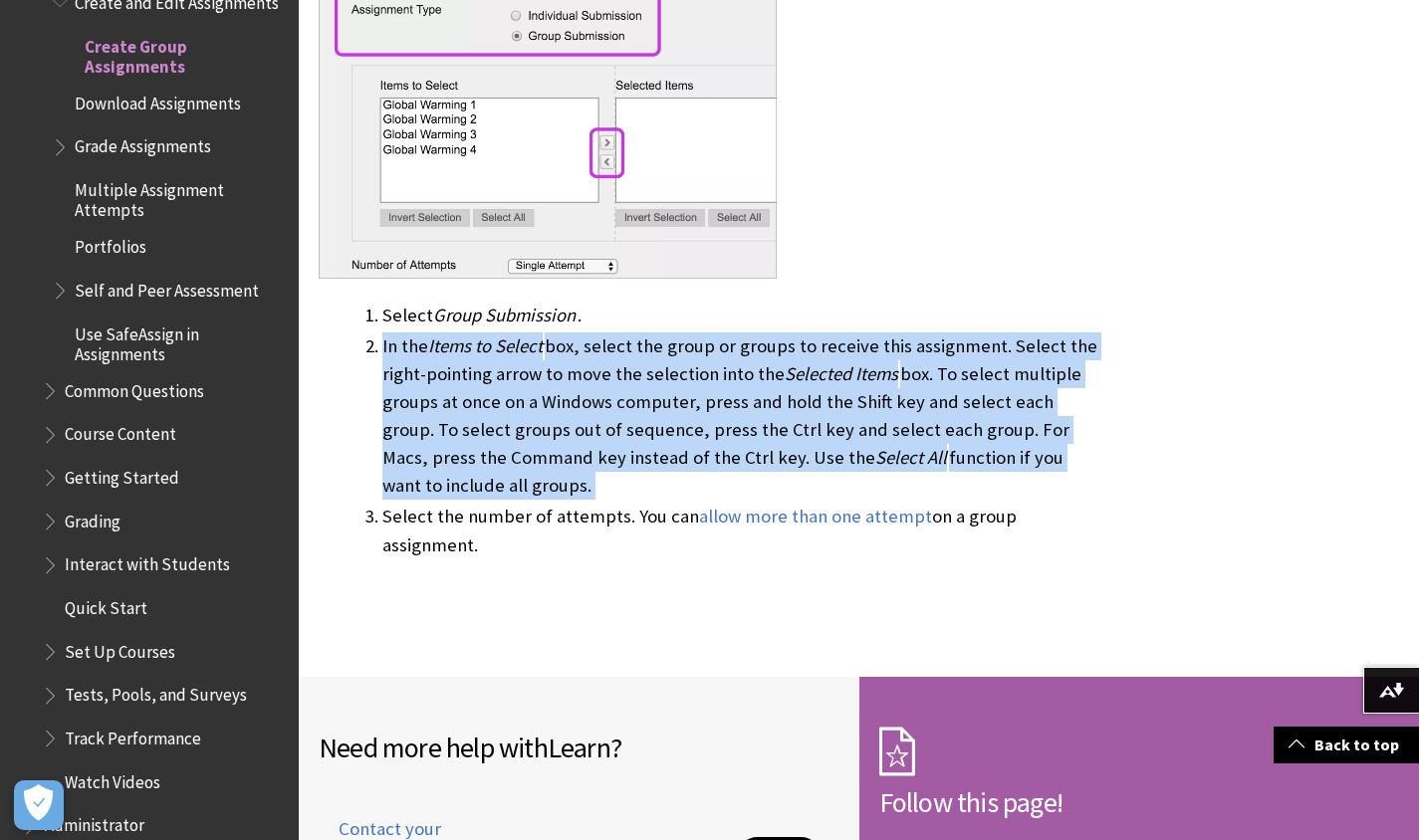 drag, startPoint x: 381, startPoint y: 242, endPoint x: 468, endPoint y: 388, distance: 169.95588 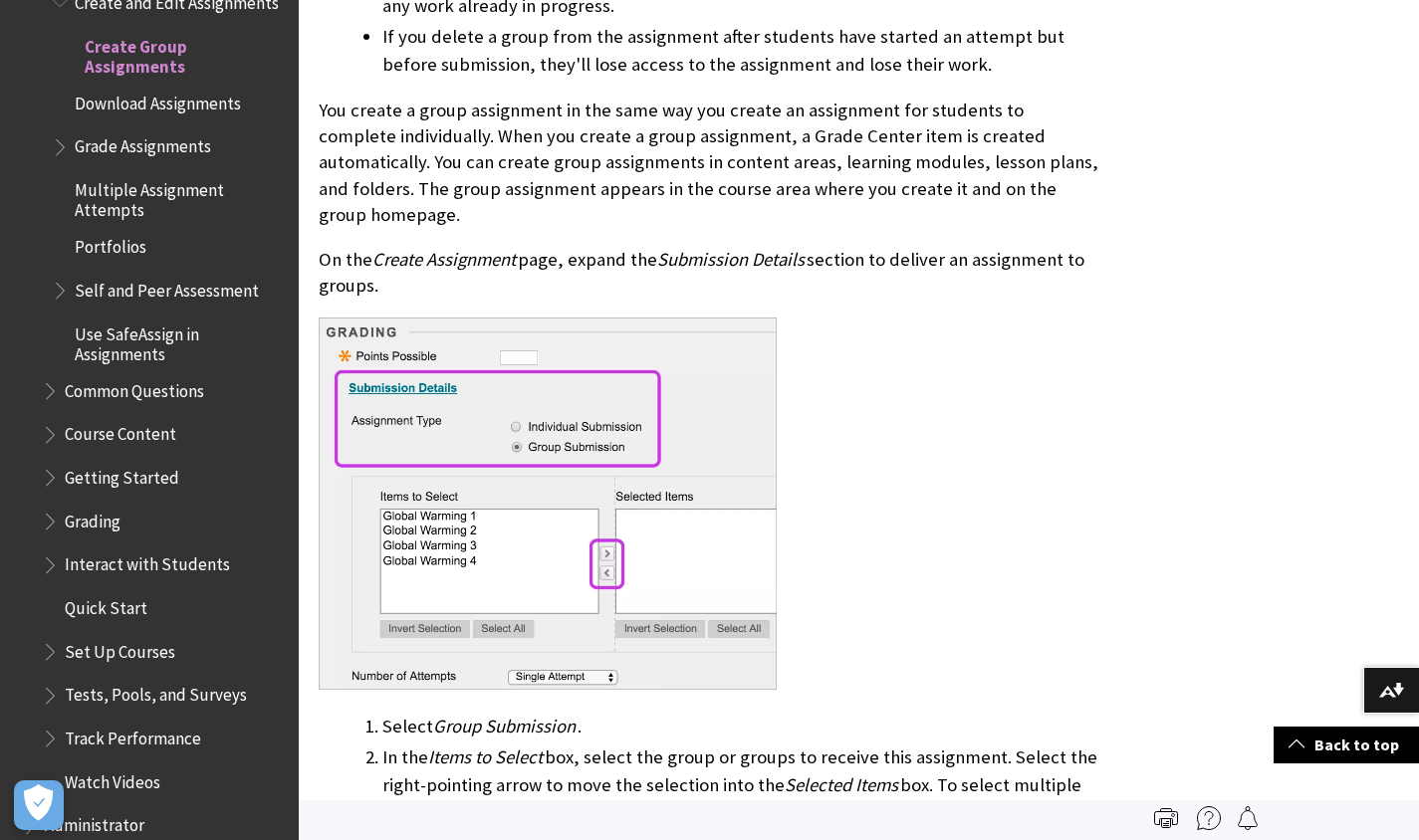 scroll, scrollTop: 2085, scrollLeft: 0, axis: vertical 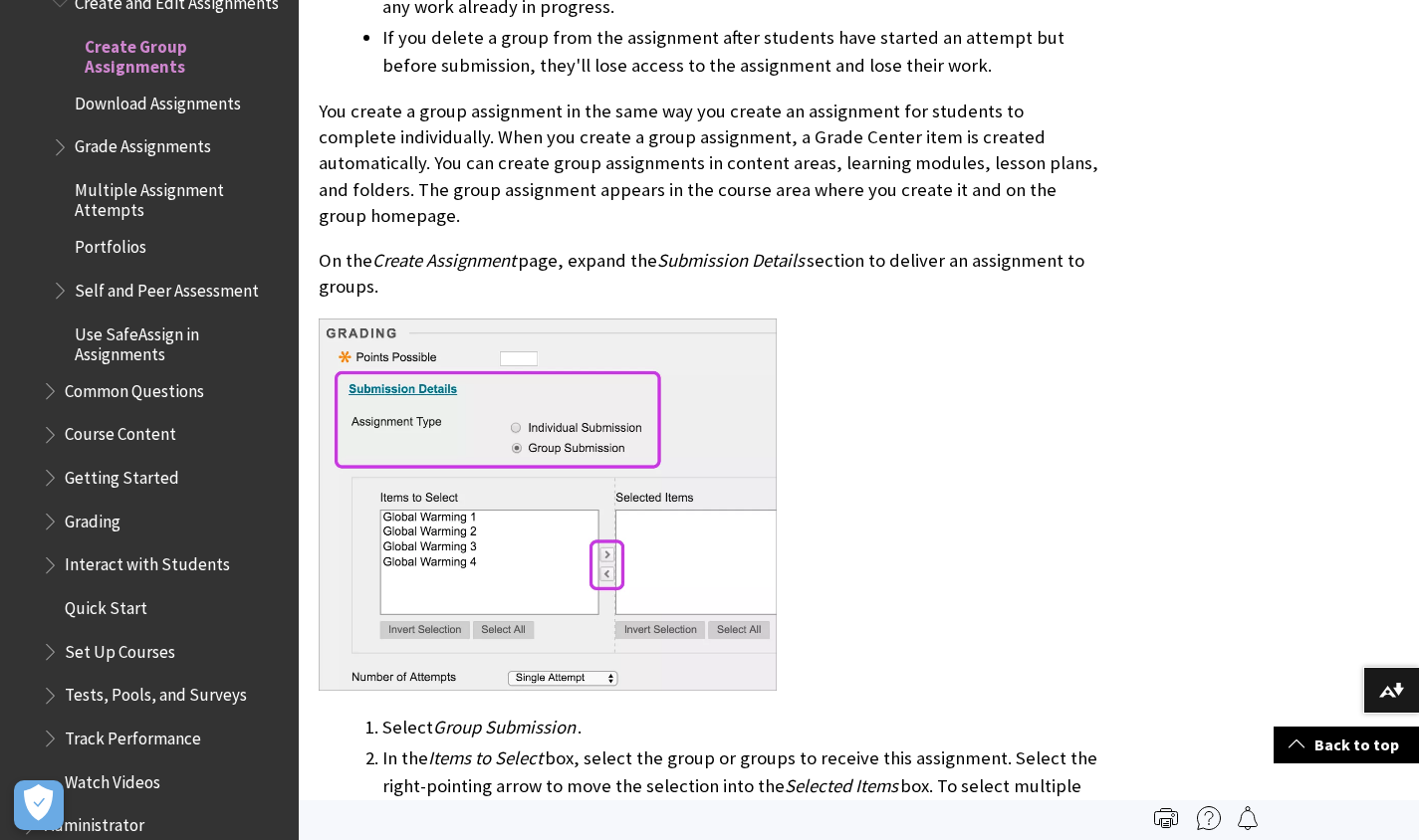 drag, startPoint x: 317, startPoint y: 146, endPoint x: 401, endPoint y: 179, distance: 90.24965 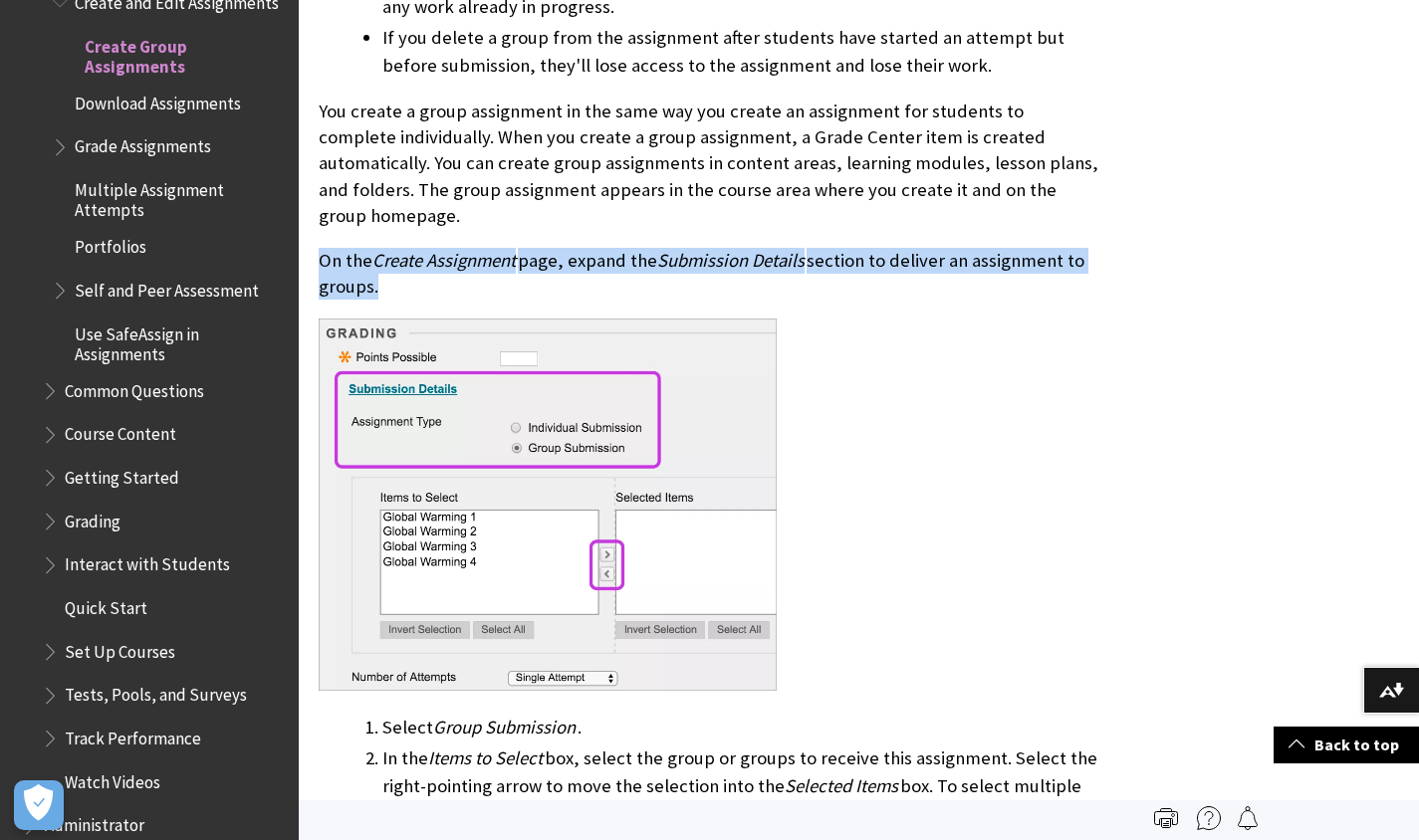 drag, startPoint x: 389, startPoint y: 173, endPoint x: 322, endPoint y: 161, distance: 68.066144 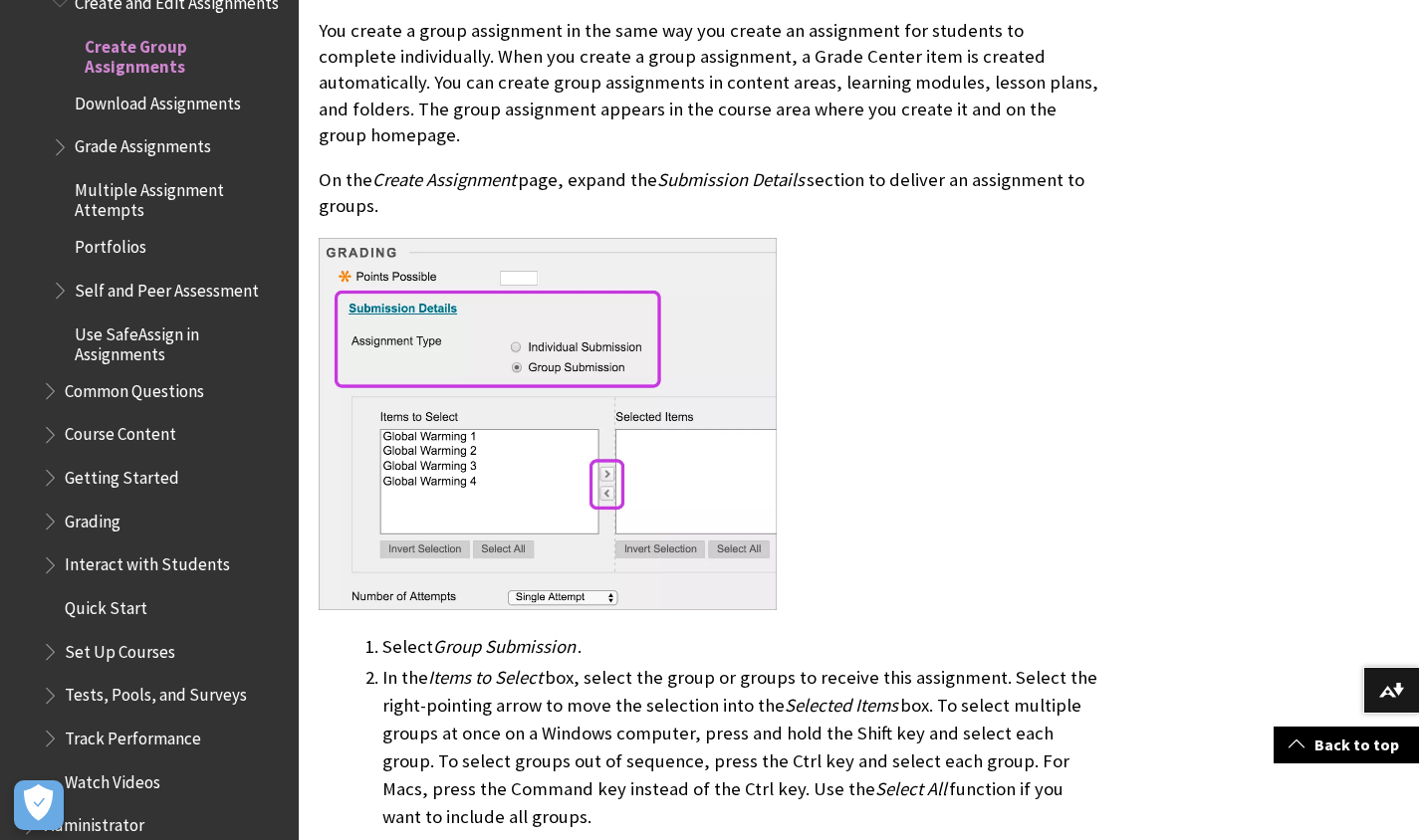 scroll, scrollTop: 2169, scrollLeft: 0, axis: vertical 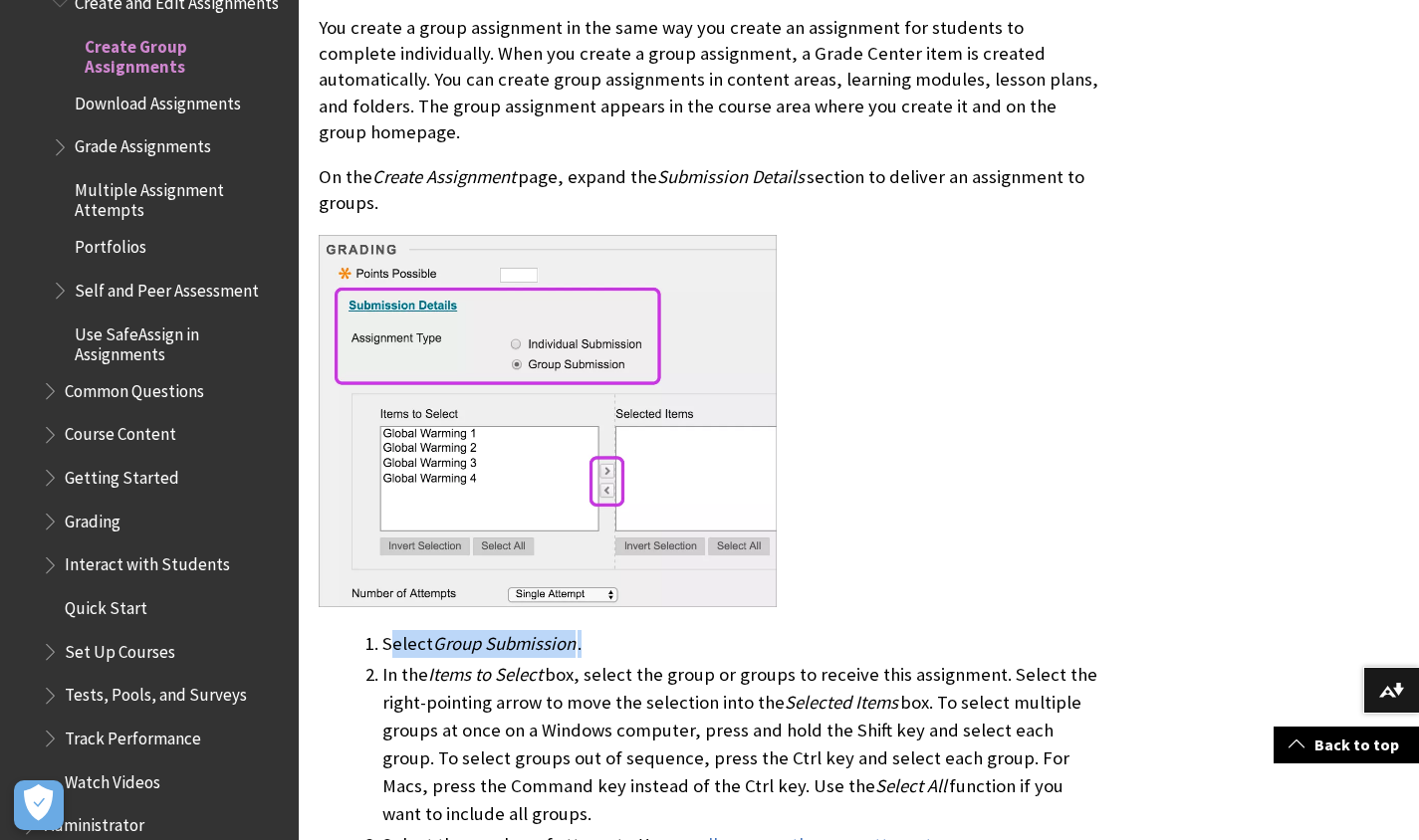 drag, startPoint x: 395, startPoint y: 540, endPoint x: 609, endPoint y: 542, distance: 214.00935 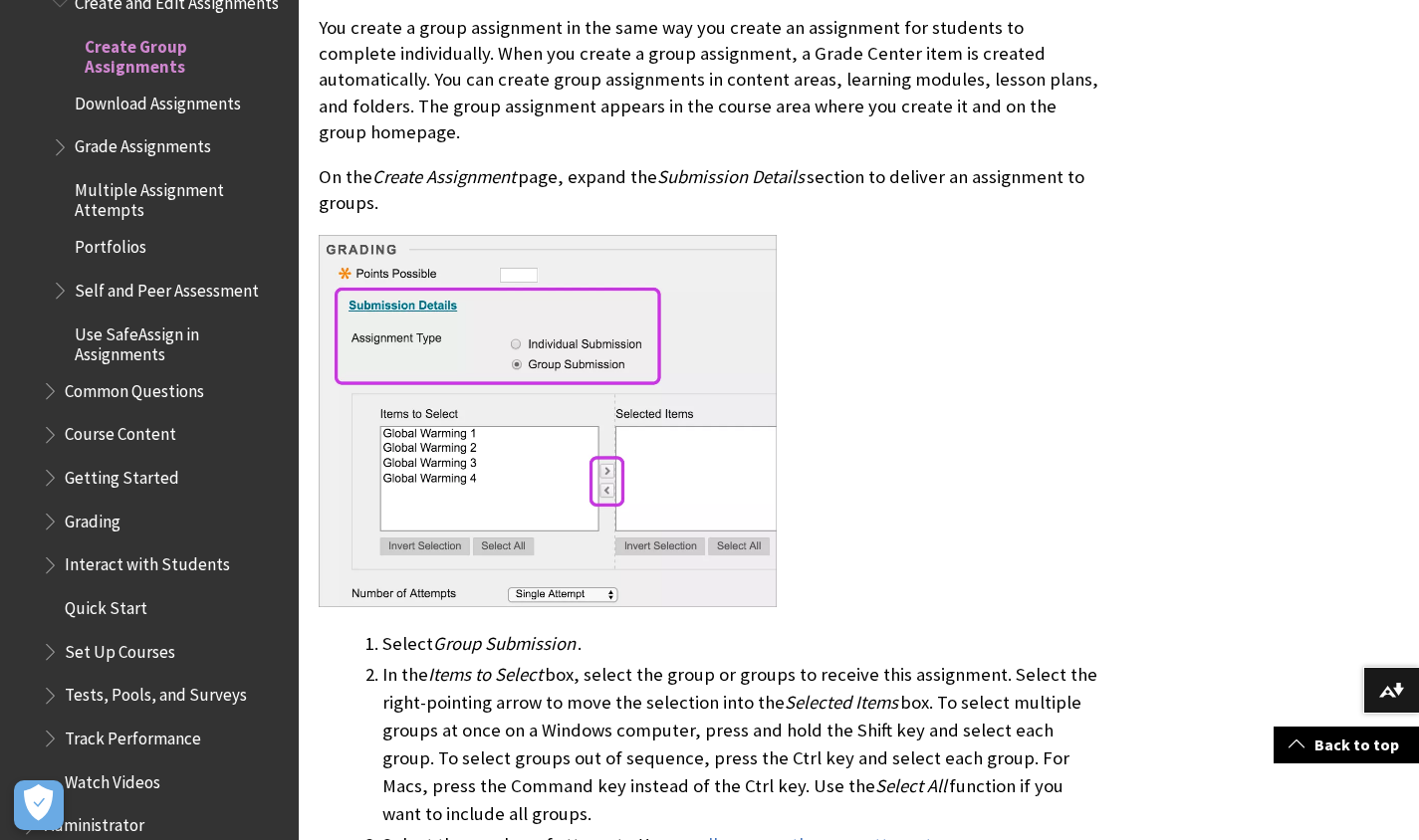 drag, startPoint x: 399, startPoint y: 554, endPoint x: 471, endPoint y: 699, distance: 161.89194 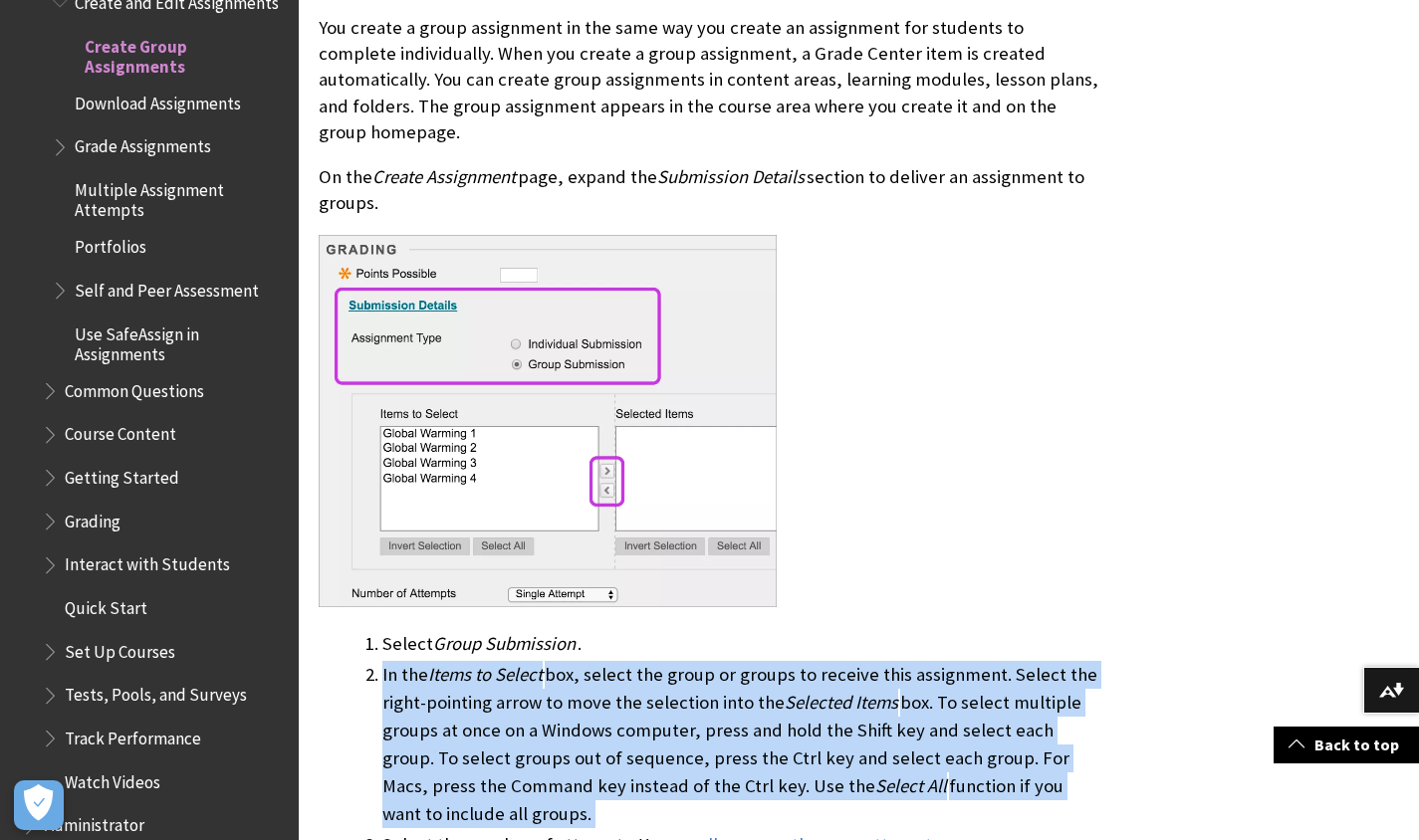 drag, startPoint x: 379, startPoint y: 559, endPoint x: 454, endPoint y: 723, distance: 180.3358 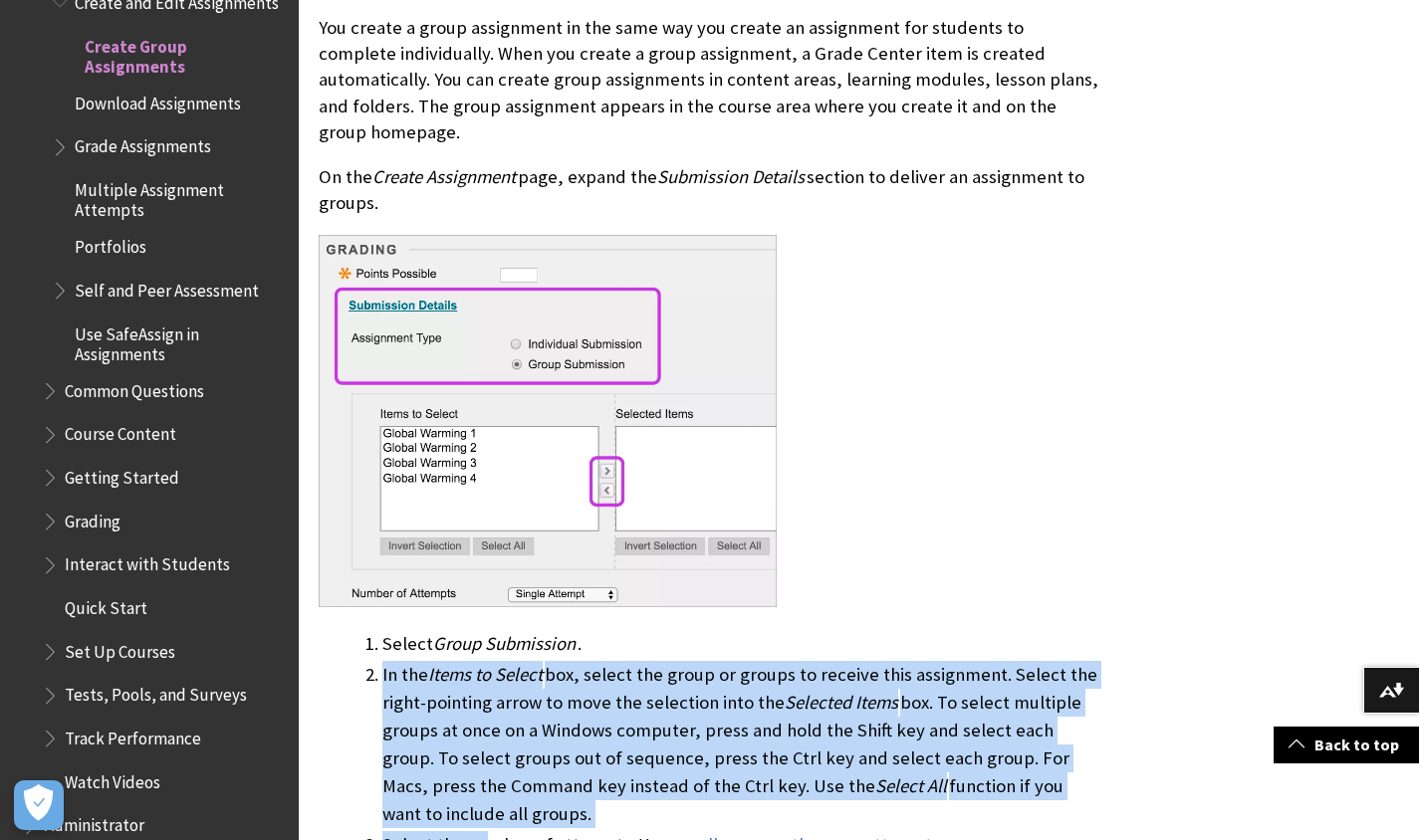 drag, startPoint x: 479, startPoint y: 739, endPoint x: 373, endPoint y: 575, distance: 195.27417 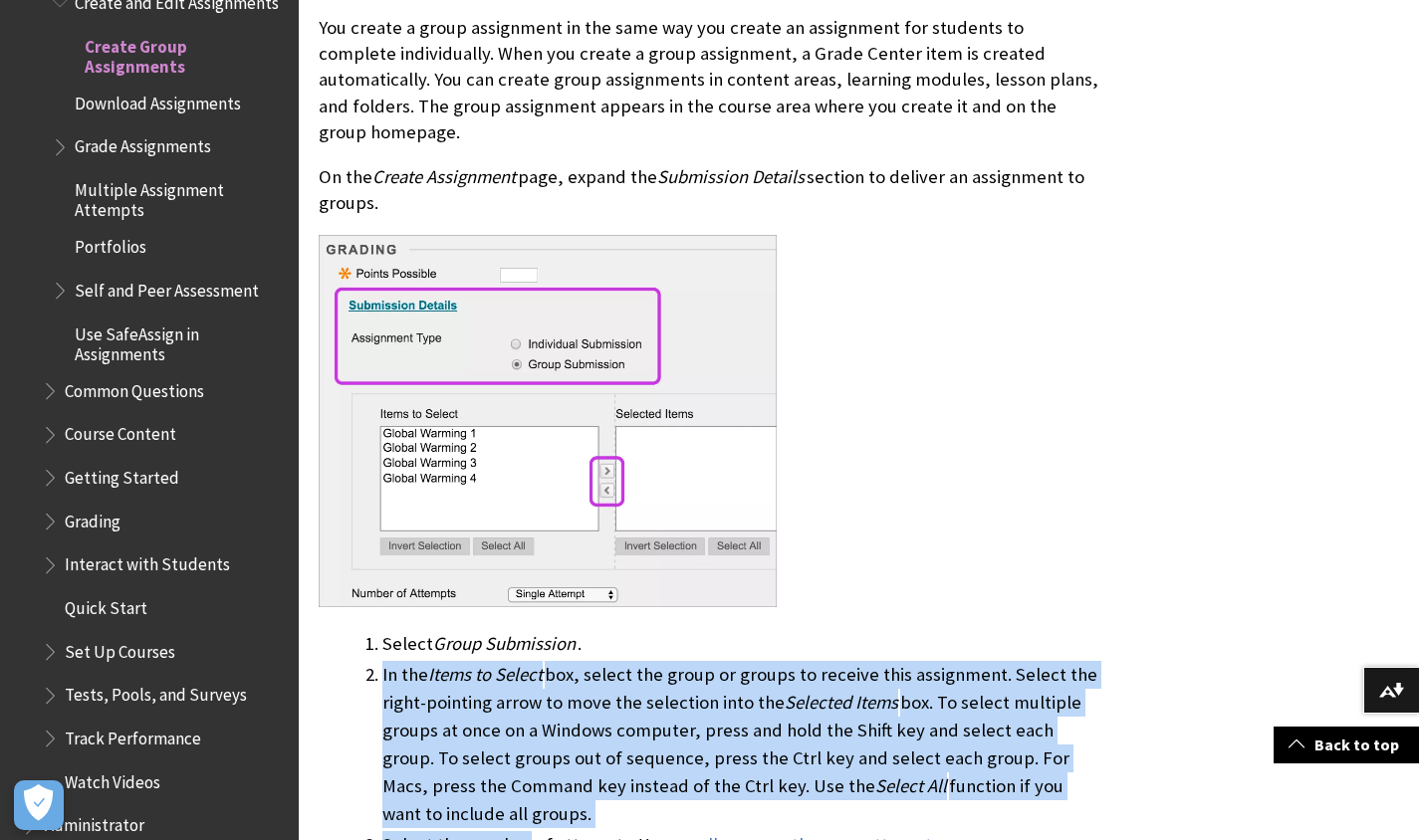 drag, startPoint x: 373, startPoint y: 575, endPoint x: 510, endPoint y: 732, distance: 208.36986 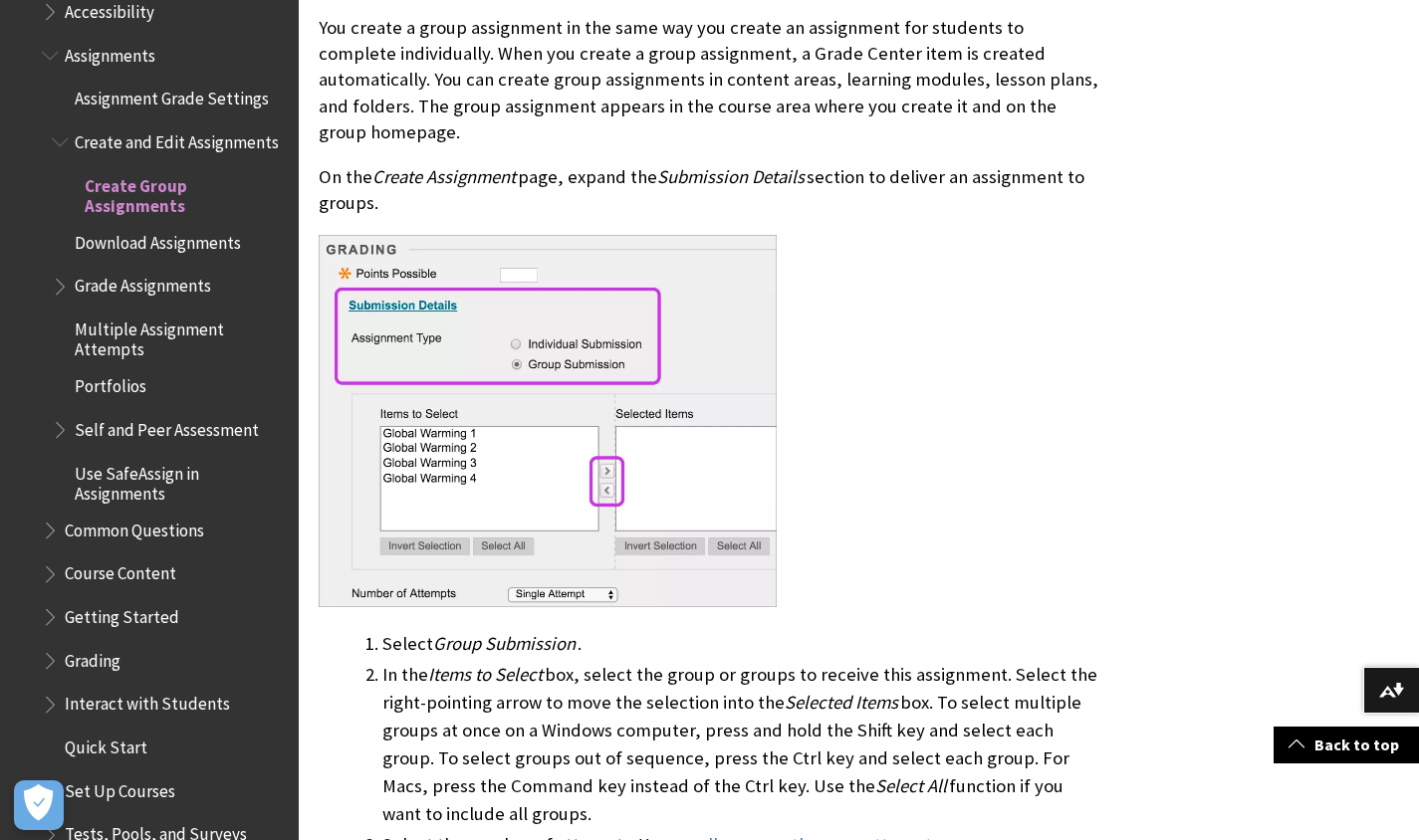 scroll, scrollTop: 2510, scrollLeft: 0, axis: vertical 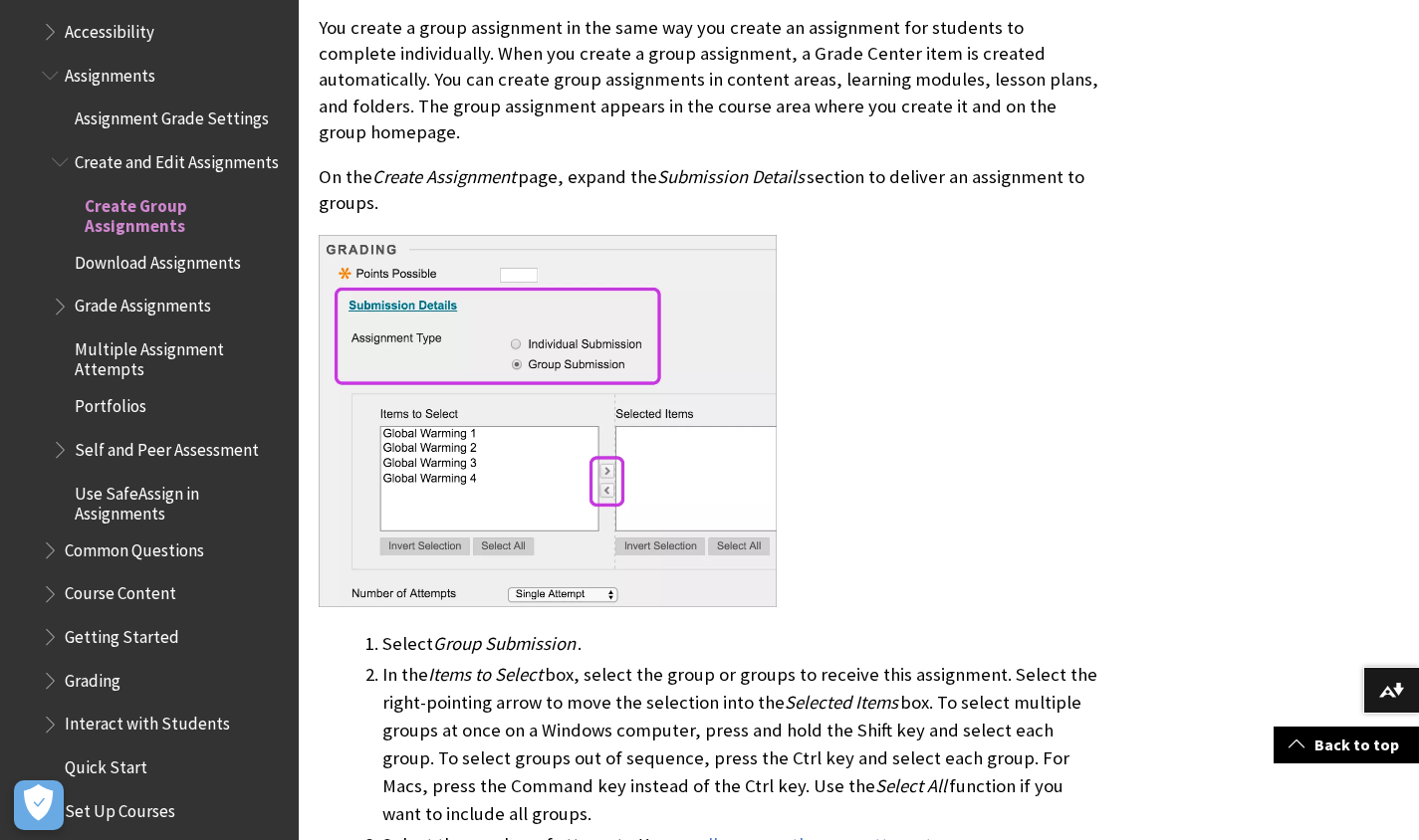 click on "Download Assignments" at bounding box center (157, 259) 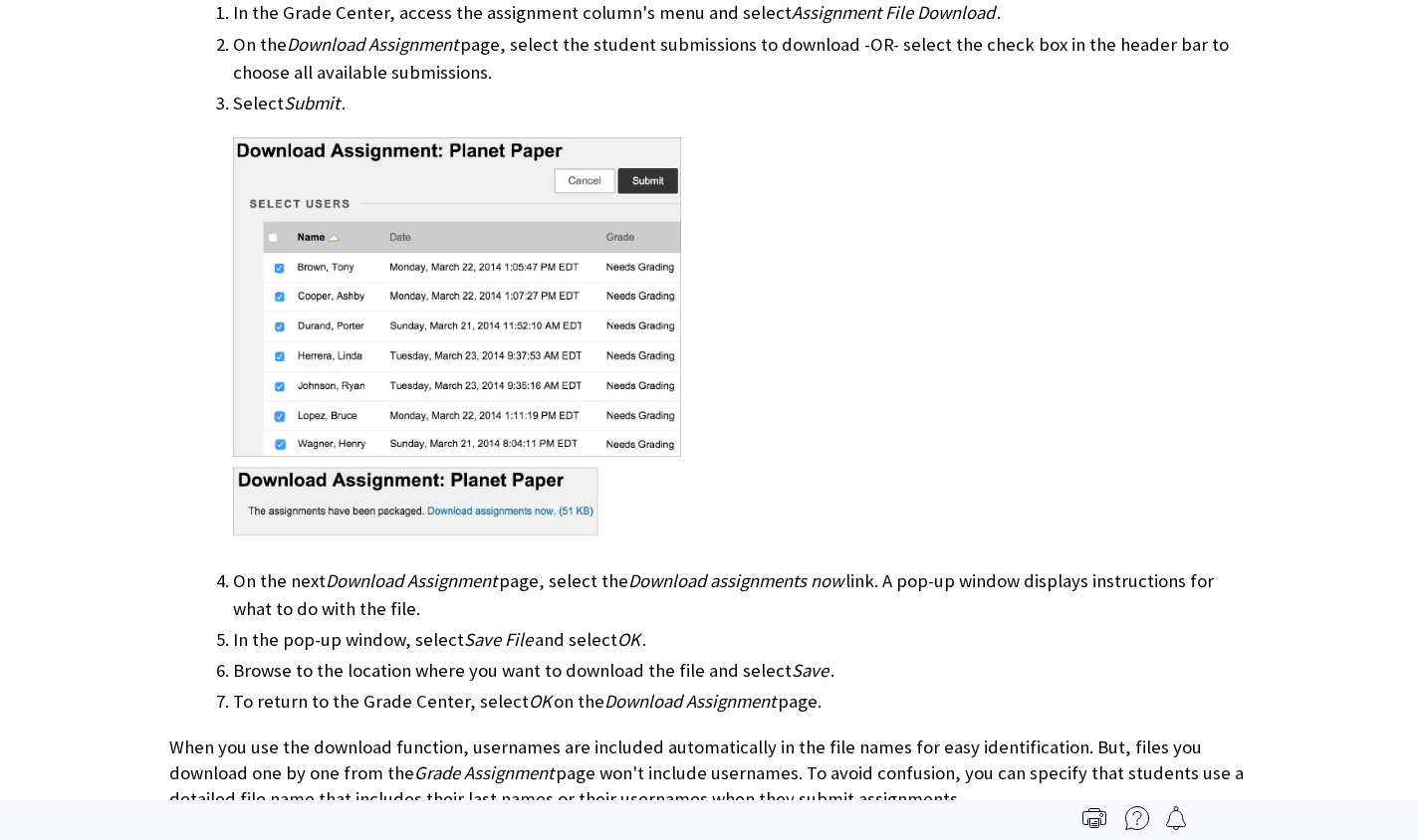 scroll, scrollTop: 864, scrollLeft: 0, axis: vertical 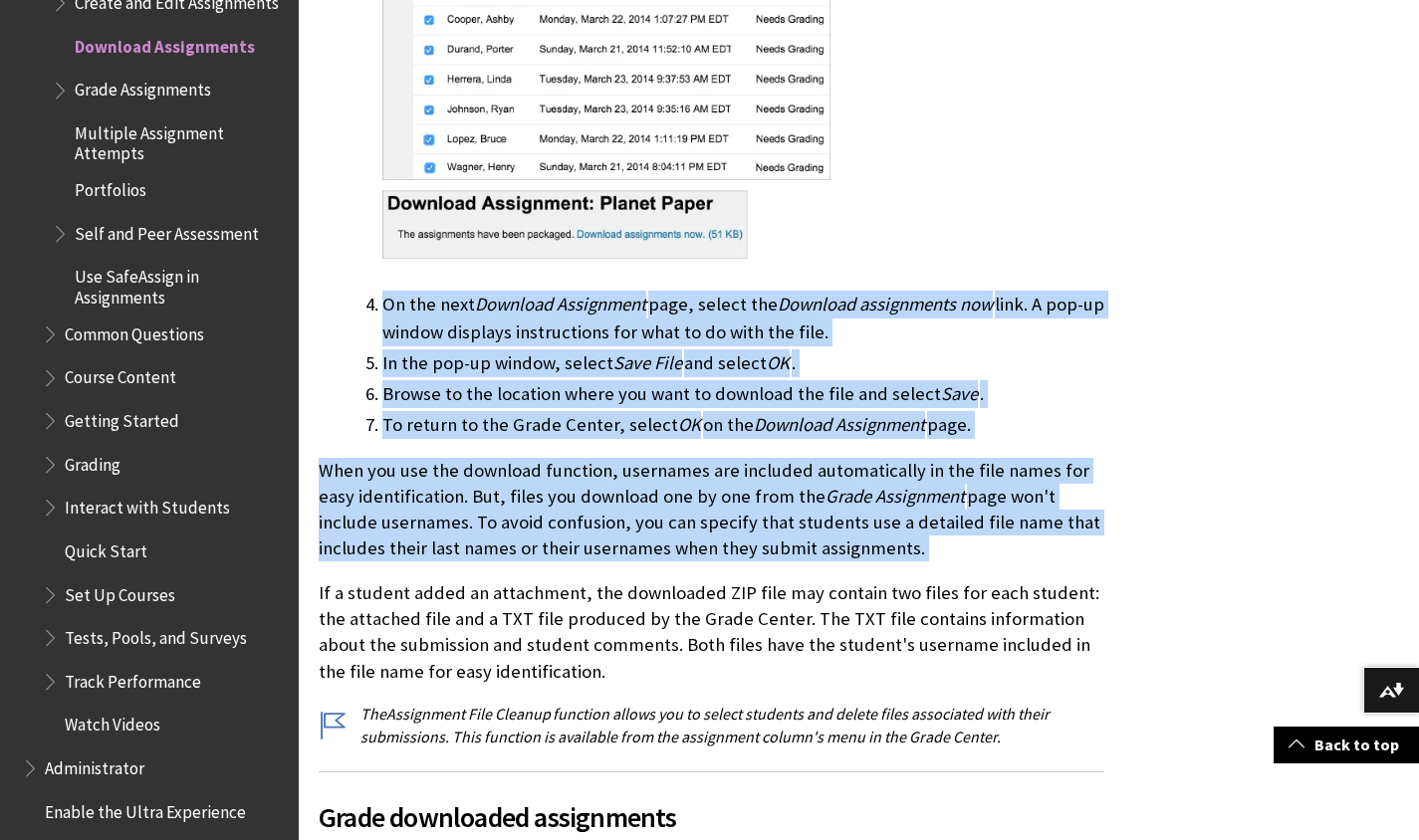 drag, startPoint x: 378, startPoint y: 306, endPoint x: 882, endPoint y: 570, distance: 568.9569 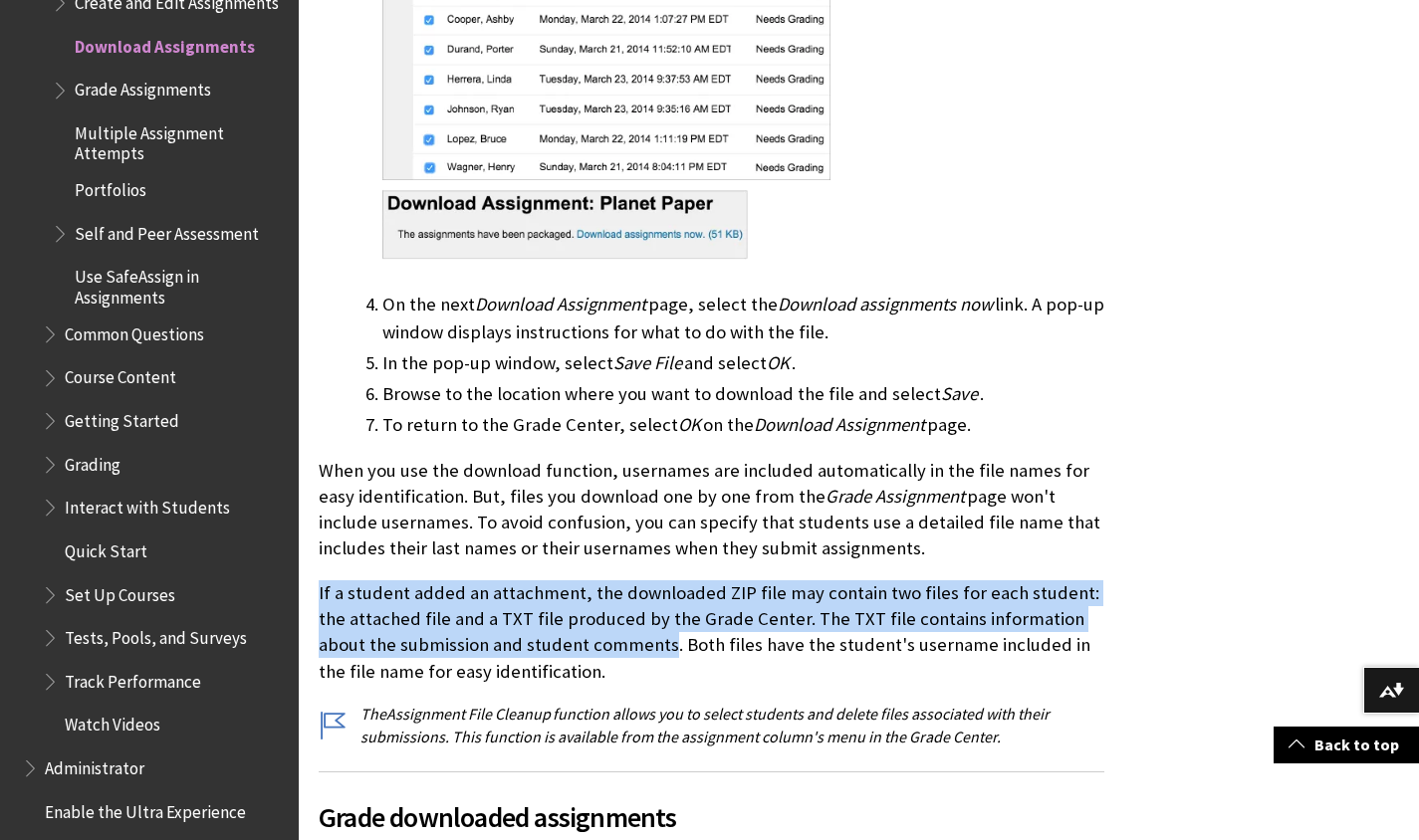 drag, startPoint x: 393, startPoint y: 564, endPoint x: 591, endPoint y: 652, distance: 216.67487 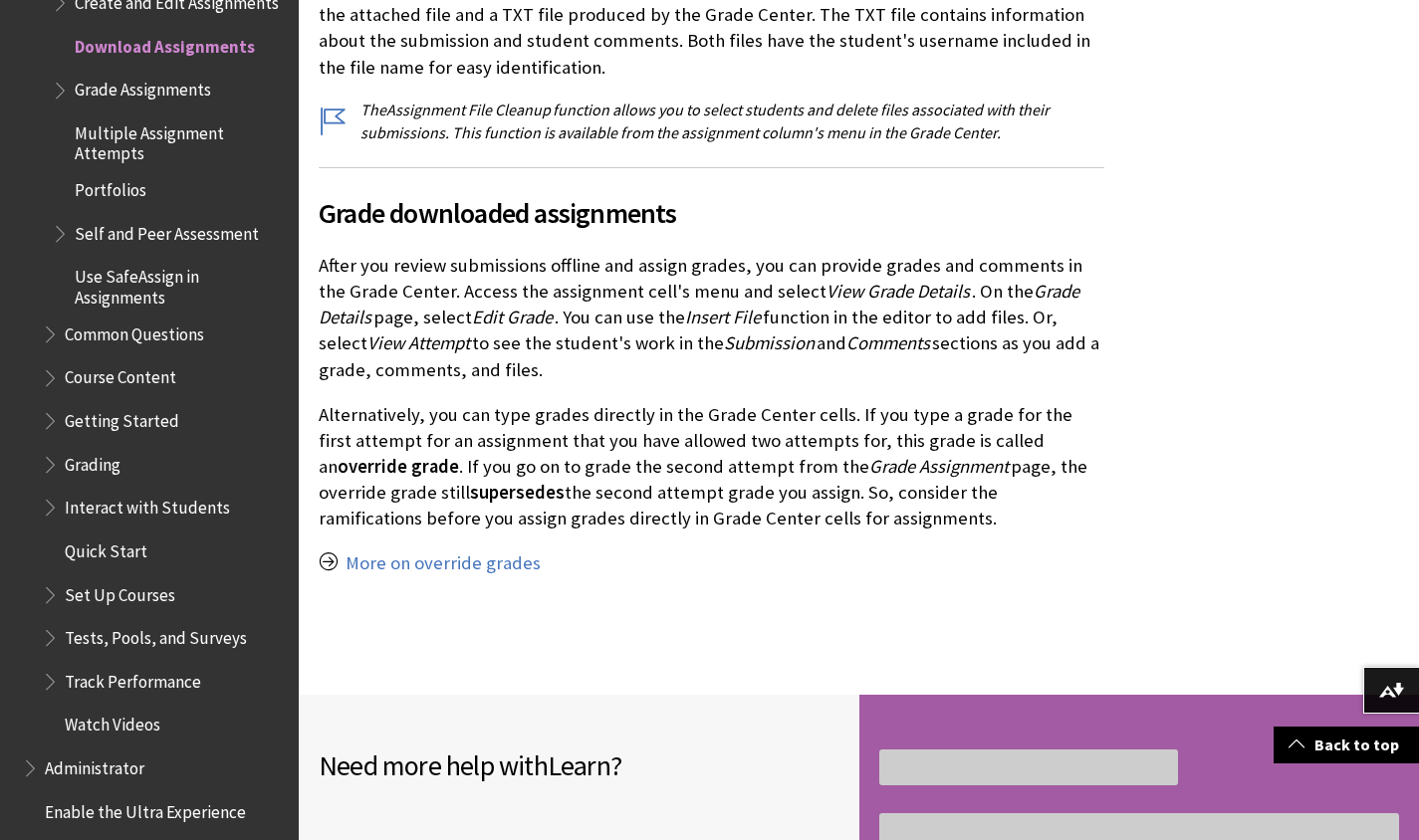 scroll, scrollTop: 1785, scrollLeft: 0, axis: vertical 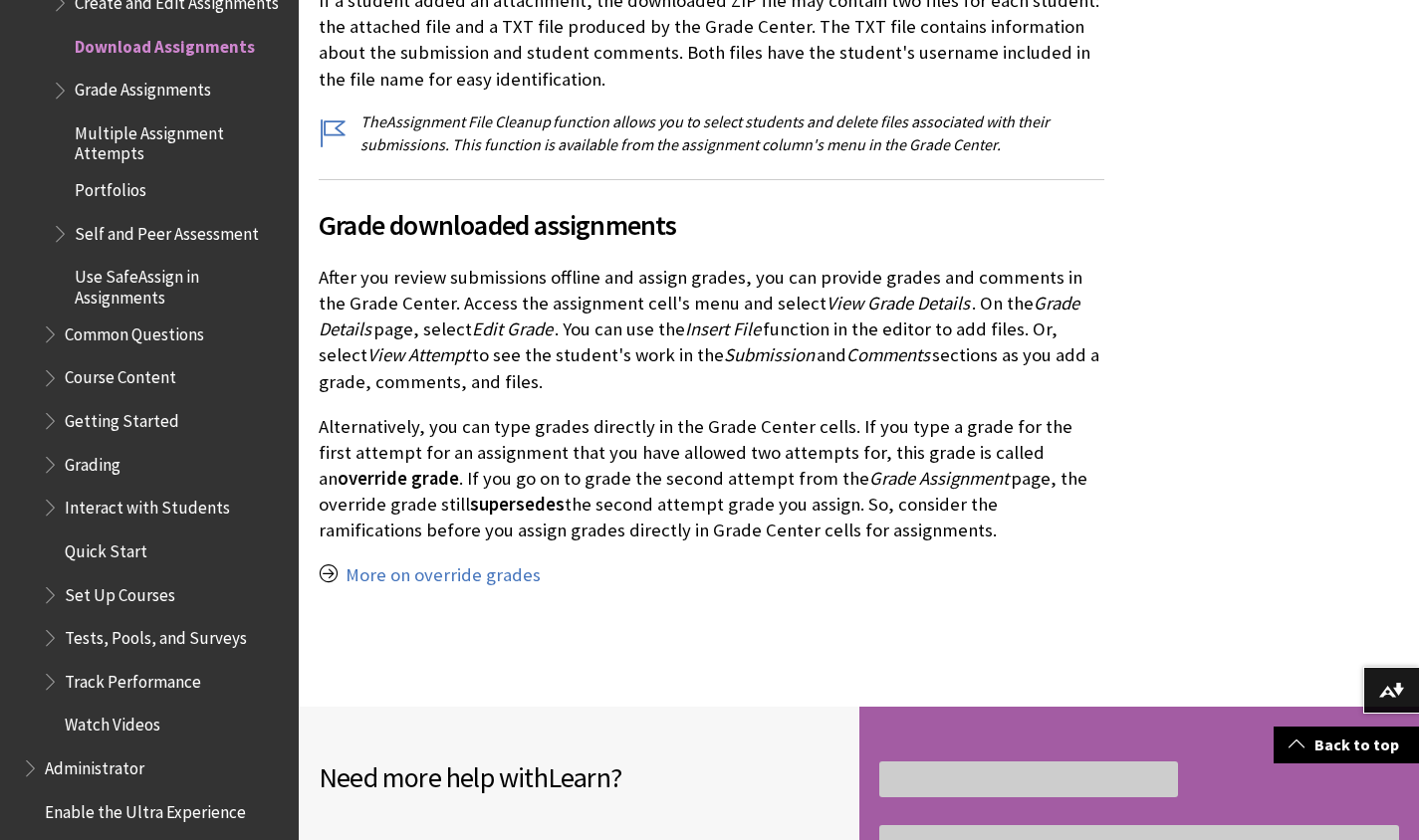drag, startPoint x: 492, startPoint y: 358, endPoint x: 799, endPoint y: 544, distance: 358.94986 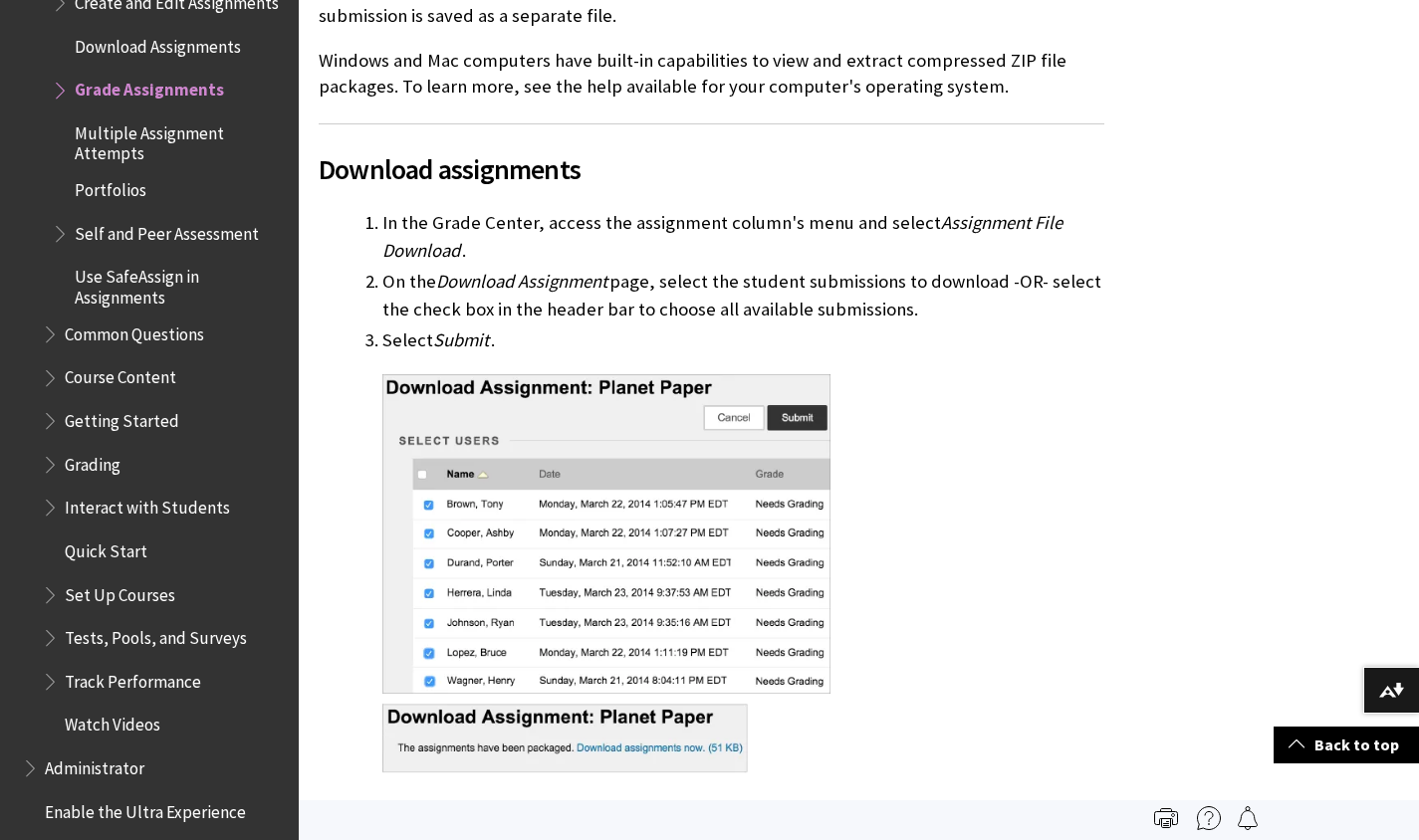 scroll, scrollTop: 677, scrollLeft: 0, axis: vertical 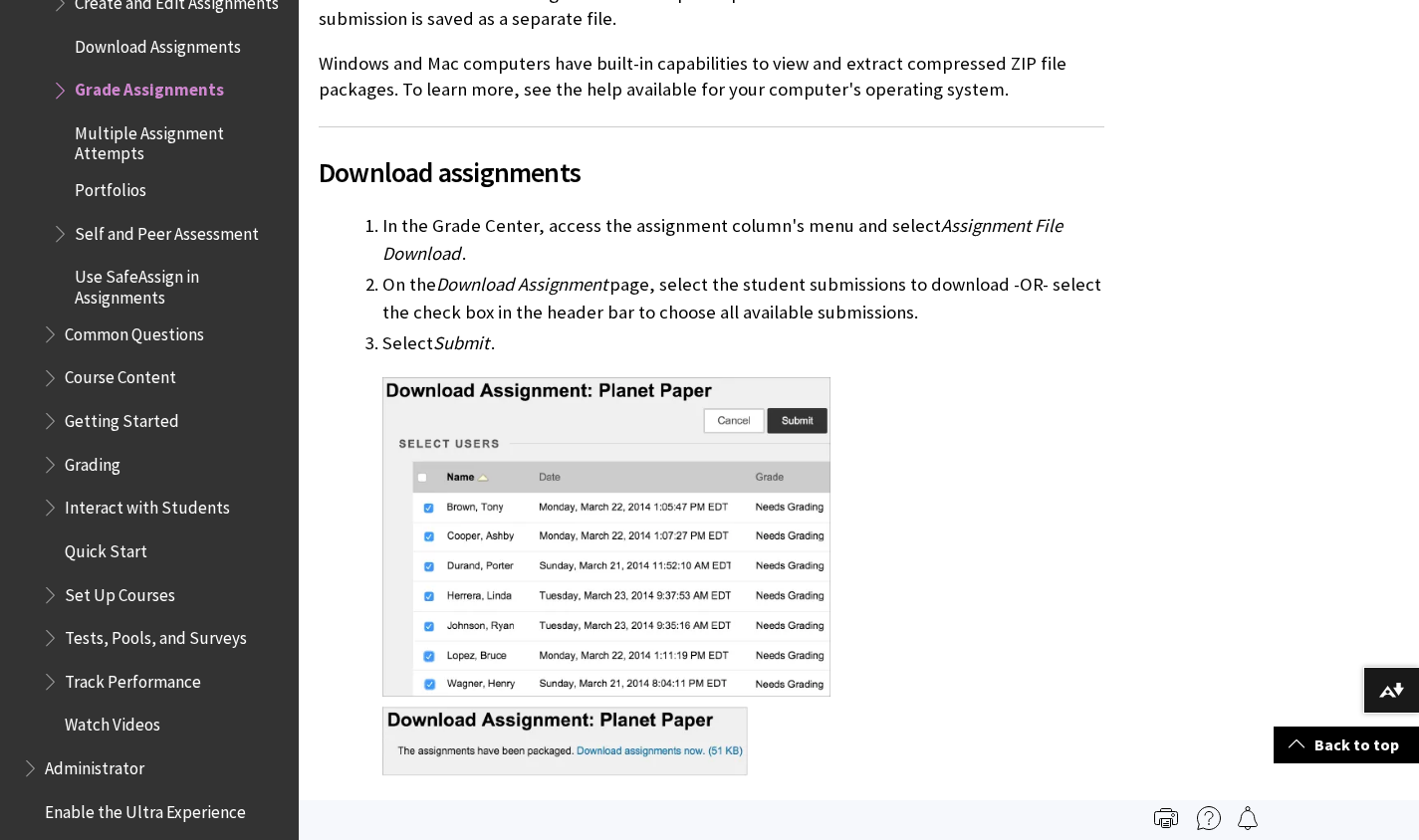 click at bounding box center (62, 86) 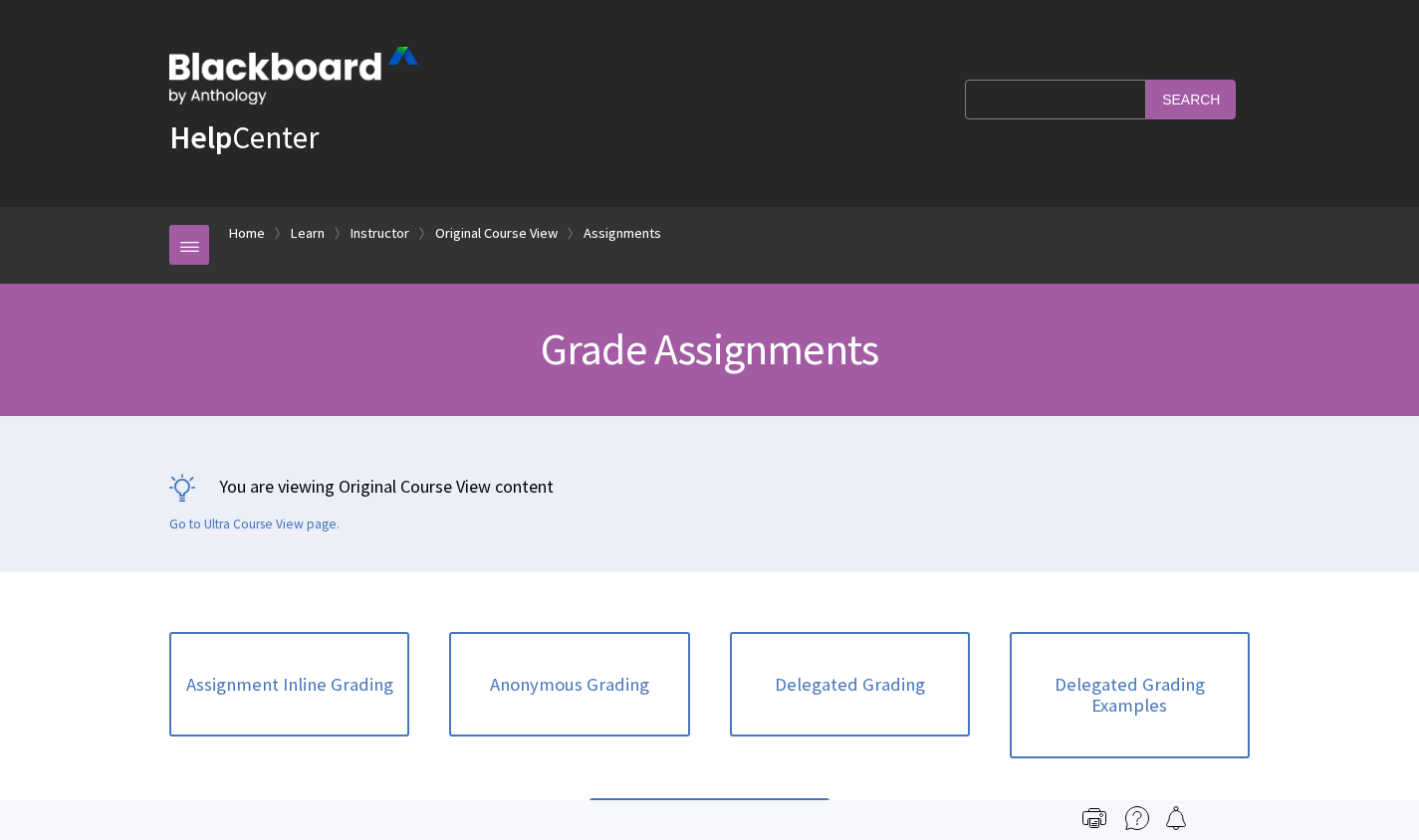 scroll, scrollTop: 0, scrollLeft: 0, axis: both 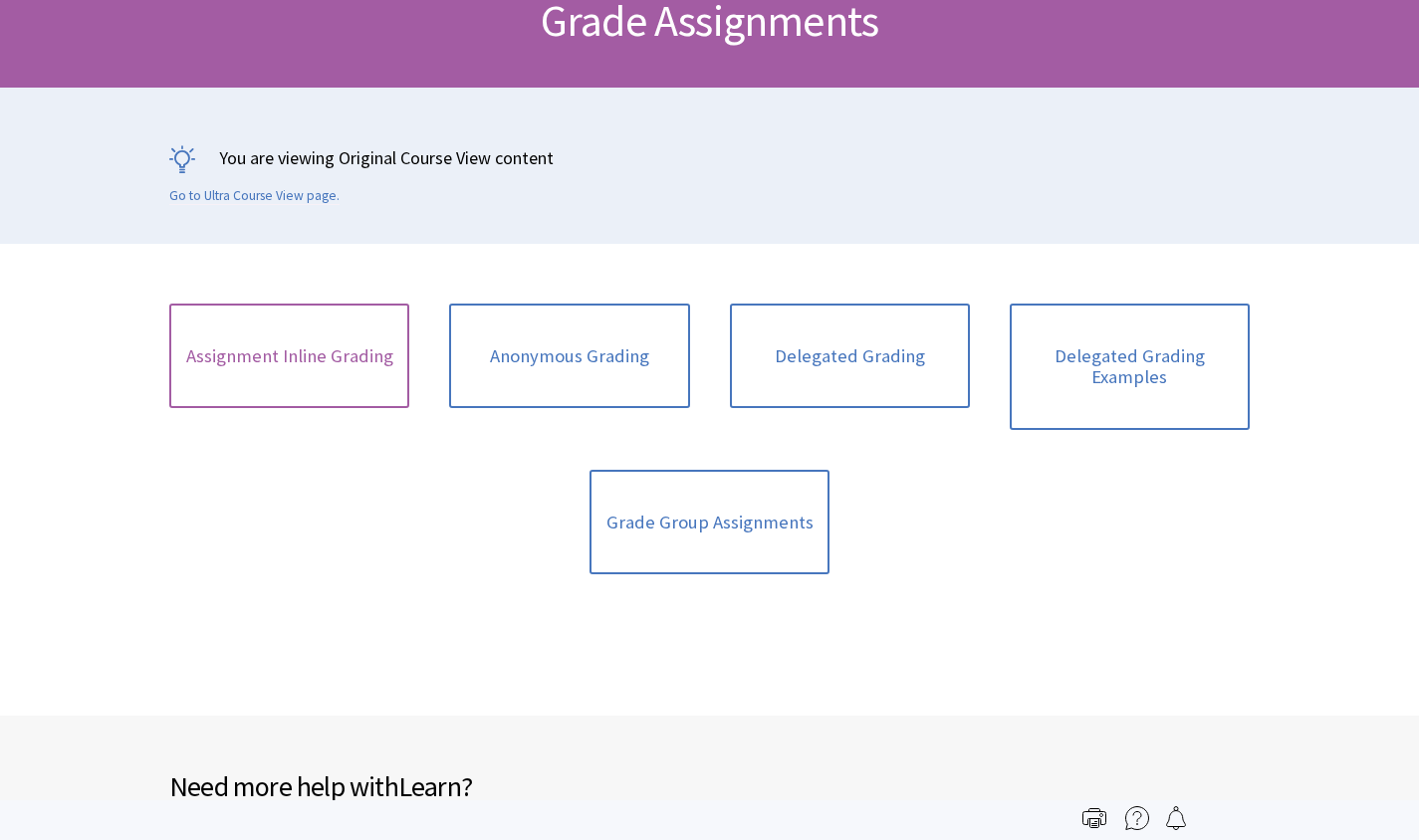 click on "Assignment Inline Grading" at bounding box center [289, 356] 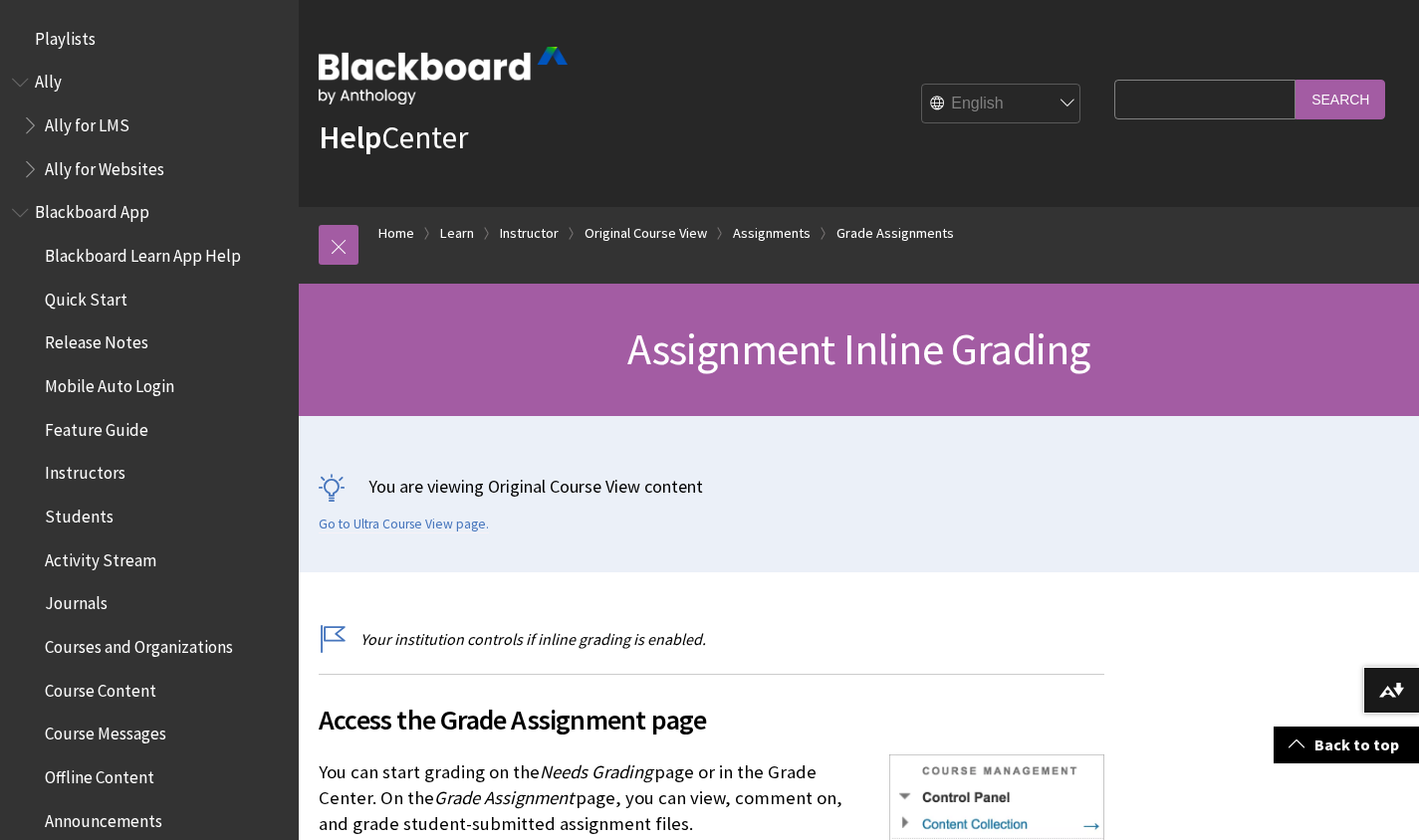 scroll, scrollTop: 467, scrollLeft: 0, axis: vertical 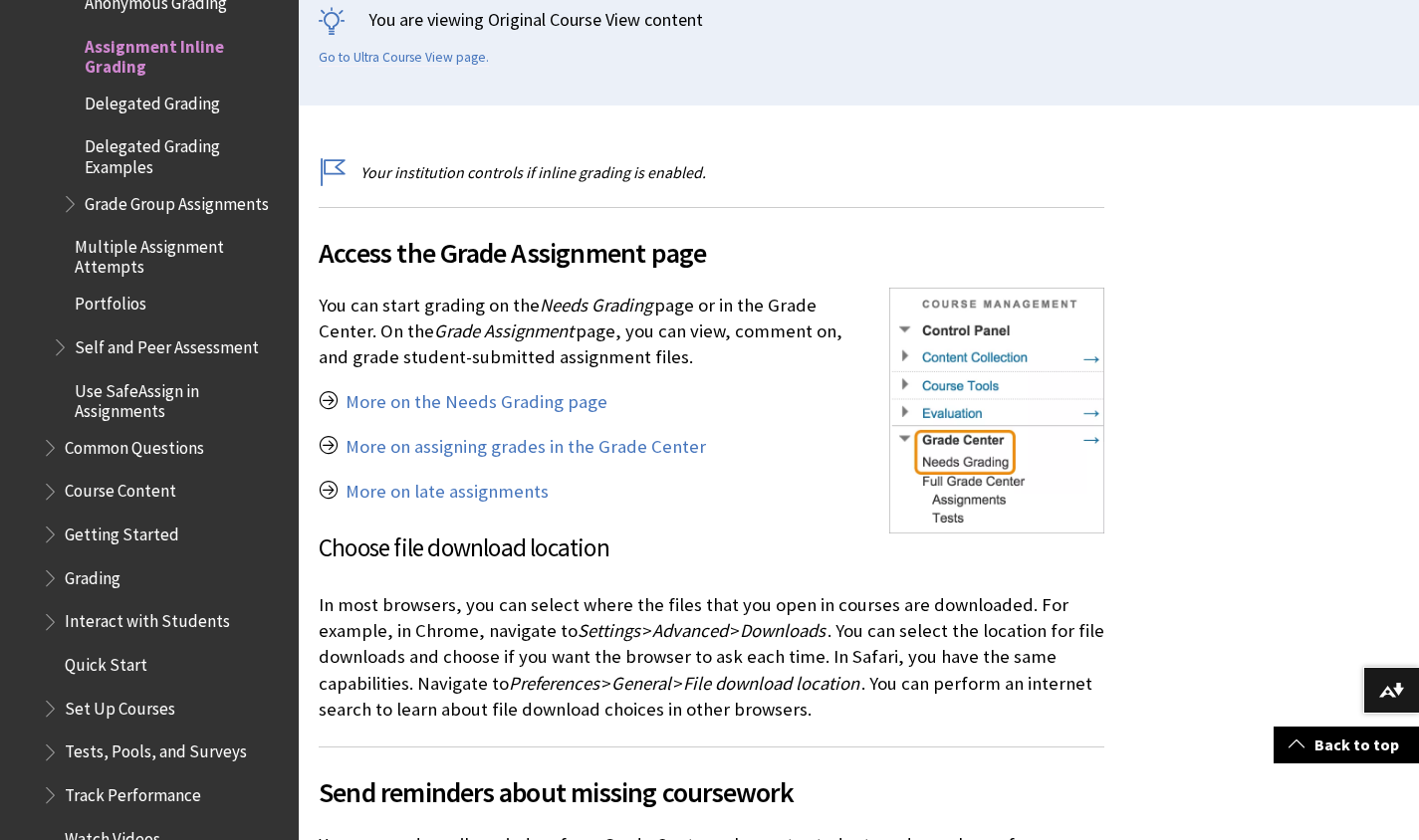 click on "You can start grading on the  Needs Grading  page or in the Grade Center. On the  Grade Assignment  page, you can view, comment on, and grade student-submitted assignment files." at bounding box center [711, 331] 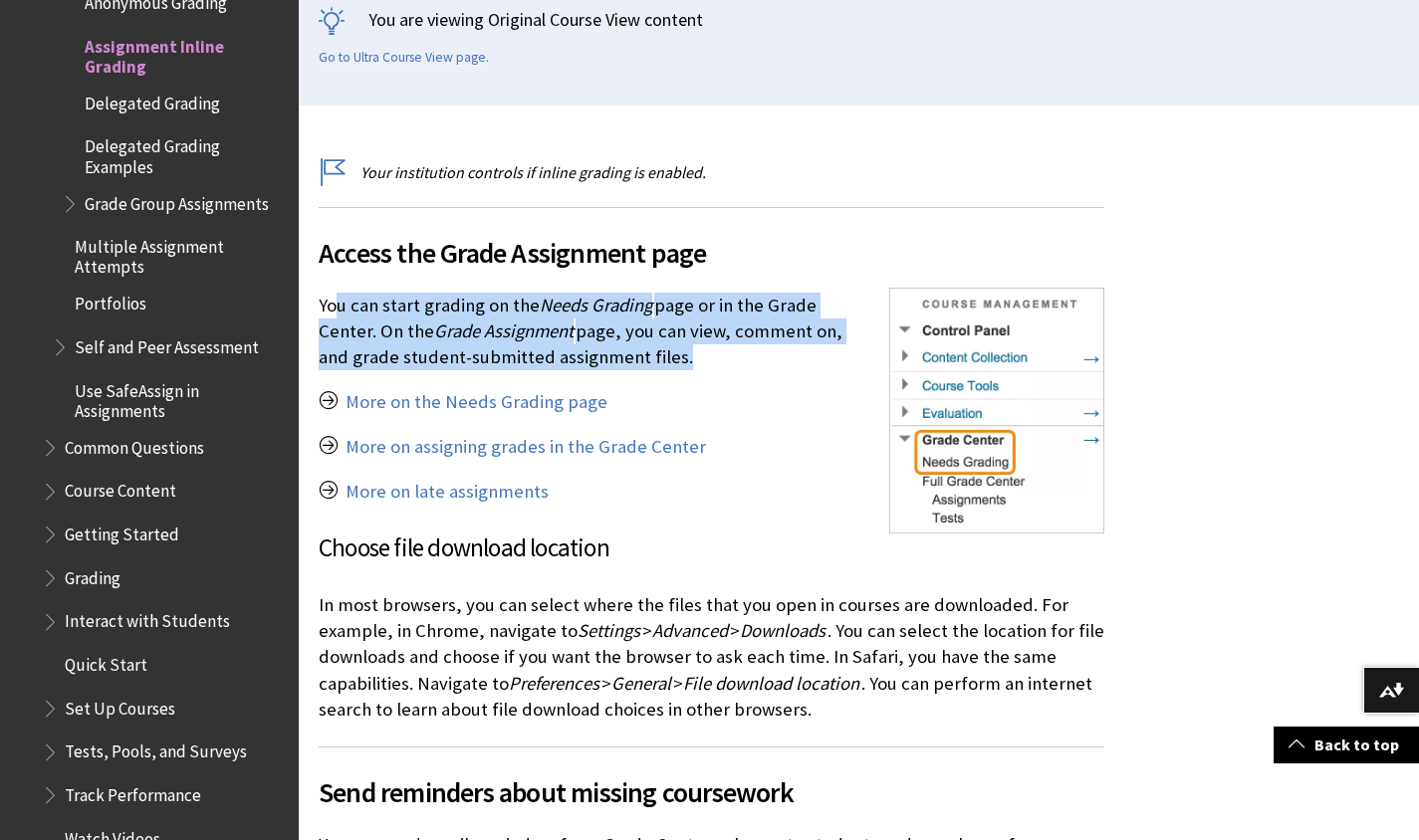 drag, startPoint x: 332, startPoint y: 300, endPoint x: 697, endPoint y: 377, distance: 373.0335 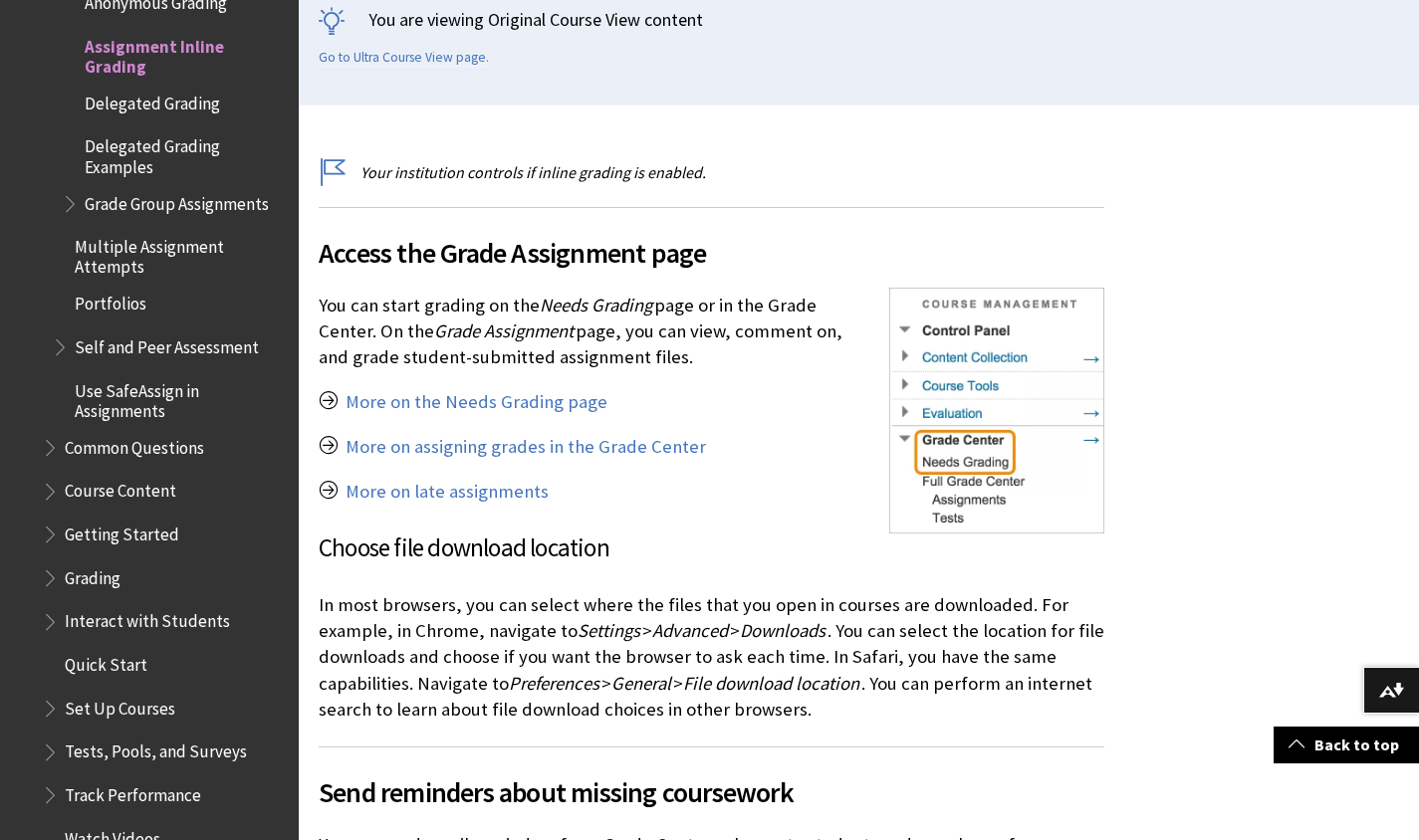 drag, startPoint x: 706, startPoint y: 368, endPoint x: 365, endPoint y: 313, distance: 345.40701 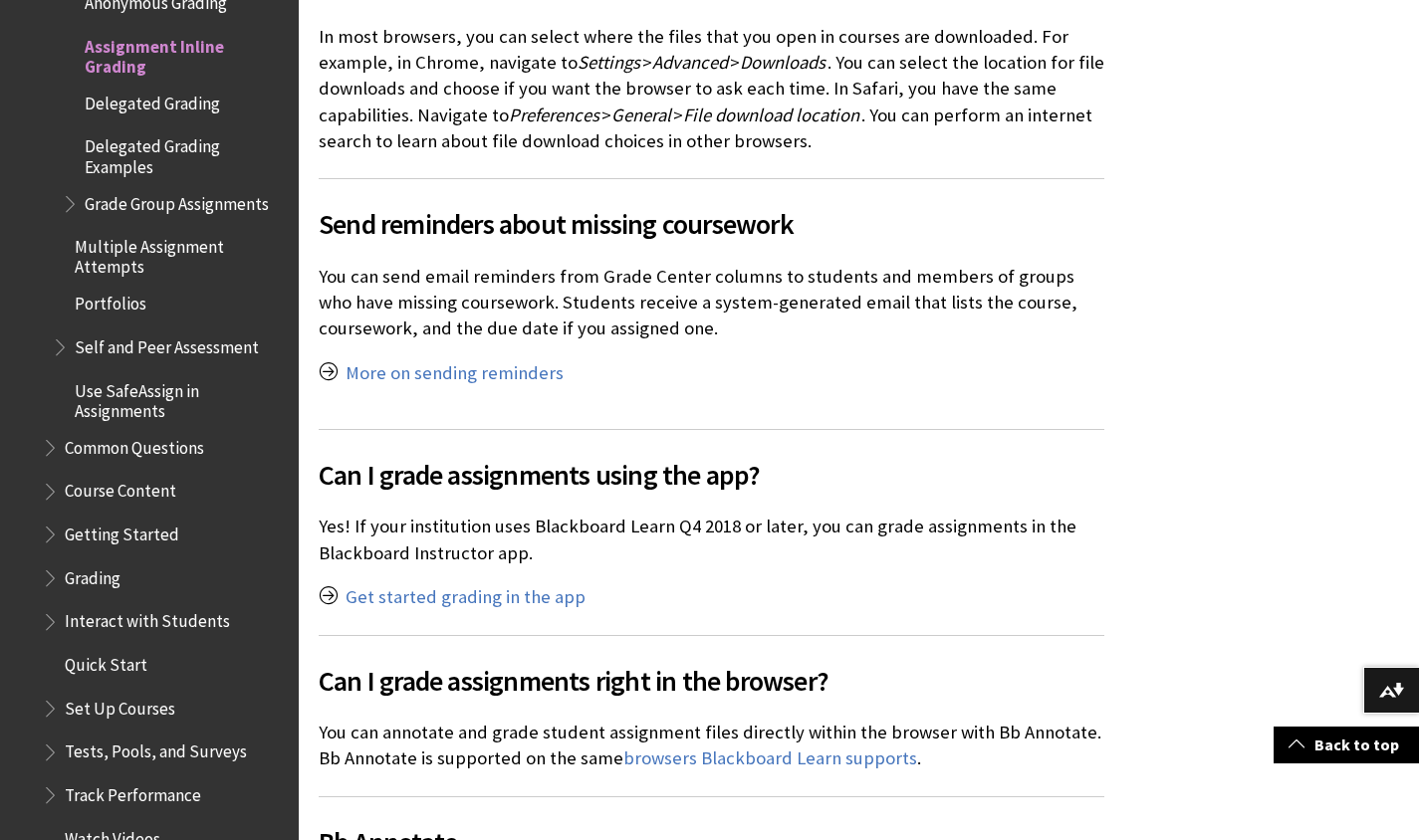 scroll, scrollTop: 1049, scrollLeft: 0, axis: vertical 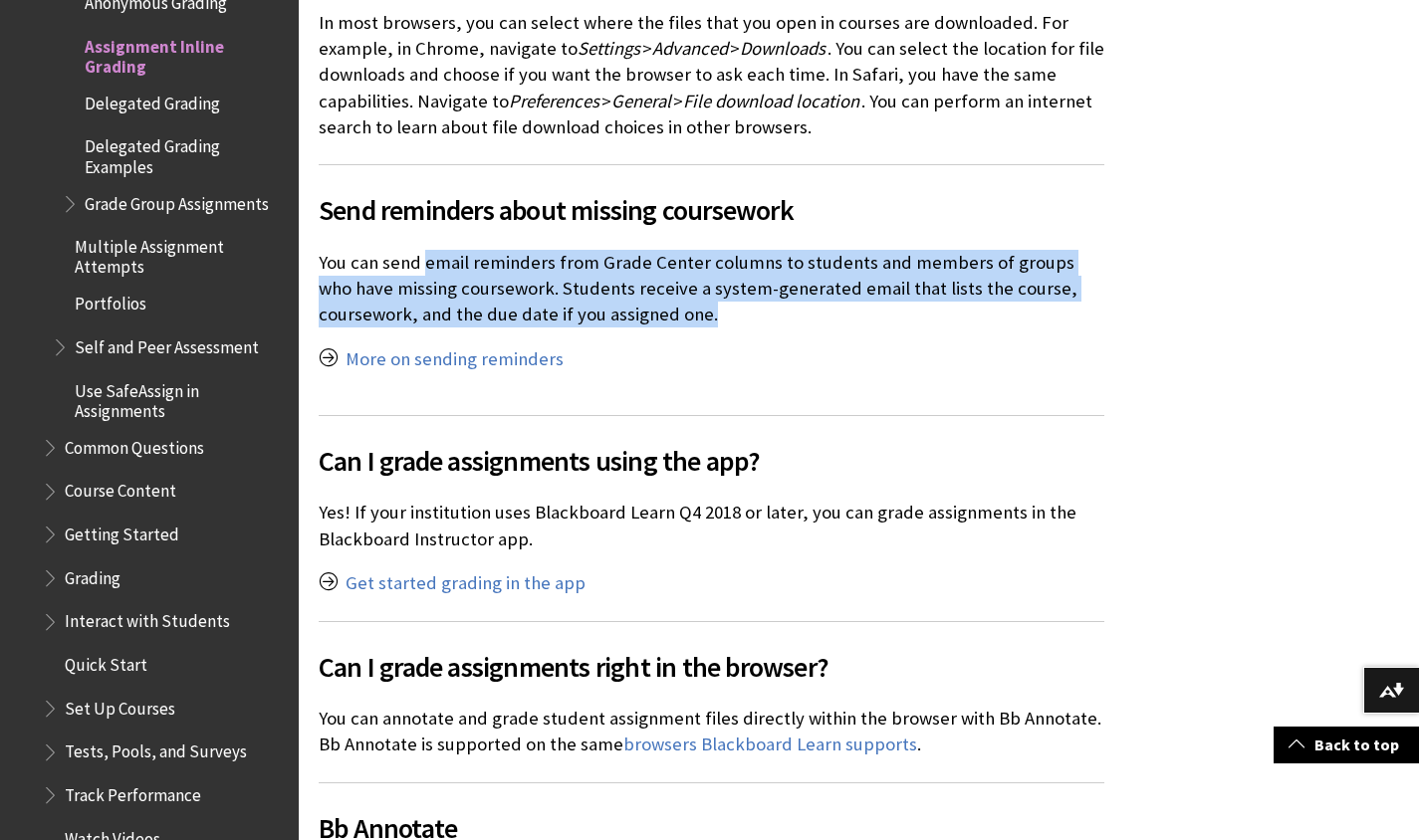 drag, startPoint x: 720, startPoint y: 312, endPoint x: 424, endPoint y: 263, distance: 300.02833 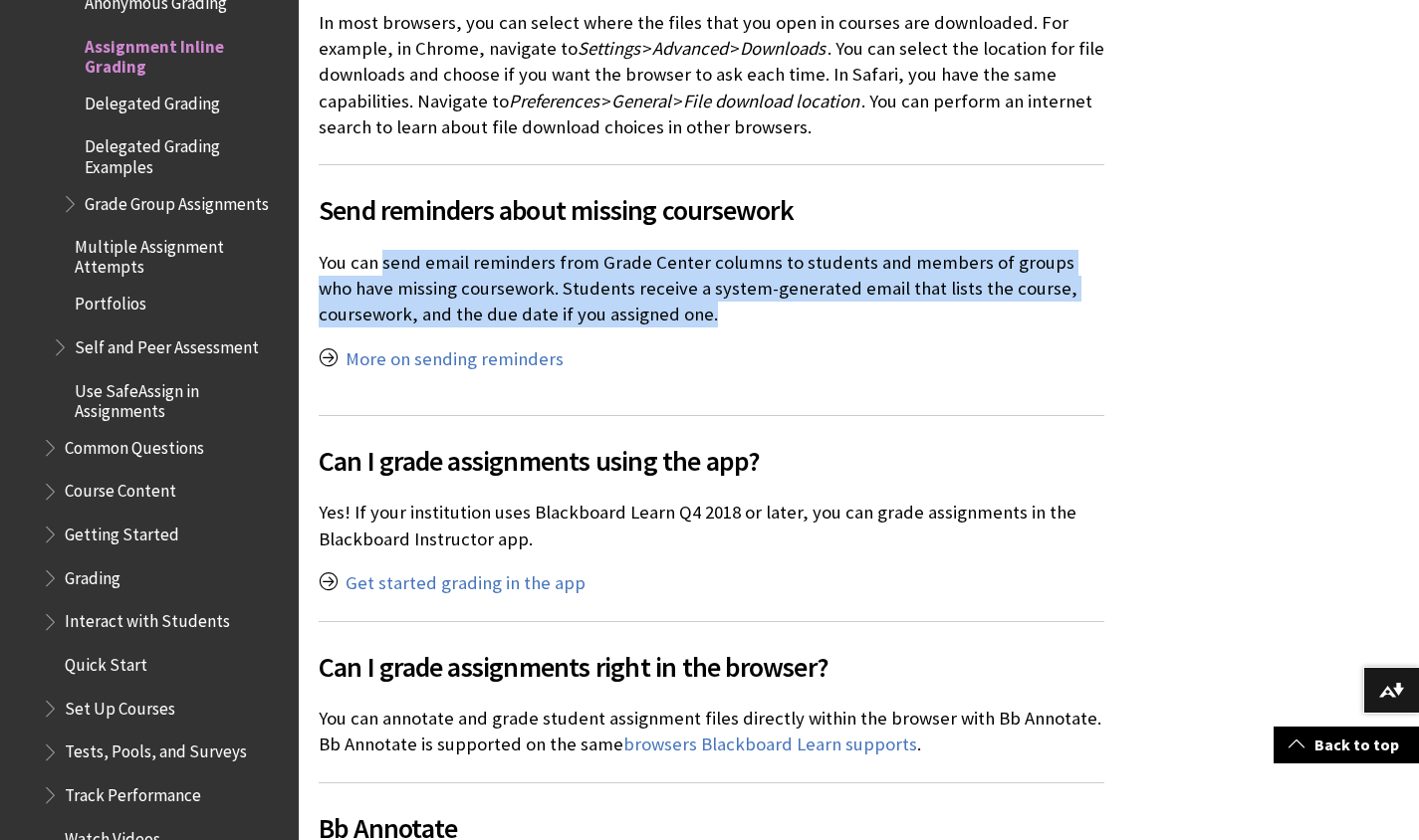 drag, startPoint x: 732, startPoint y: 309, endPoint x: 389, endPoint y: 268, distance: 345.4417 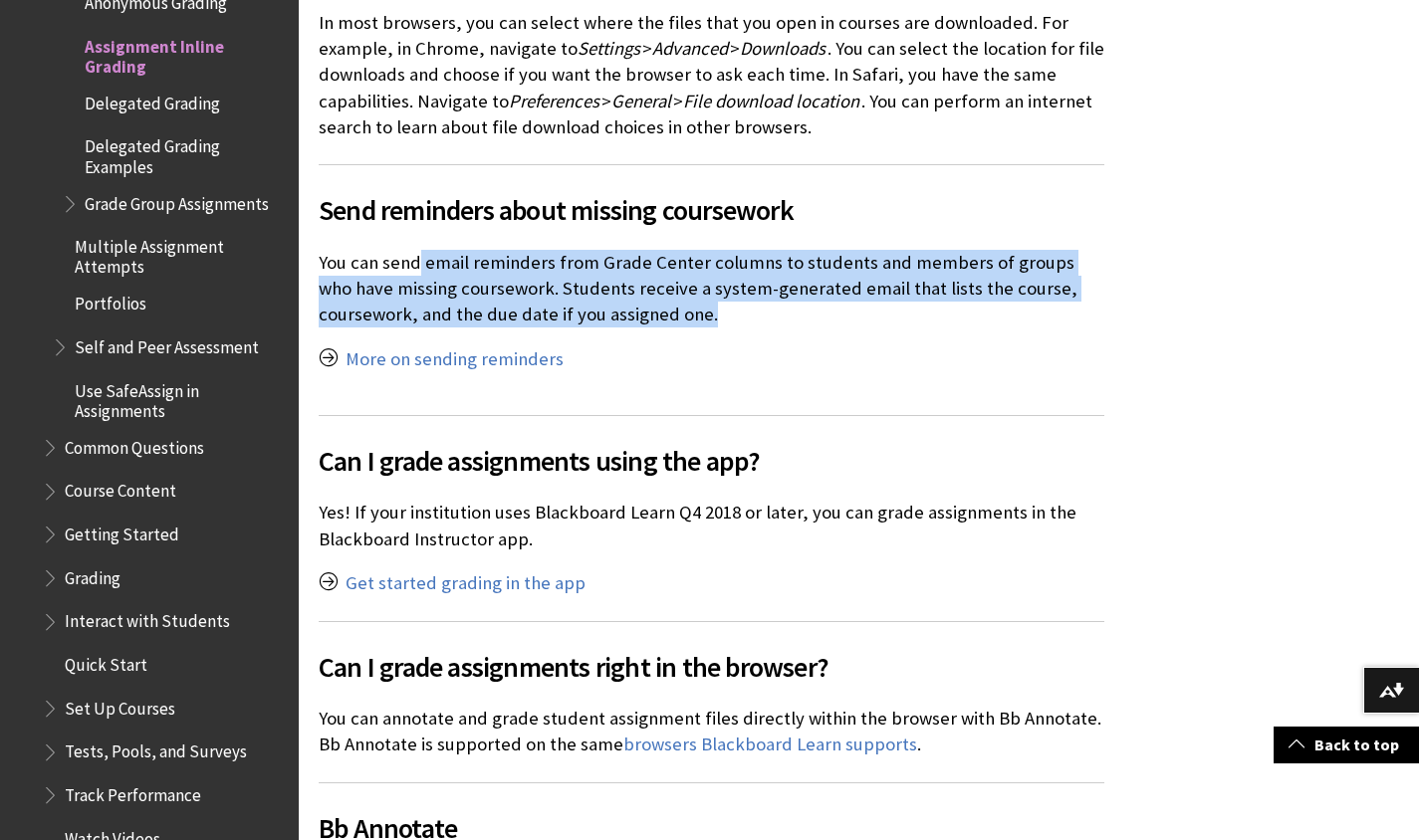 drag, startPoint x: 737, startPoint y: 312, endPoint x: 416, endPoint y: 267, distance: 324.1389 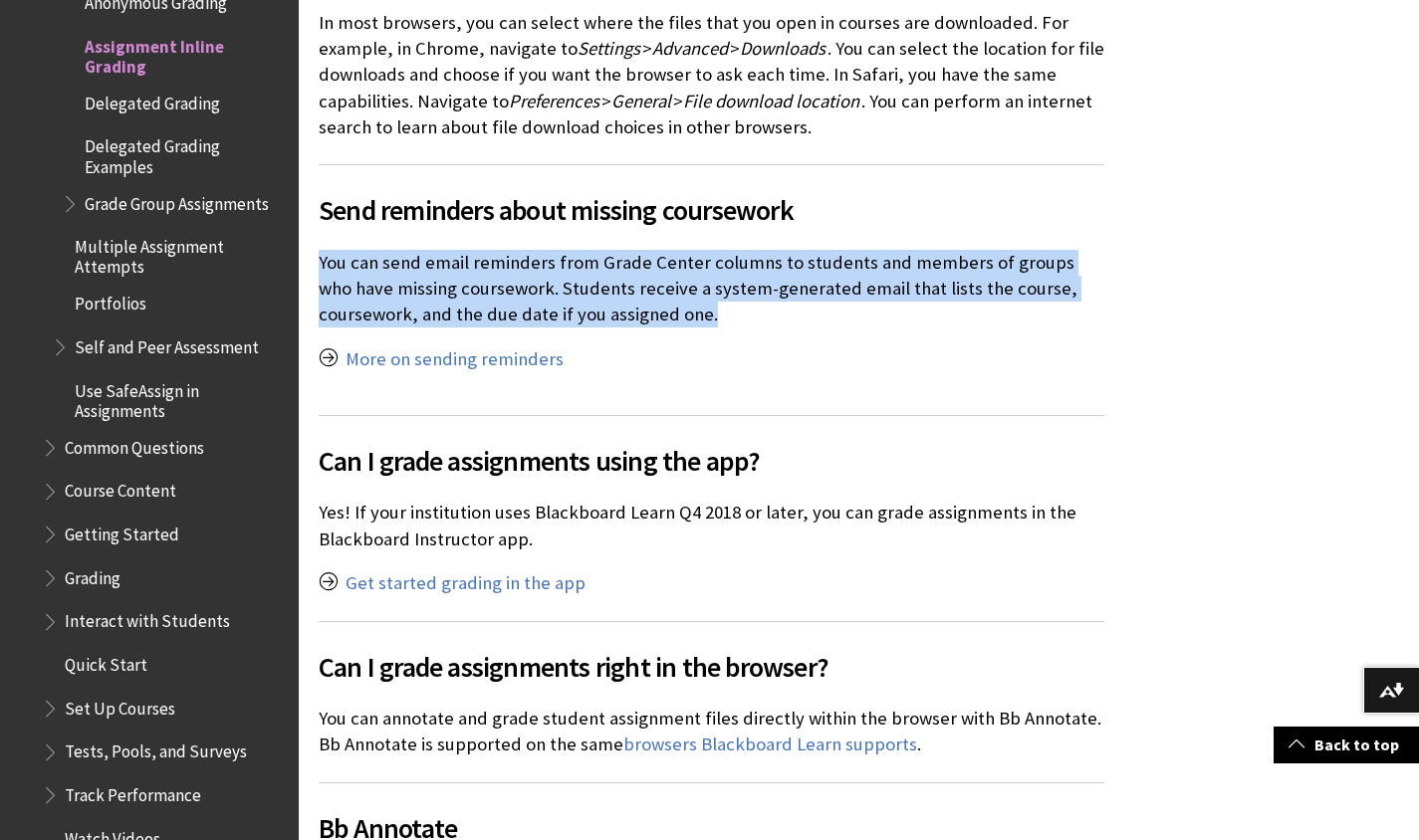 drag, startPoint x: 739, startPoint y: 319, endPoint x: 319, endPoint y: 255, distance: 424.8482 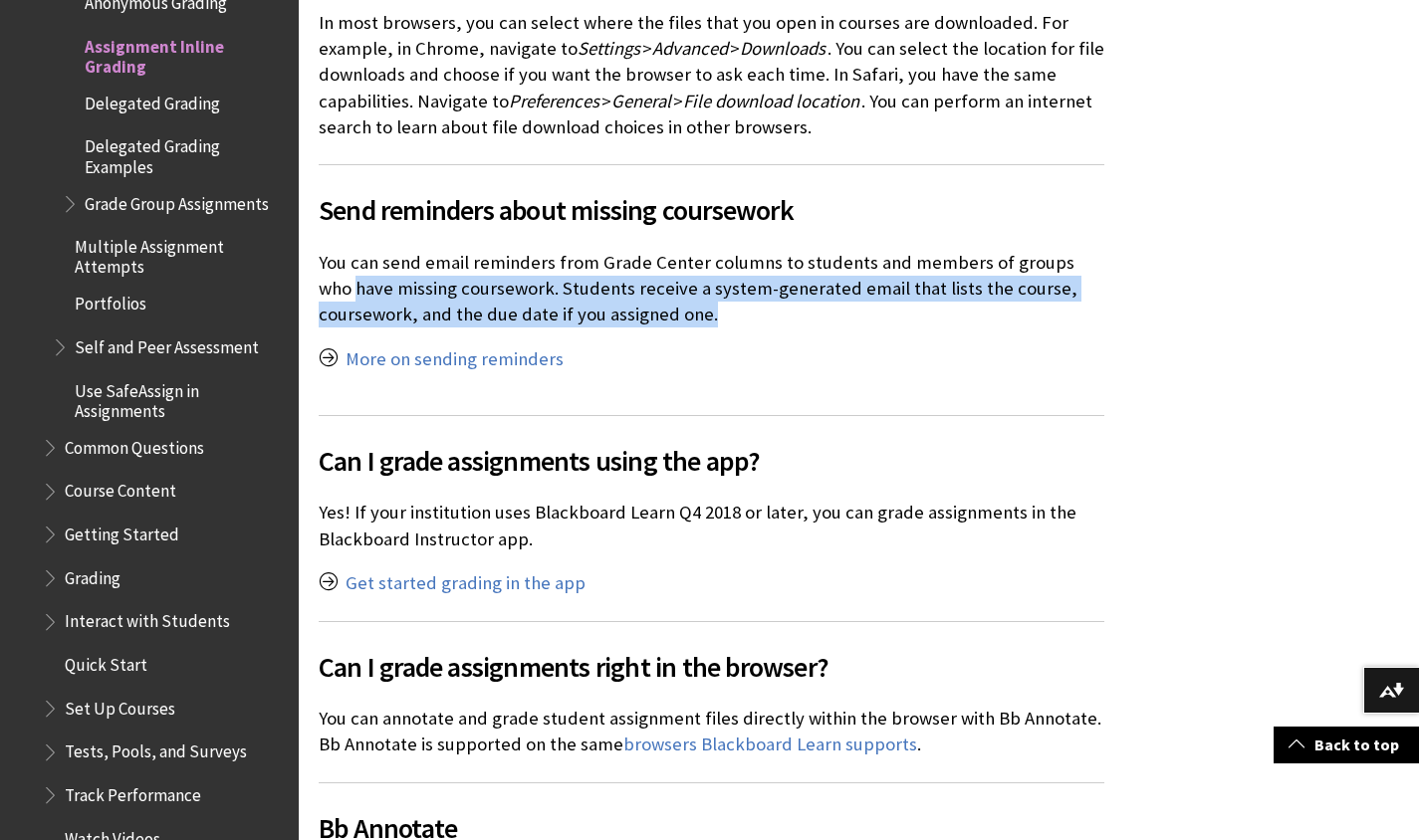drag, startPoint x: 726, startPoint y: 317, endPoint x: 320, endPoint y: 279, distance: 407.77445 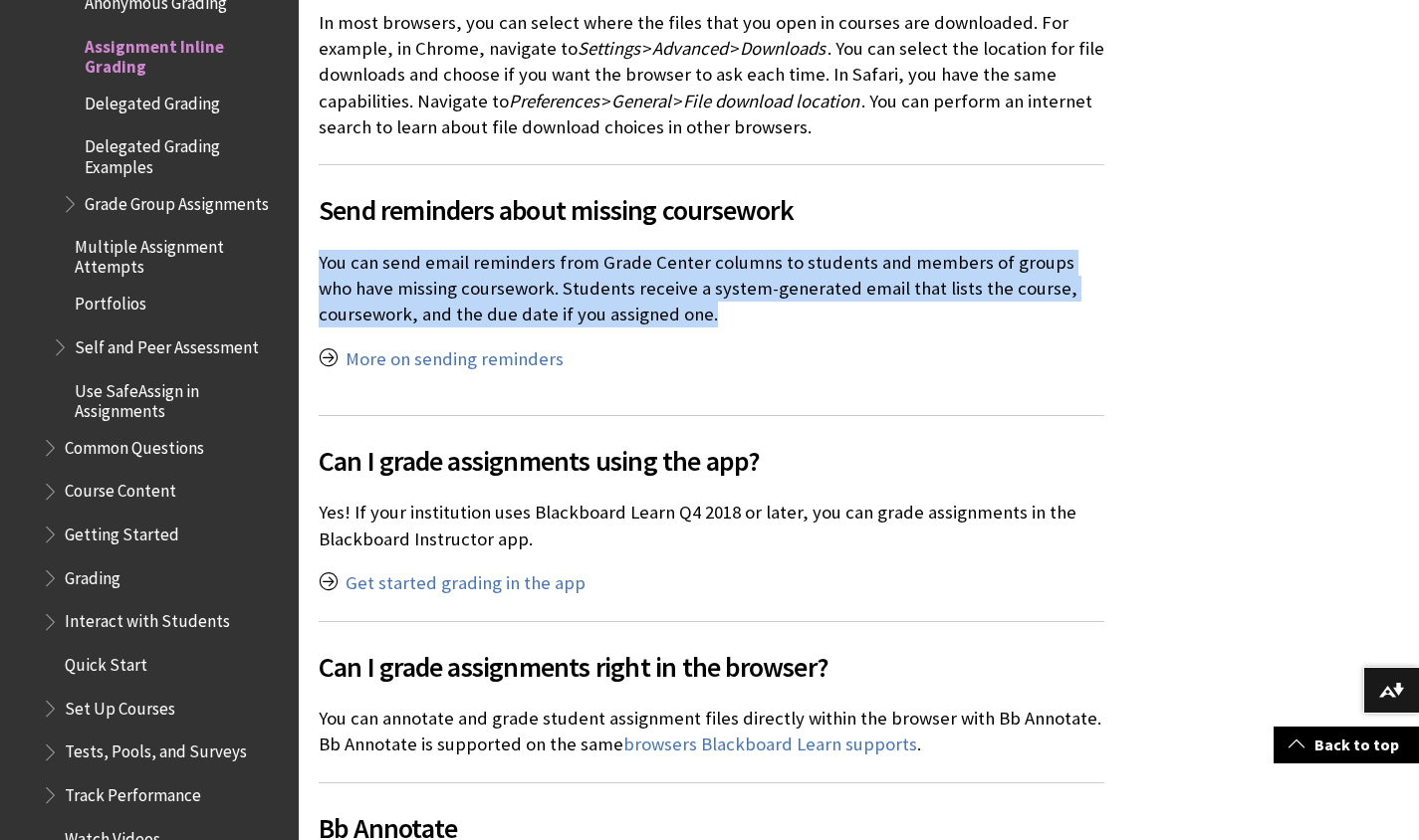 drag, startPoint x: 320, startPoint y: 269, endPoint x: 714, endPoint y: 325, distance: 397.9598 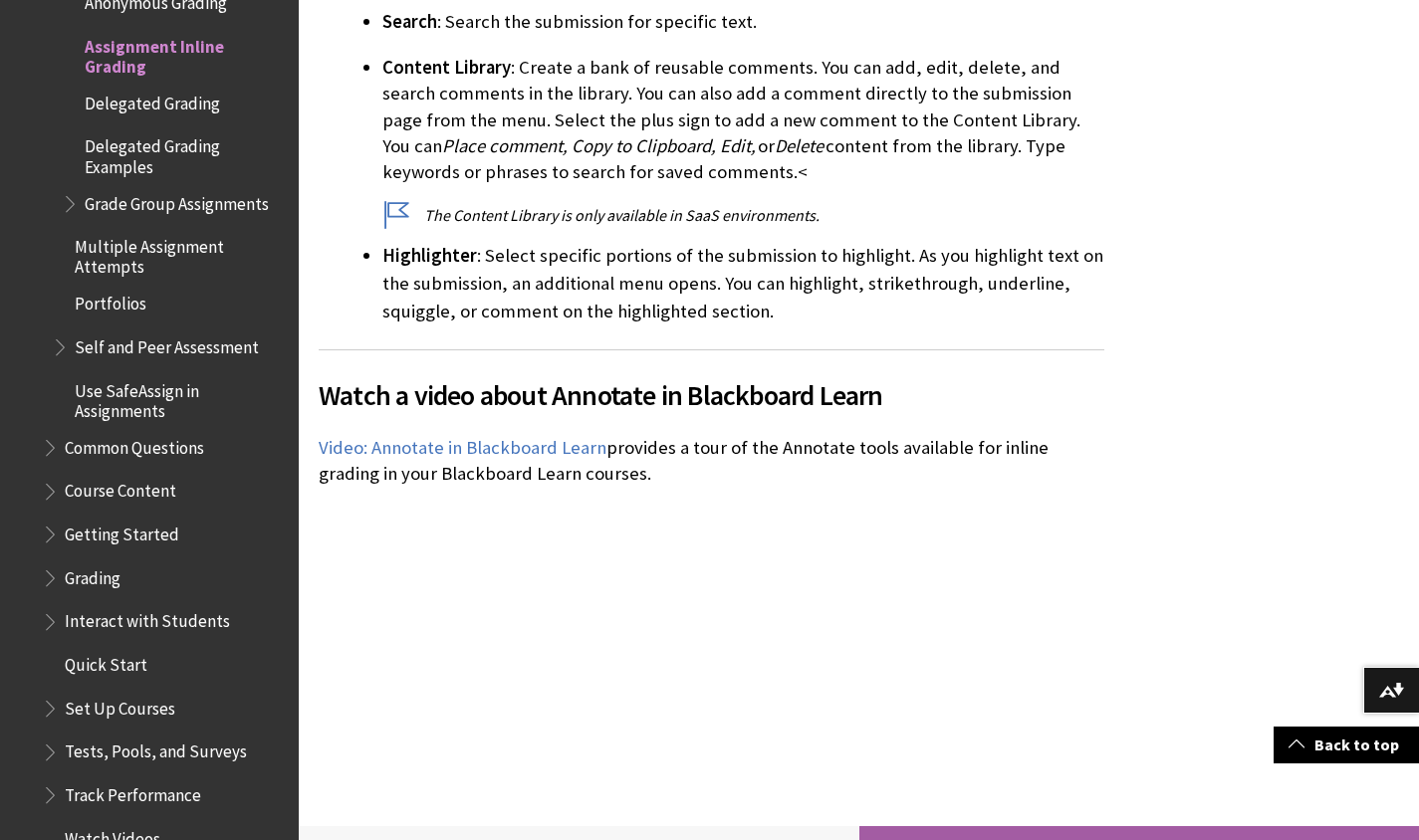 scroll, scrollTop: 4494, scrollLeft: 0, axis: vertical 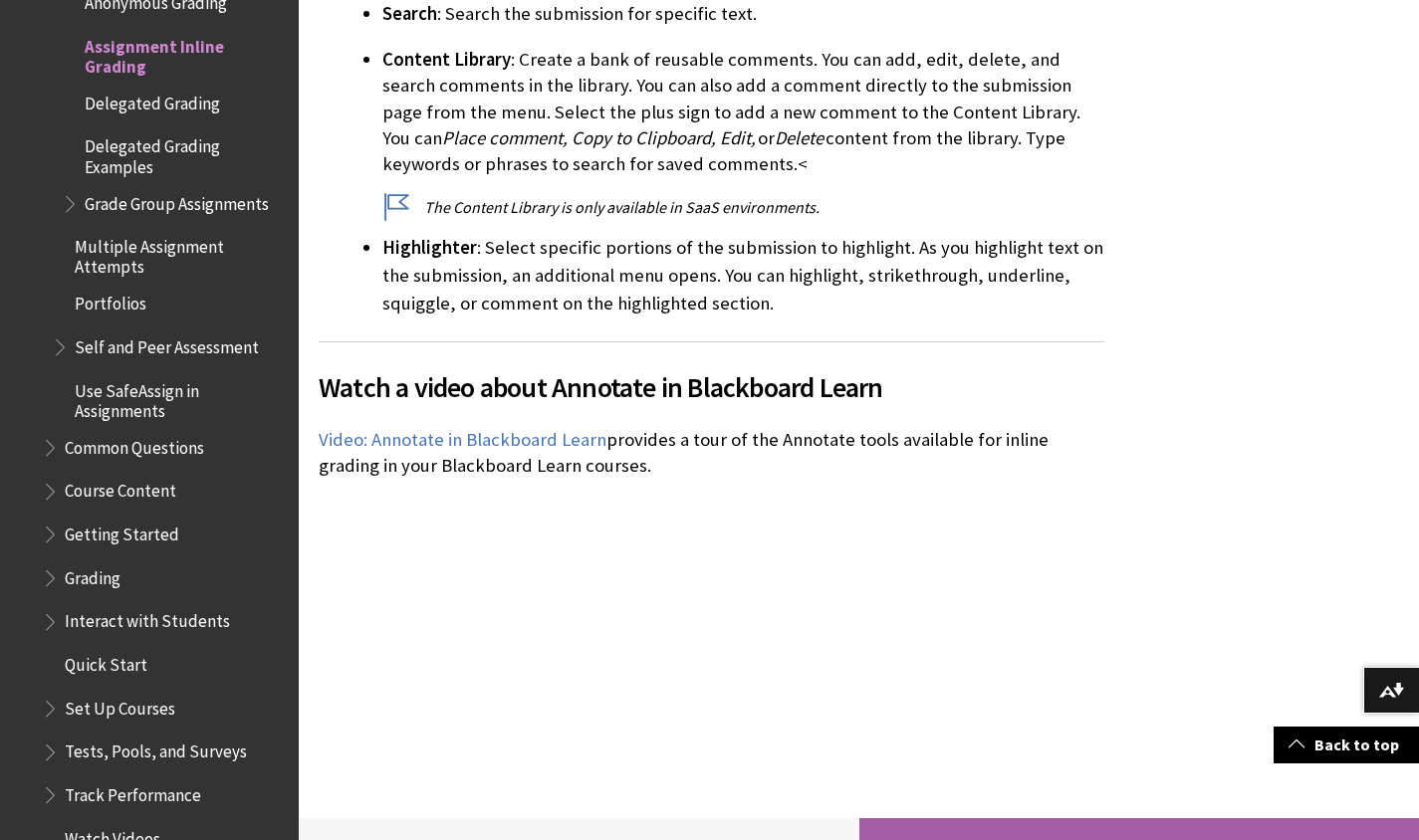 click on "Delegated Grading" at bounding box center (152, 100) 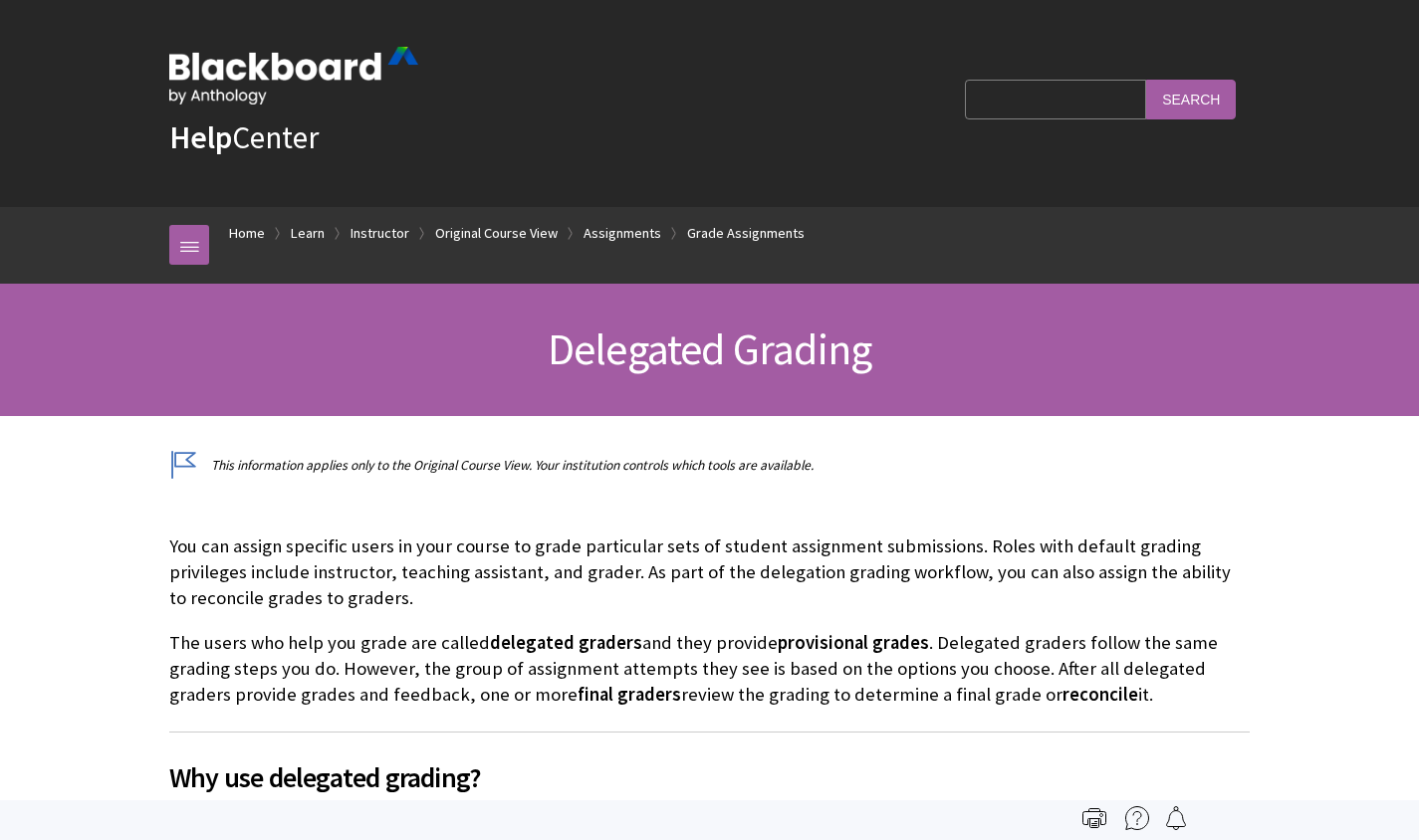 scroll, scrollTop: 4543, scrollLeft: 0, axis: vertical 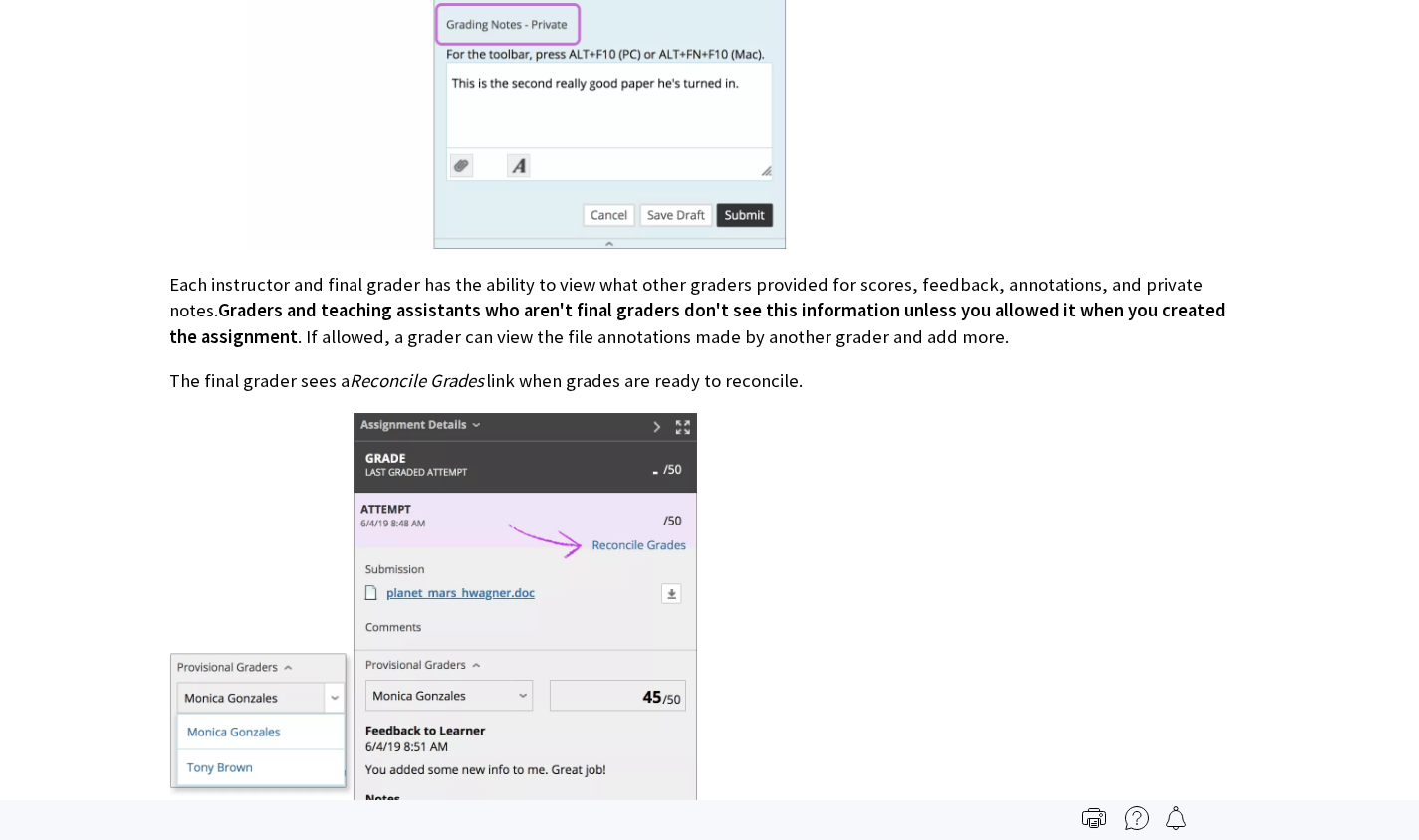 click on "1. Enable delegated grading On the  Create Assignment  page, choose the graders and final graders to help with grading tasks. If you're using groups, groups must be set to  Available to students  or the assignments won't be available for grading.
In the  Grading Options  section, after you select the check box for  Enable Delegated Grading , you can view a list of potential graders and final graders. Use the  Show  menu to filter the list. Use the menu next to each grader's name to assign submissions to grade: All Submissions Random Set : Grade a random set of the selected number of students. If you assign multiple graders to grade a random set, students are distributed evenly before any student is included in multiple random sets. Groups : Grade all students who are members of the selected course groups. None View Settings  column. Students  do not In the  ." at bounding box center [709, -556] 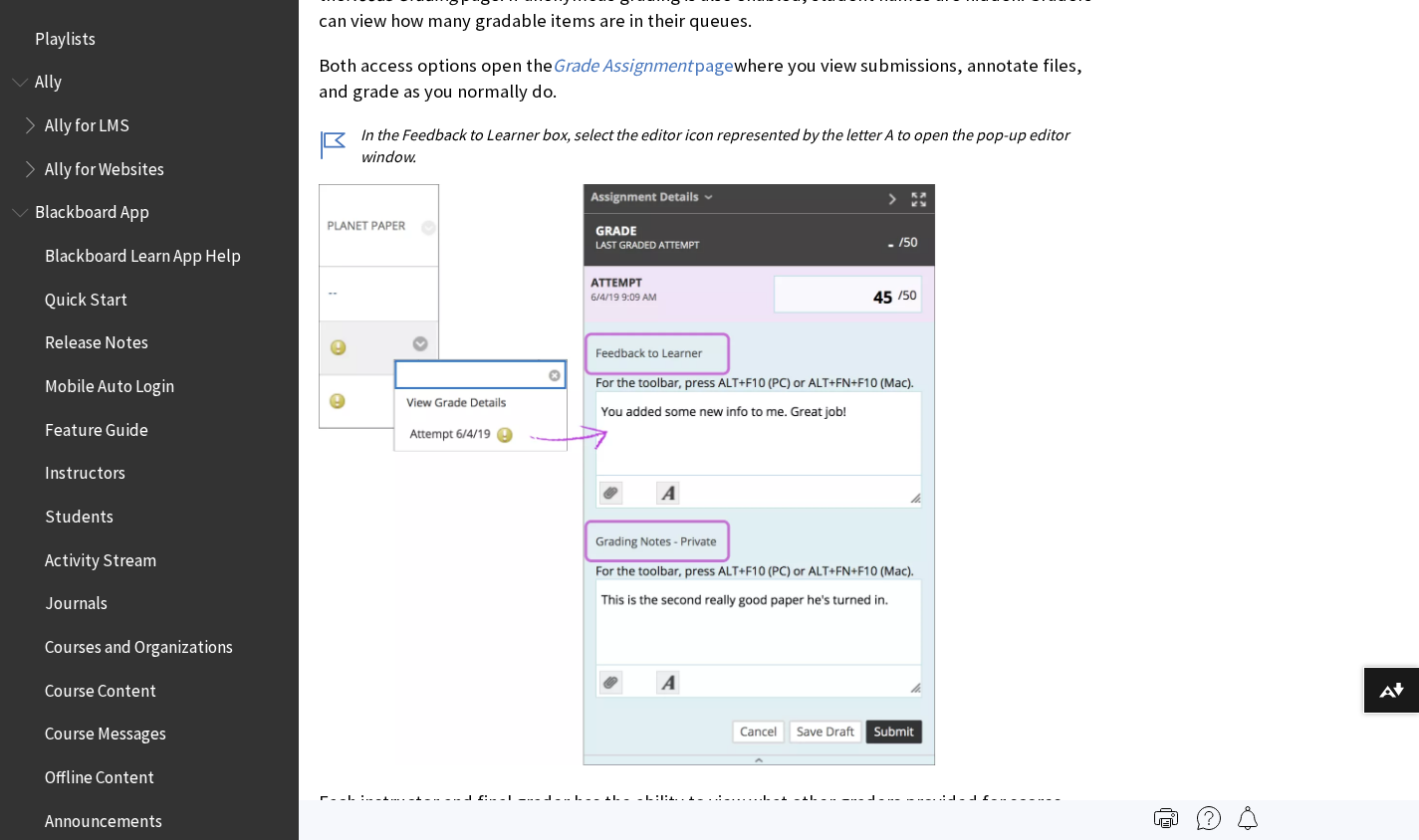 scroll, scrollTop: 2842, scrollLeft: 0, axis: vertical 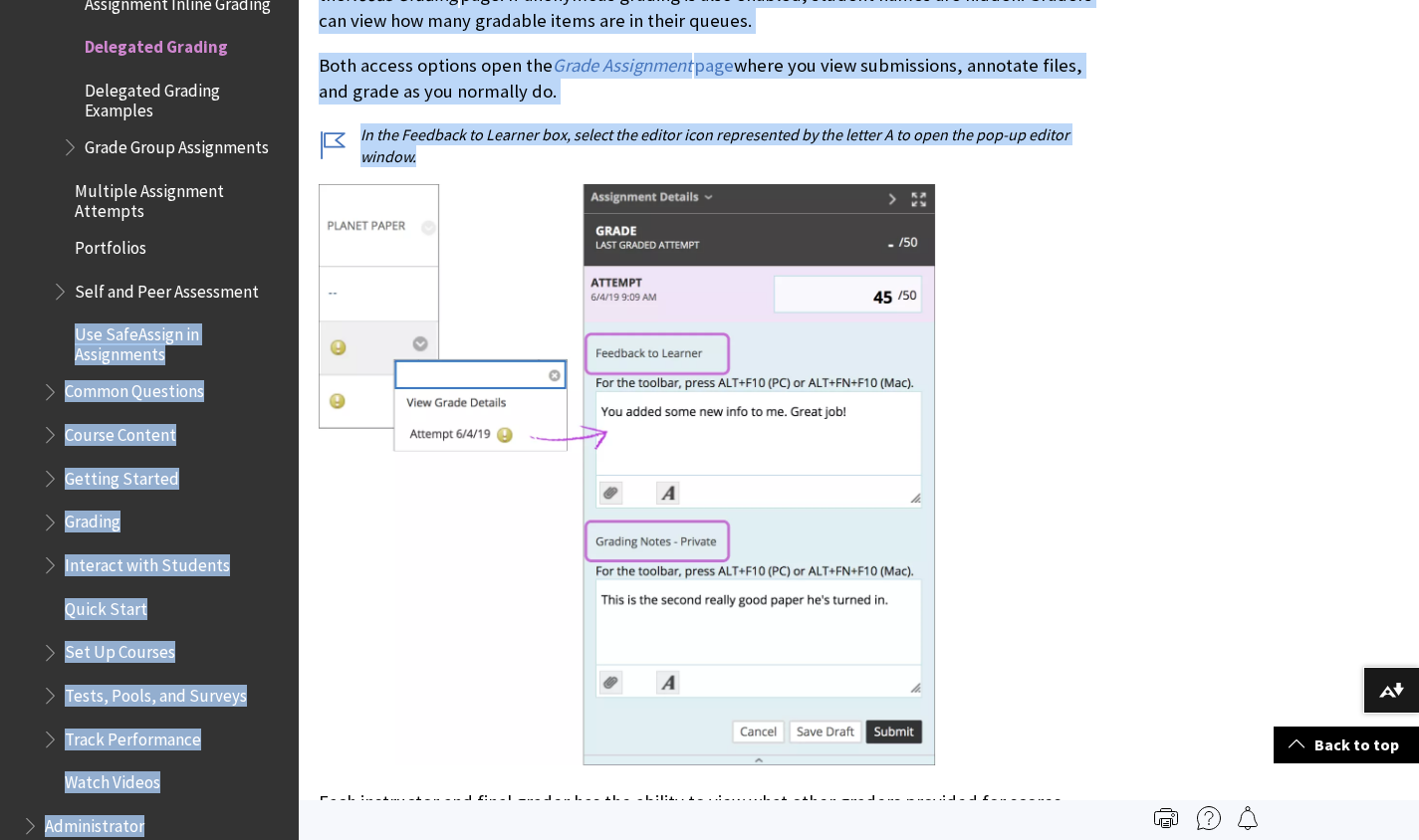 drag, startPoint x: 166, startPoint y: 279, endPoint x: 472, endPoint y: 263, distance: 306.41802 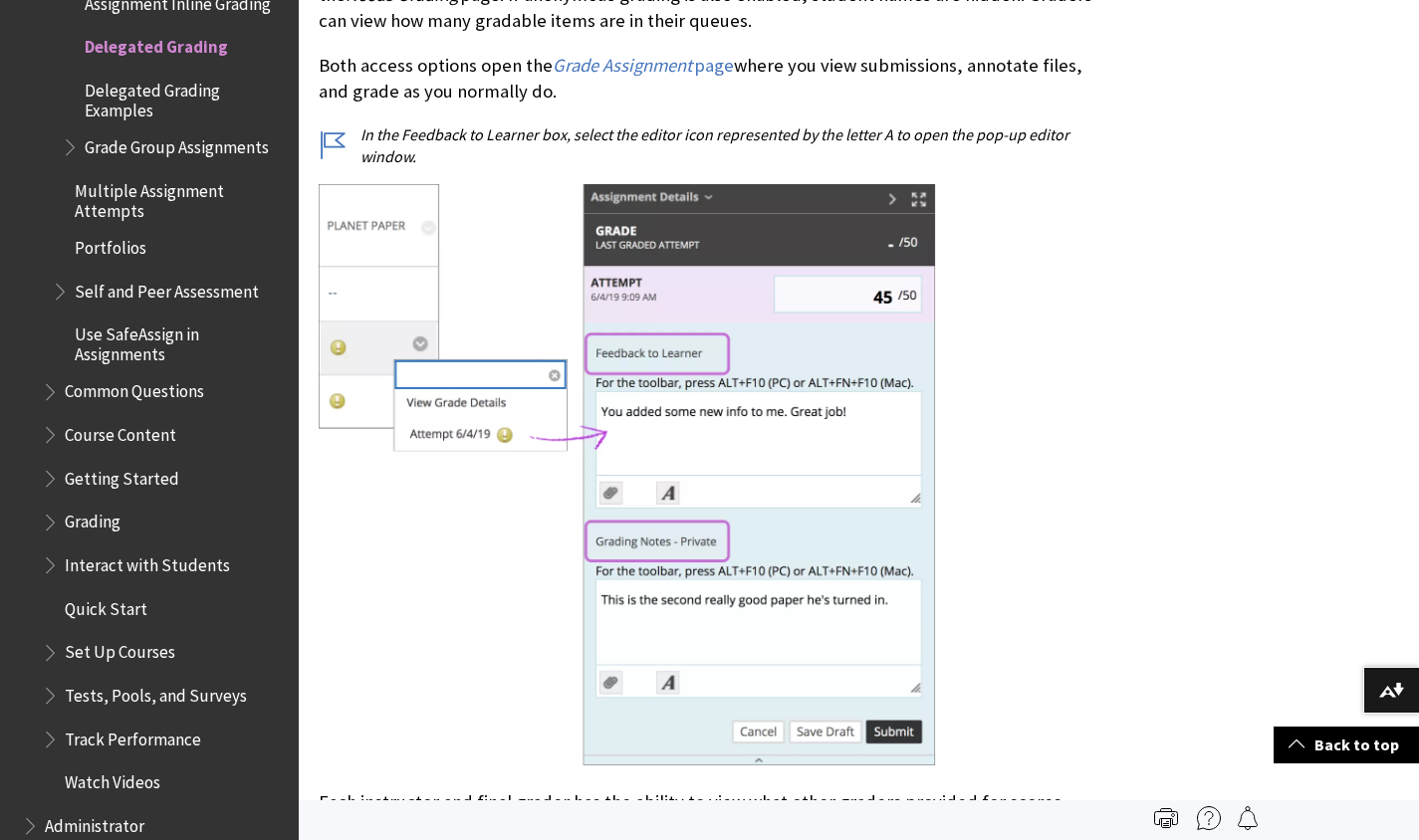 click on "This information applies only to the Original Course View. Your institution controls which tools are available.
it." at bounding box center (858, 3104) 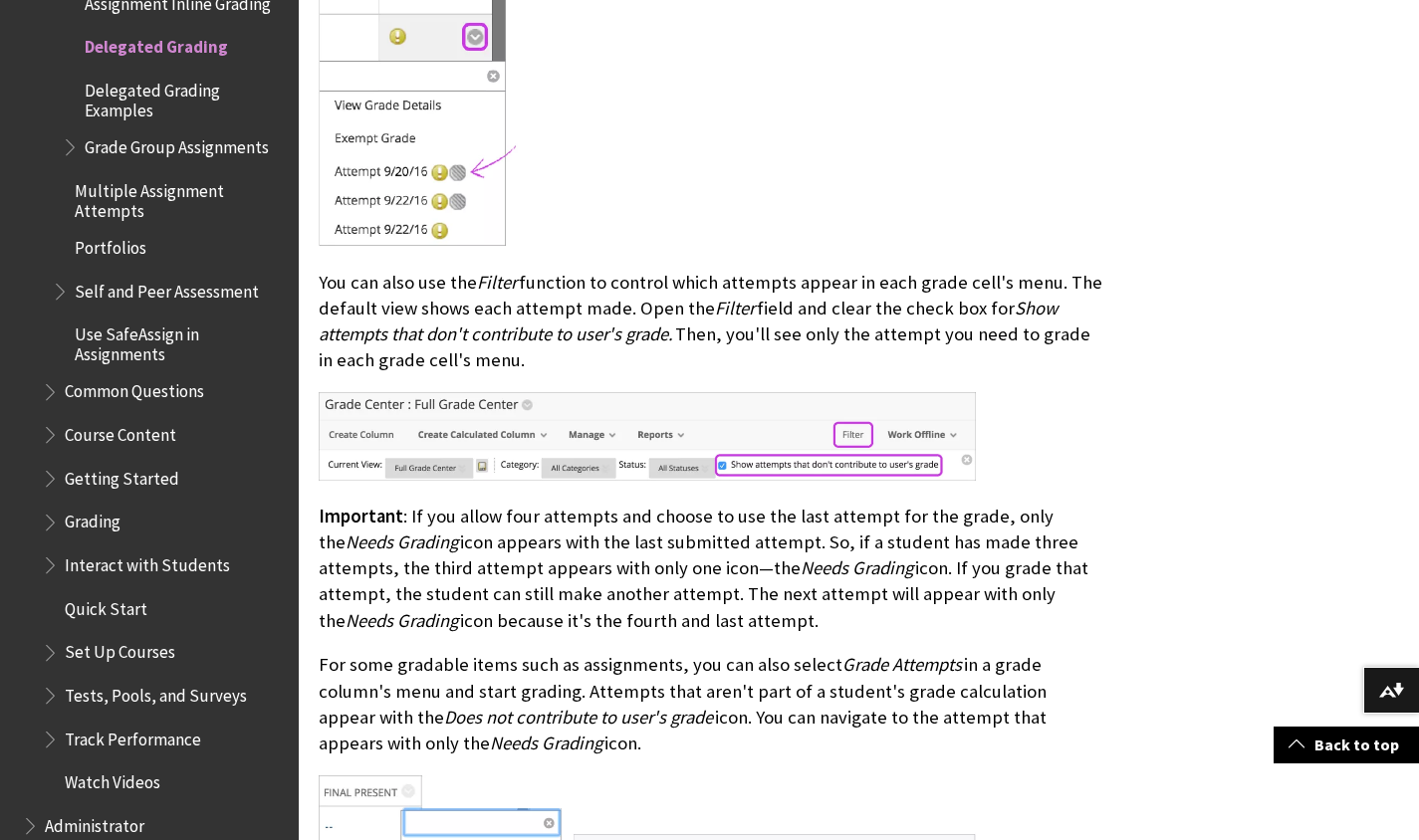 scroll, scrollTop: 7208, scrollLeft: 0, axis: vertical 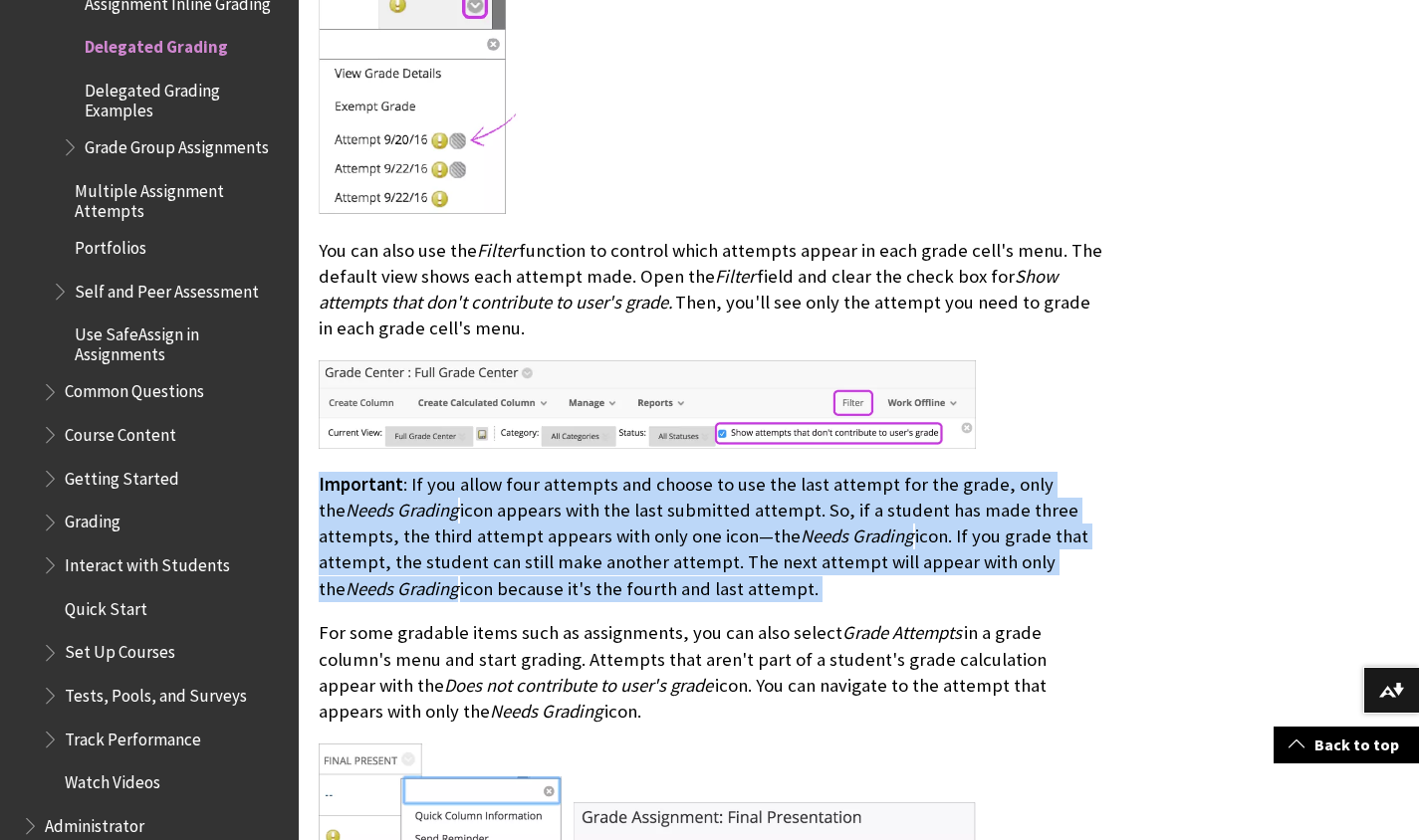 drag, startPoint x: 305, startPoint y: 373, endPoint x: 677, endPoint y: 500, distance: 393.08142 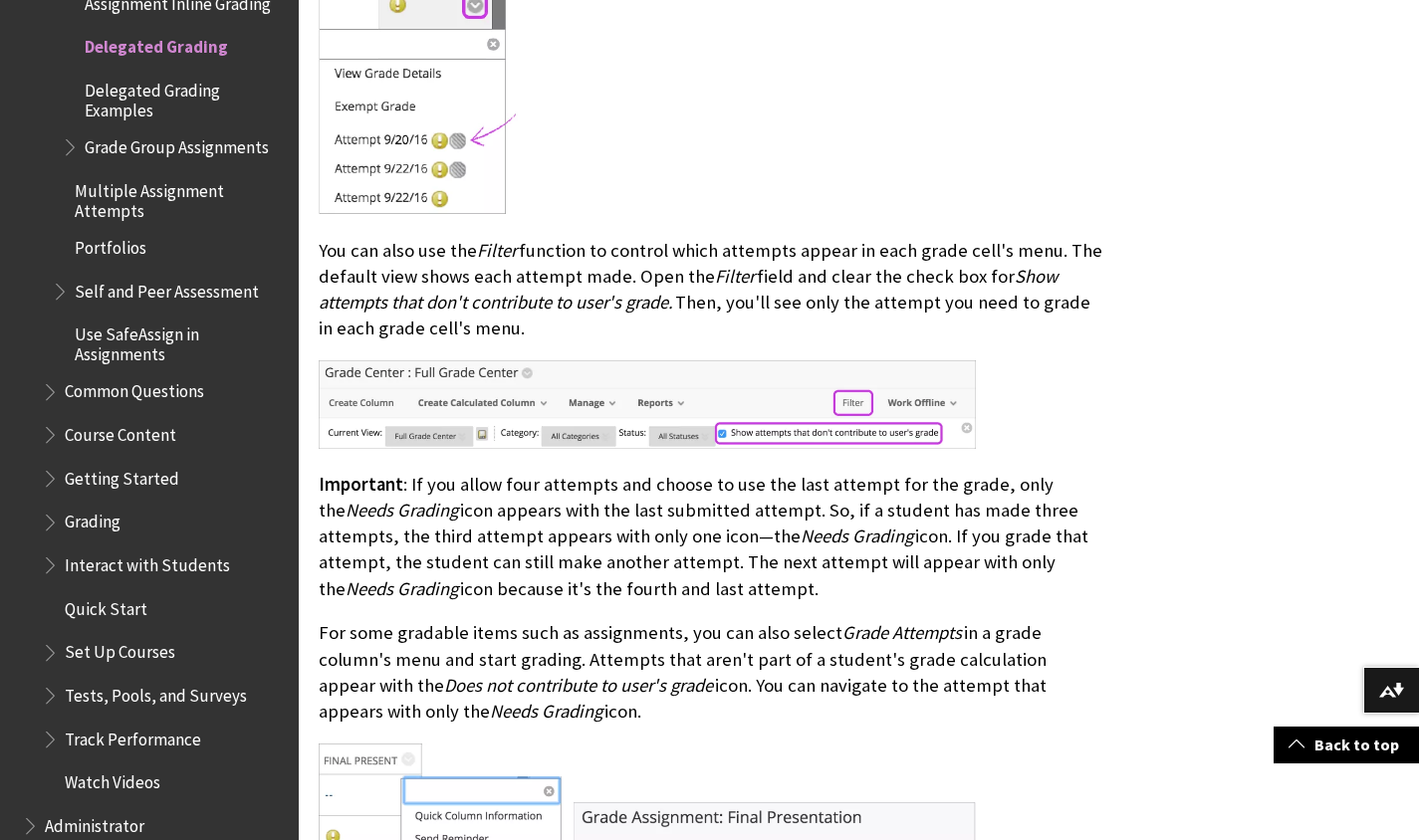 click on "For some gradable items such as assignments, you can also select  Grade Attempts  in a grade column's menu and start grading. Attempts that aren't part of a student's grade calculation appear with the  Does not contribute to user's grade  icon. You can navigate to the attempt that appears with only the  Needs Grading  icon." at bounding box center [711, 672] 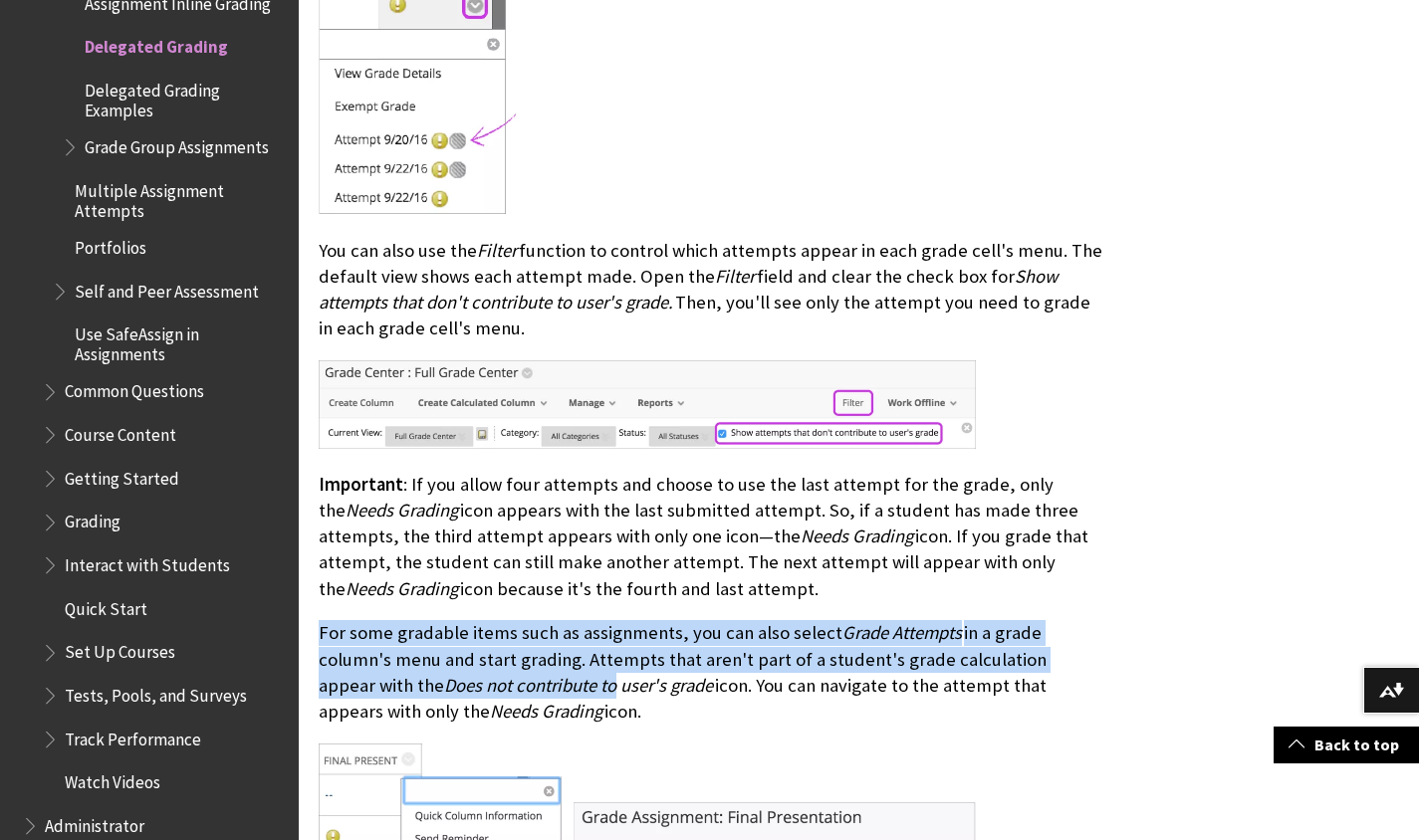 drag, startPoint x: 322, startPoint y: 515, endPoint x: 566, endPoint y: 578, distance: 252.00198 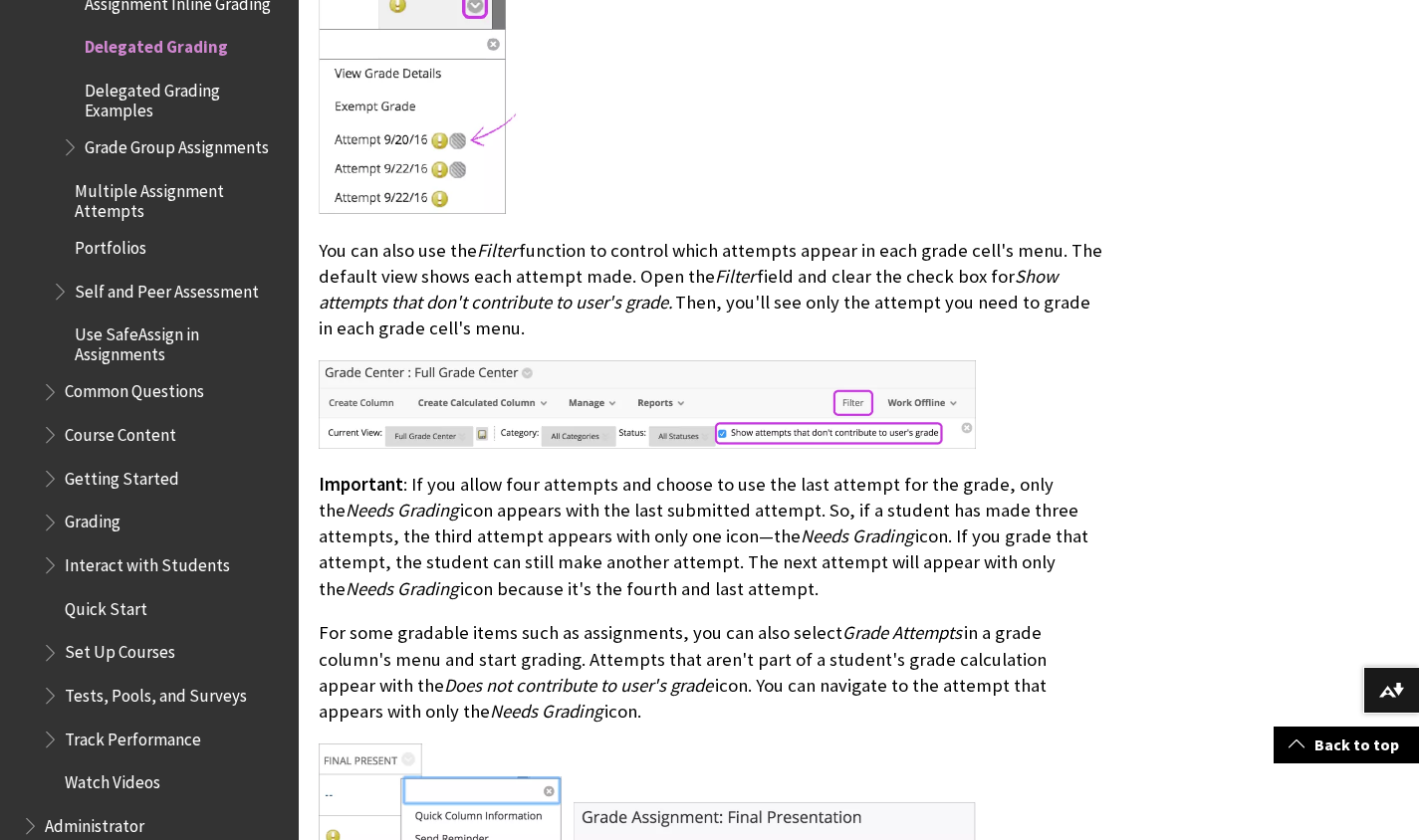 click on "For some gradable items such as assignments, you can also select  Grade Attempts  in a grade column's menu and start grading. Attempts that aren't part of a student's grade calculation appear with the  Does not contribute to user's grade  icon. You can navigate to the attempt that appears with only the  Needs Grading  icon." at bounding box center (711, 672) 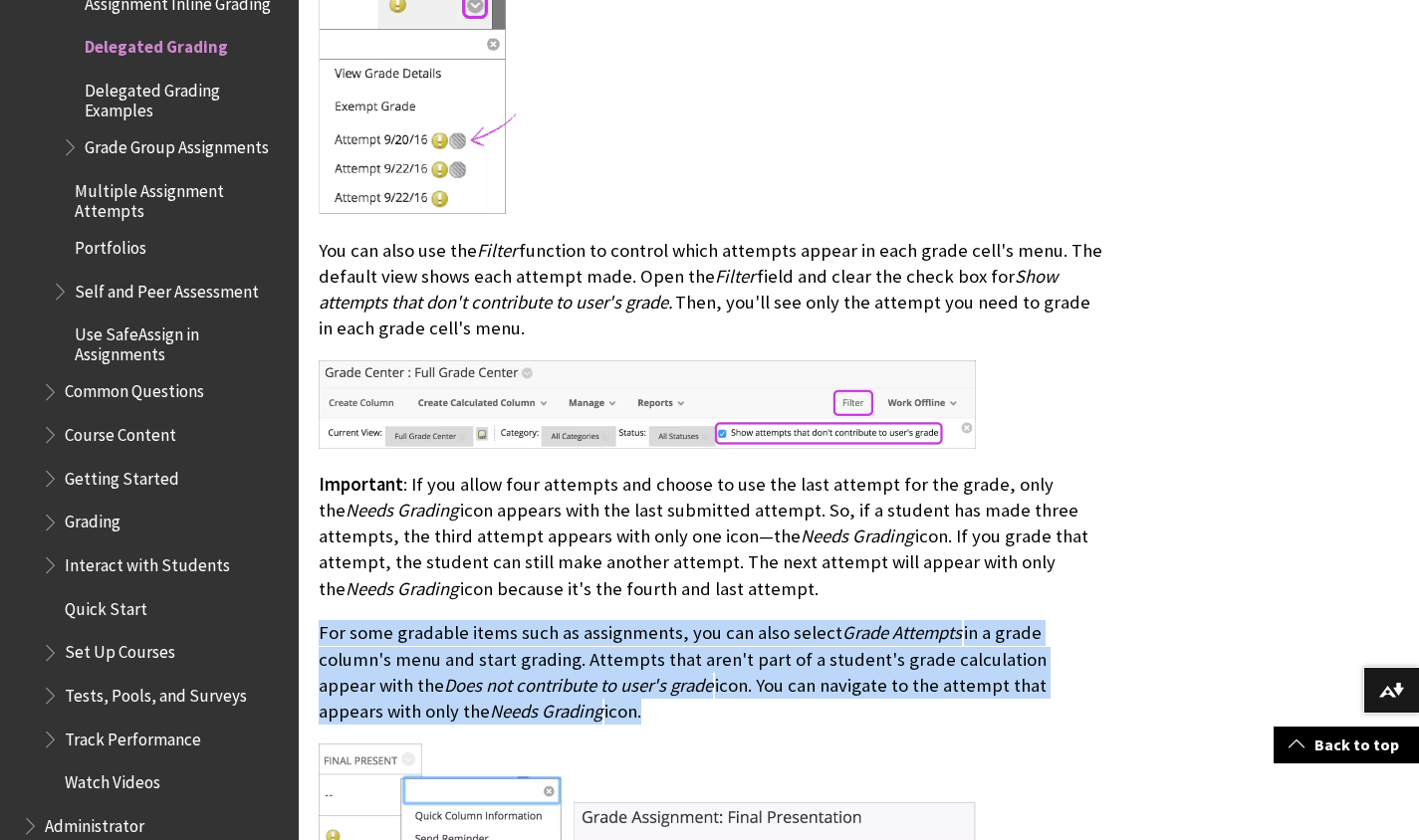 drag, startPoint x: 334, startPoint y: 504, endPoint x: 582, endPoint y: 581, distance: 259.67865 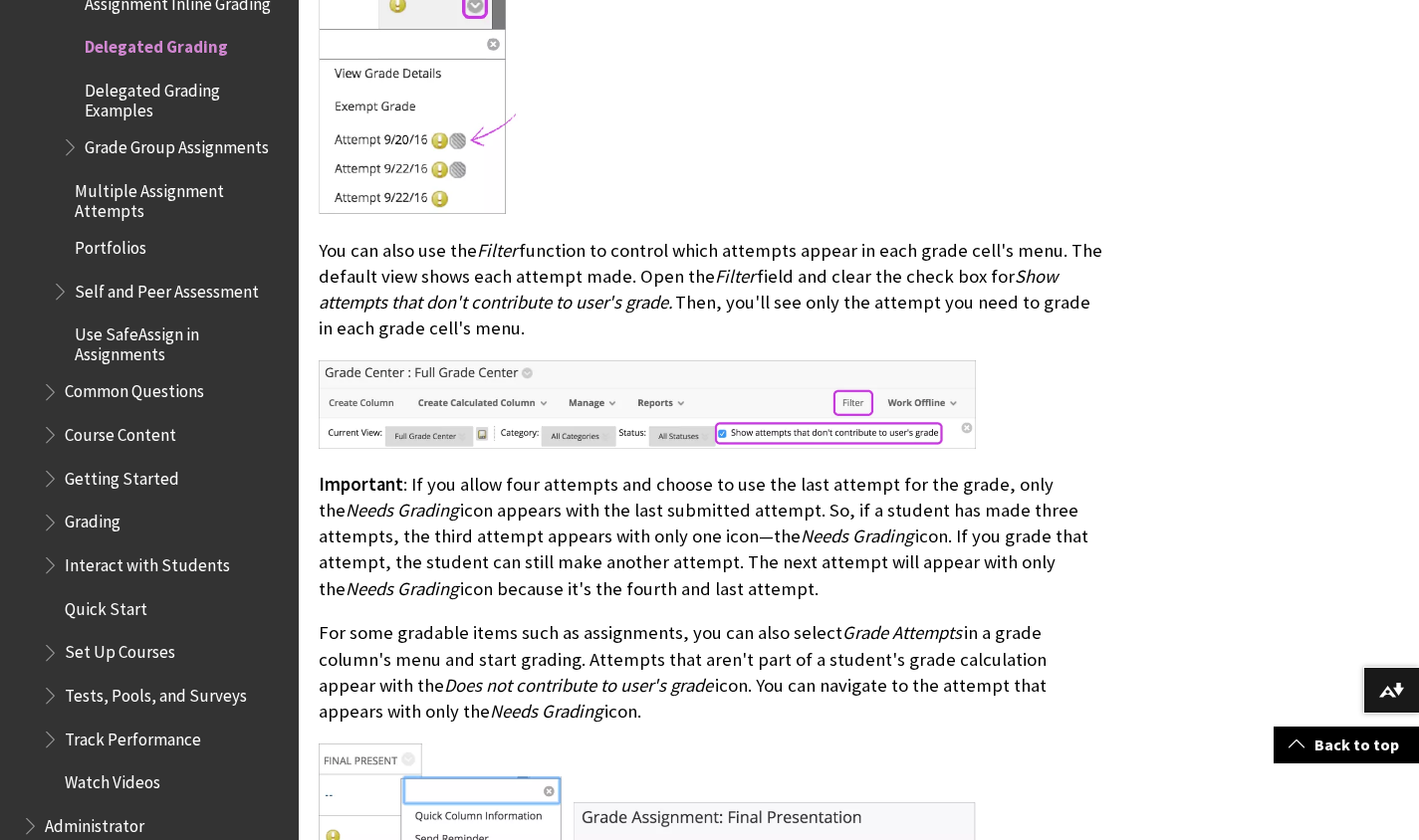 drag, startPoint x: 578, startPoint y: 581, endPoint x: 444, endPoint y: 534, distance: 142.00352 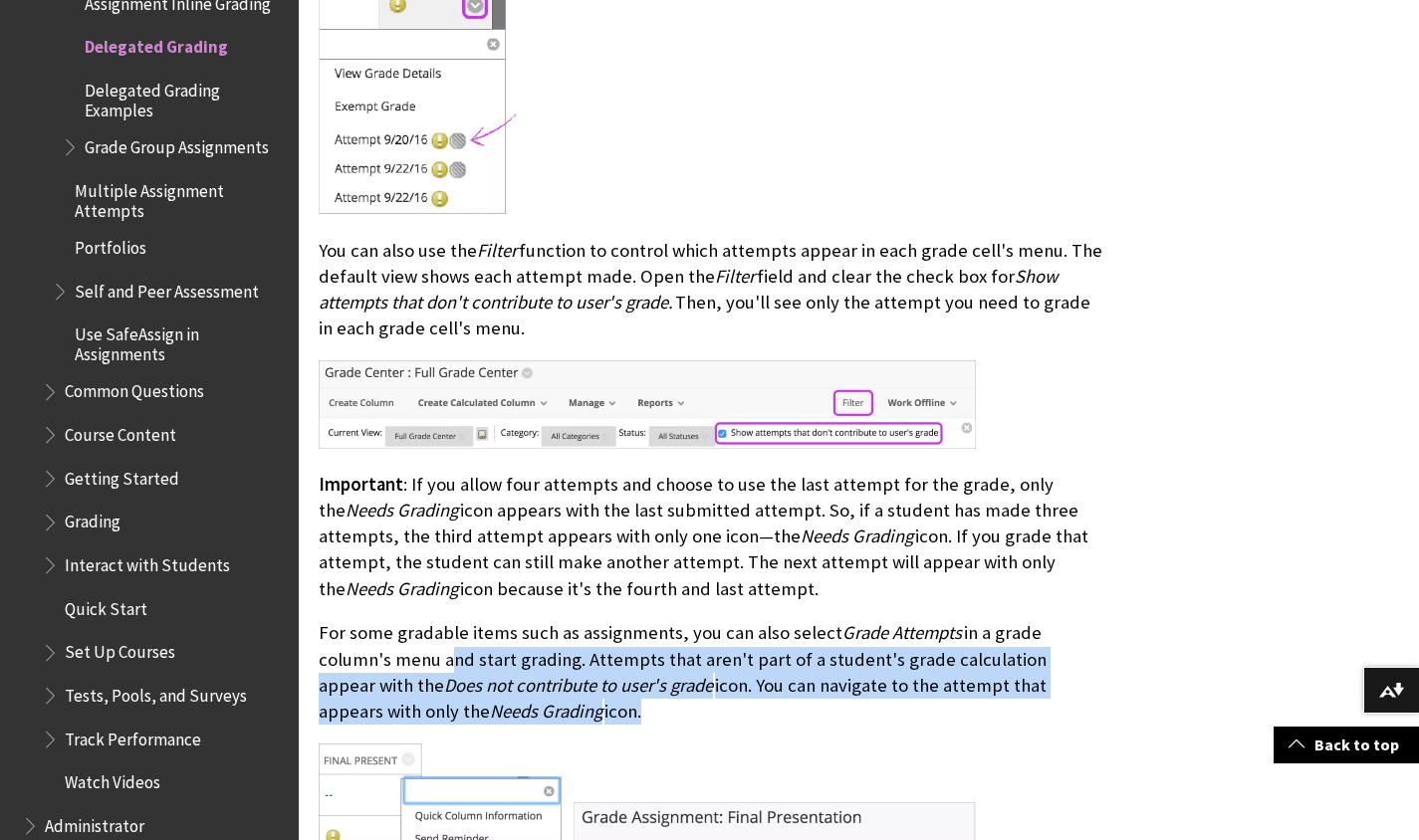 drag, startPoint x: 444, startPoint y: 534, endPoint x: 593, endPoint y: 598, distance: 162.1635 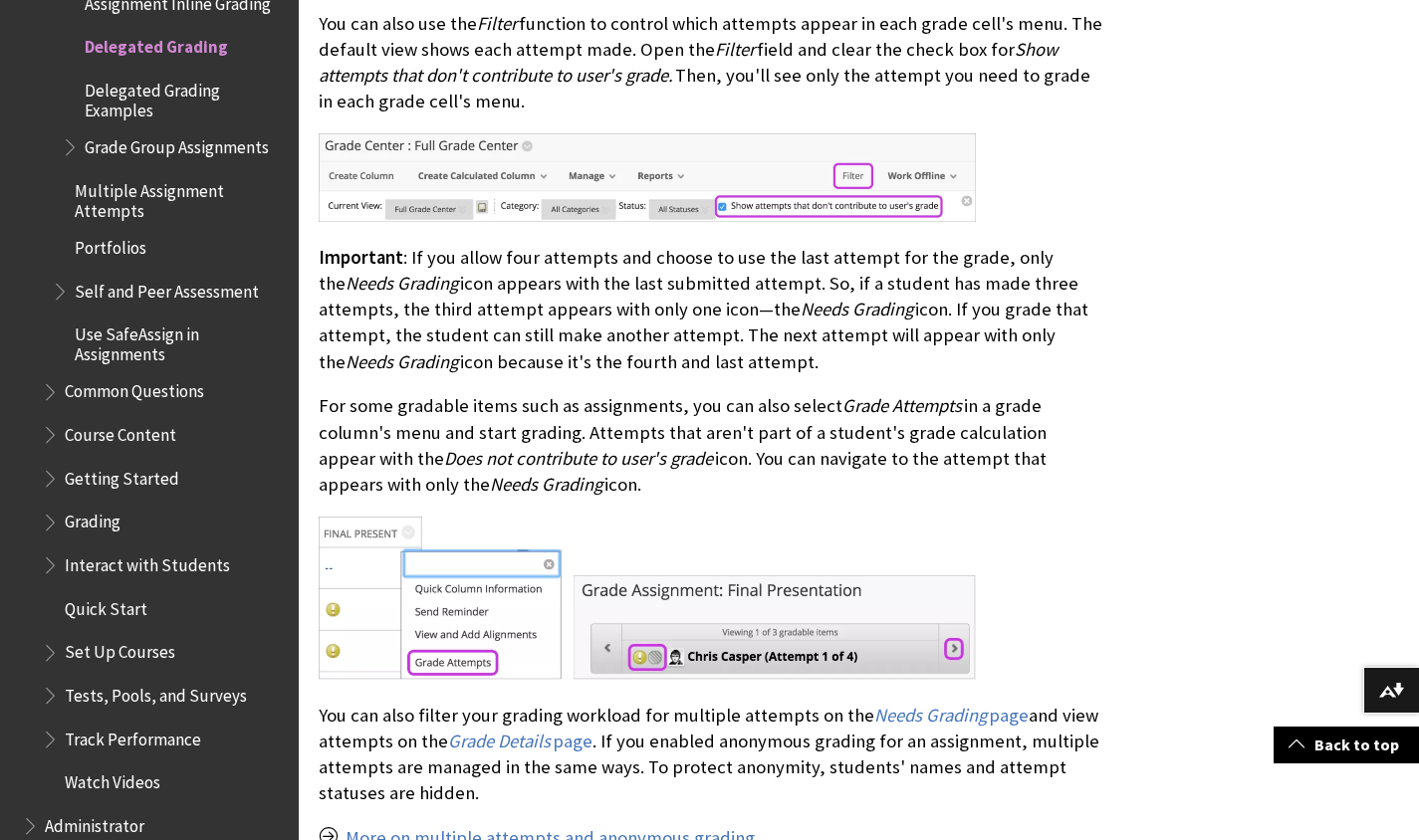 scroll, scrollTop: 7440, scrollLeft: 0, axis: vertical 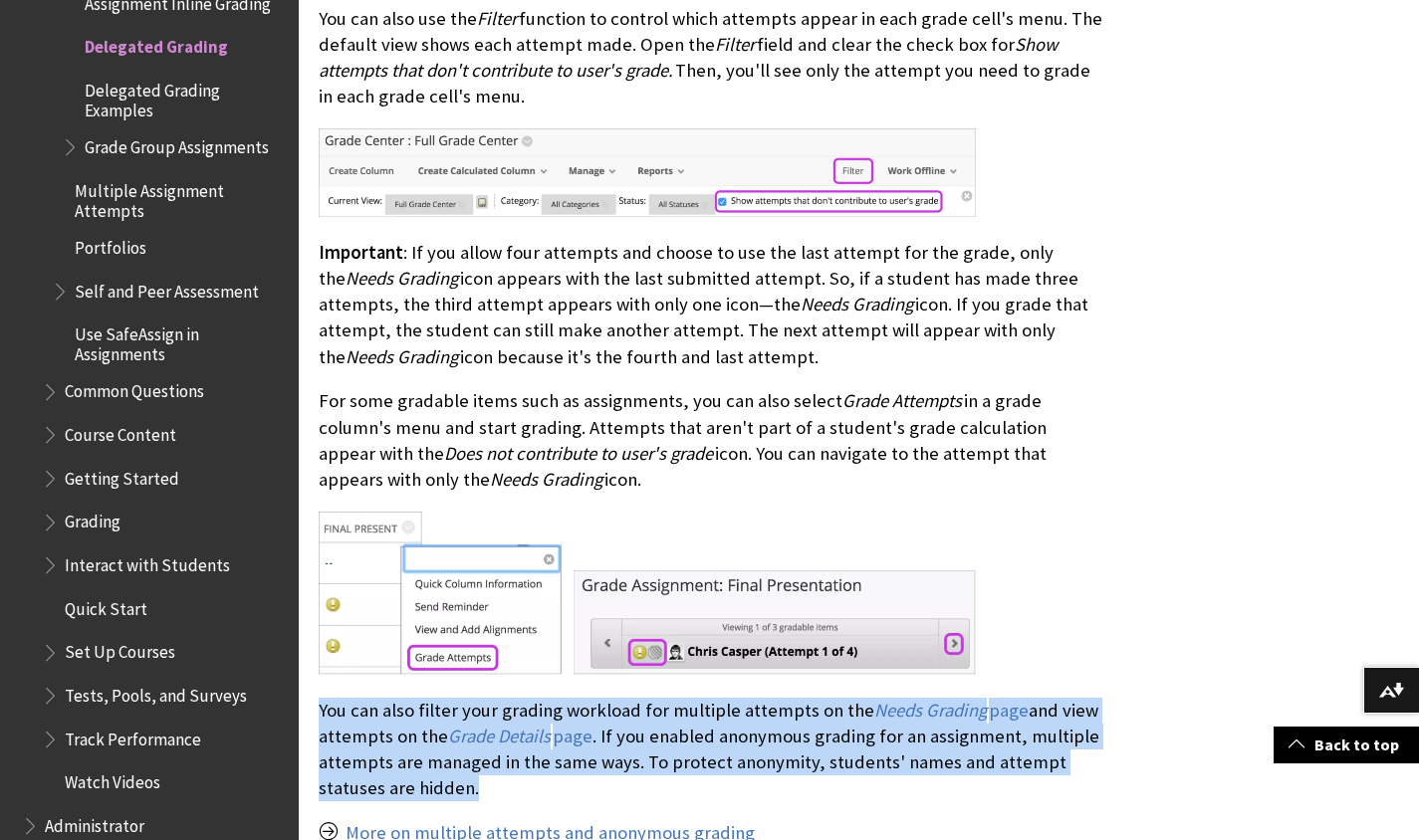 drag, startPoint x: 321, startPoint y: 590, endPoint x: 530, endPoint y: 665, distance: 222.04954 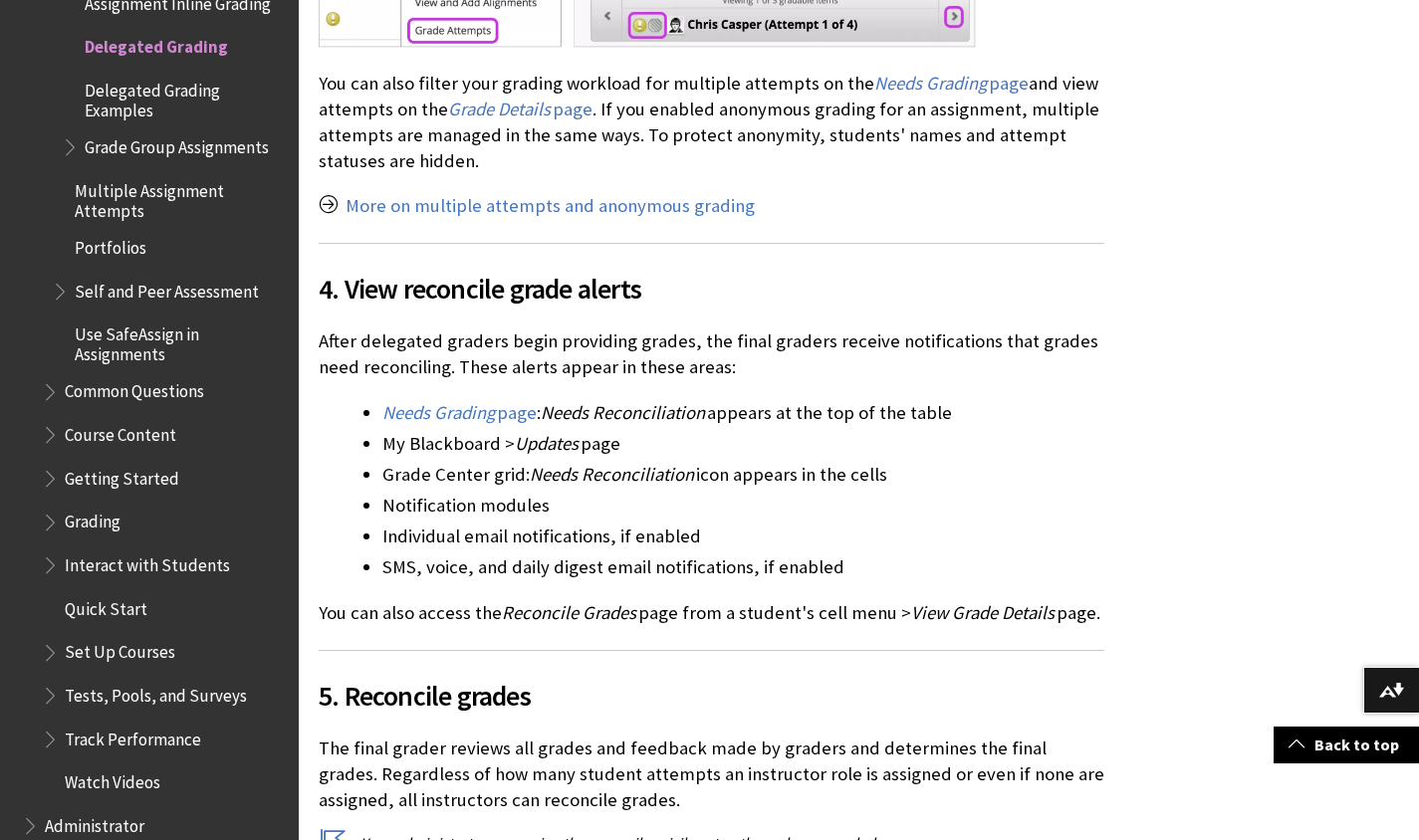 scroll, scrollTop: 8069, scrollLeft: 0, axis: vertical 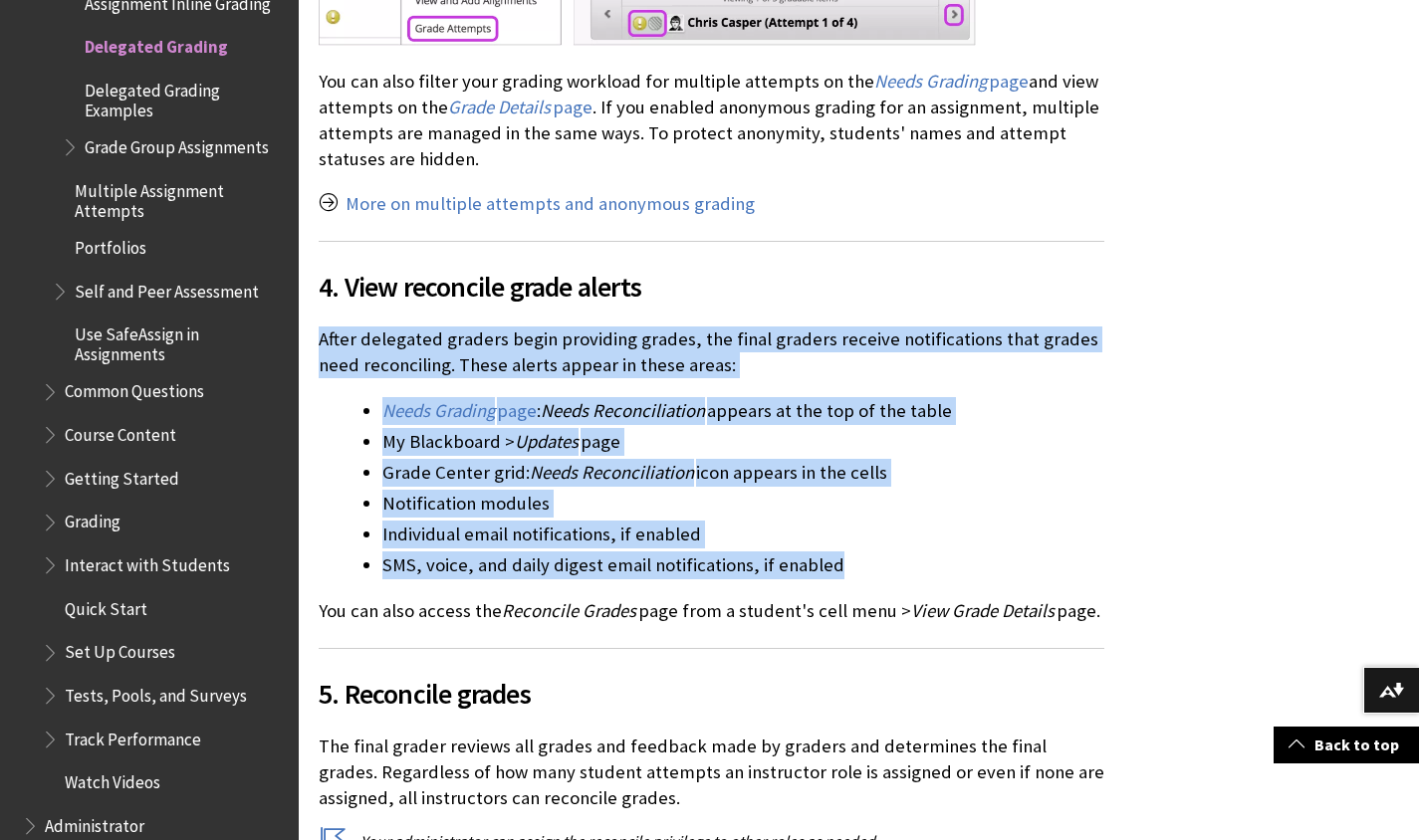 drag, startPoint x: 321, startPoint y: 218, endPoint x: 914, endPoint y: 449, distance: 636.404 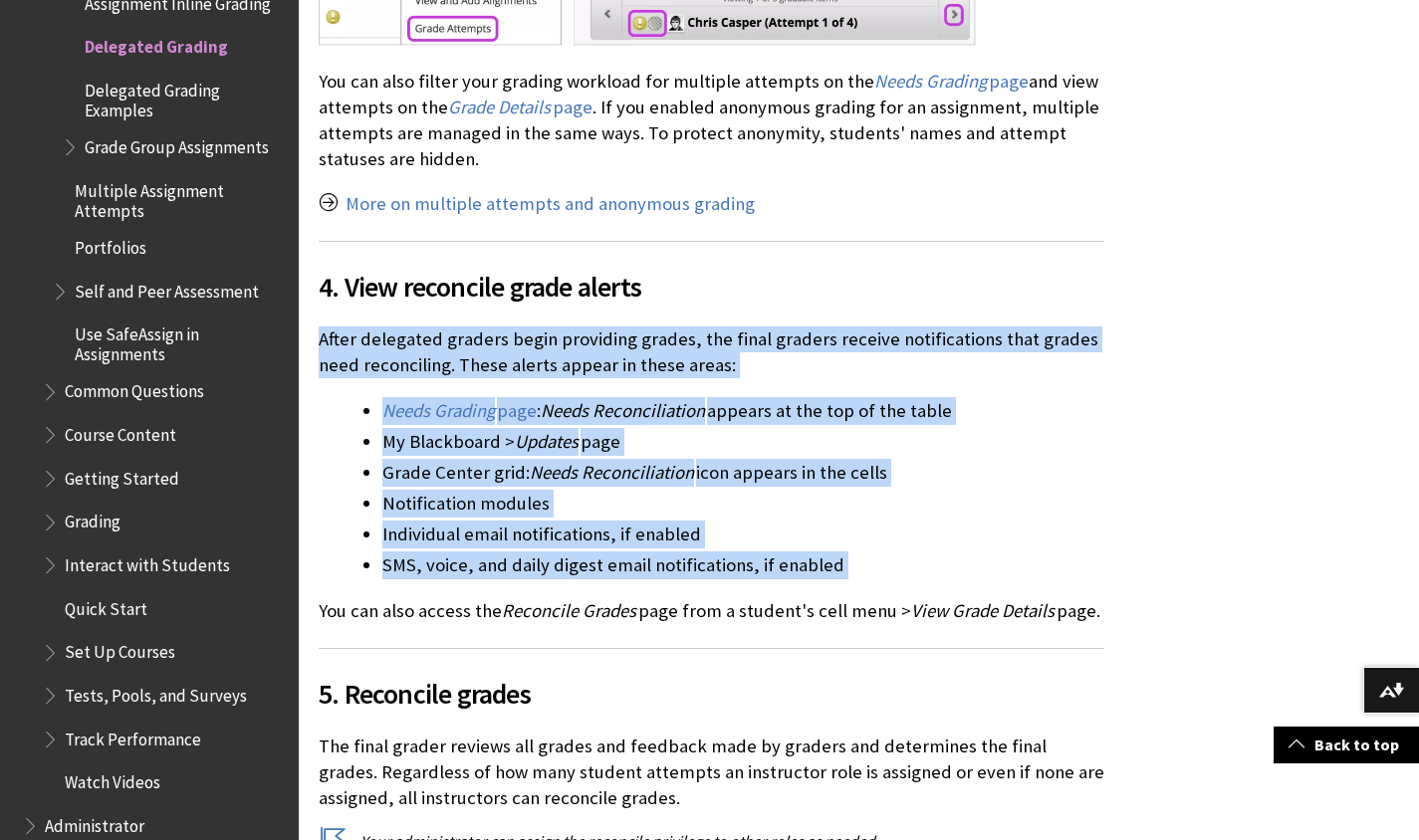 drag, startPoint x: 914, startPoint y: 449, endPoint x: 327, endPoint y: 219, distance: 630.4514 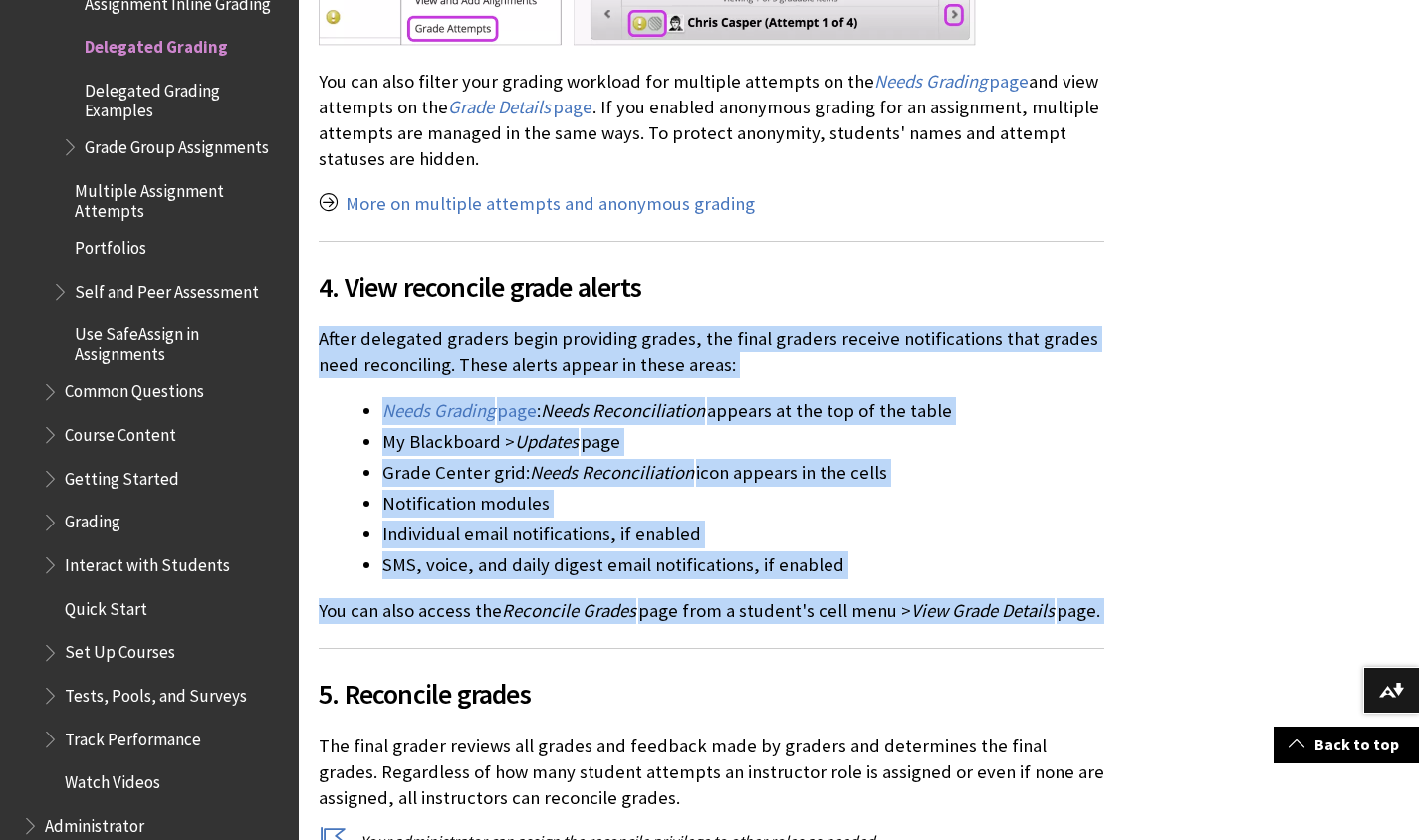 drag, startPoint x: 327, startPoint y: 219, endPoint x: 1194, endPoint y: 492, distance: 908.96535 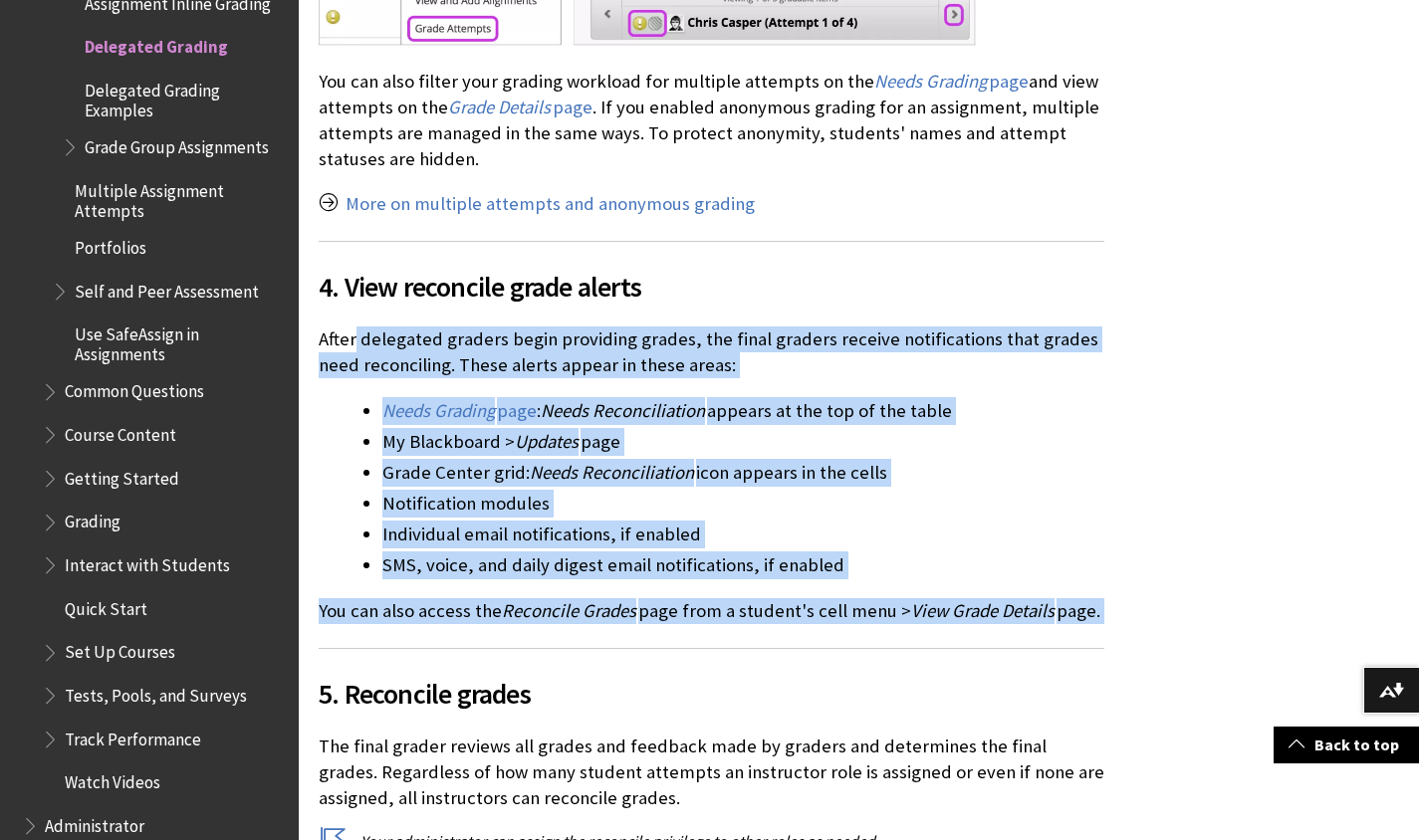 drag, startPoint x: 1194, startPoint y: 492, endPoint x: 353, endPoint y: 214, distance: 885.7567 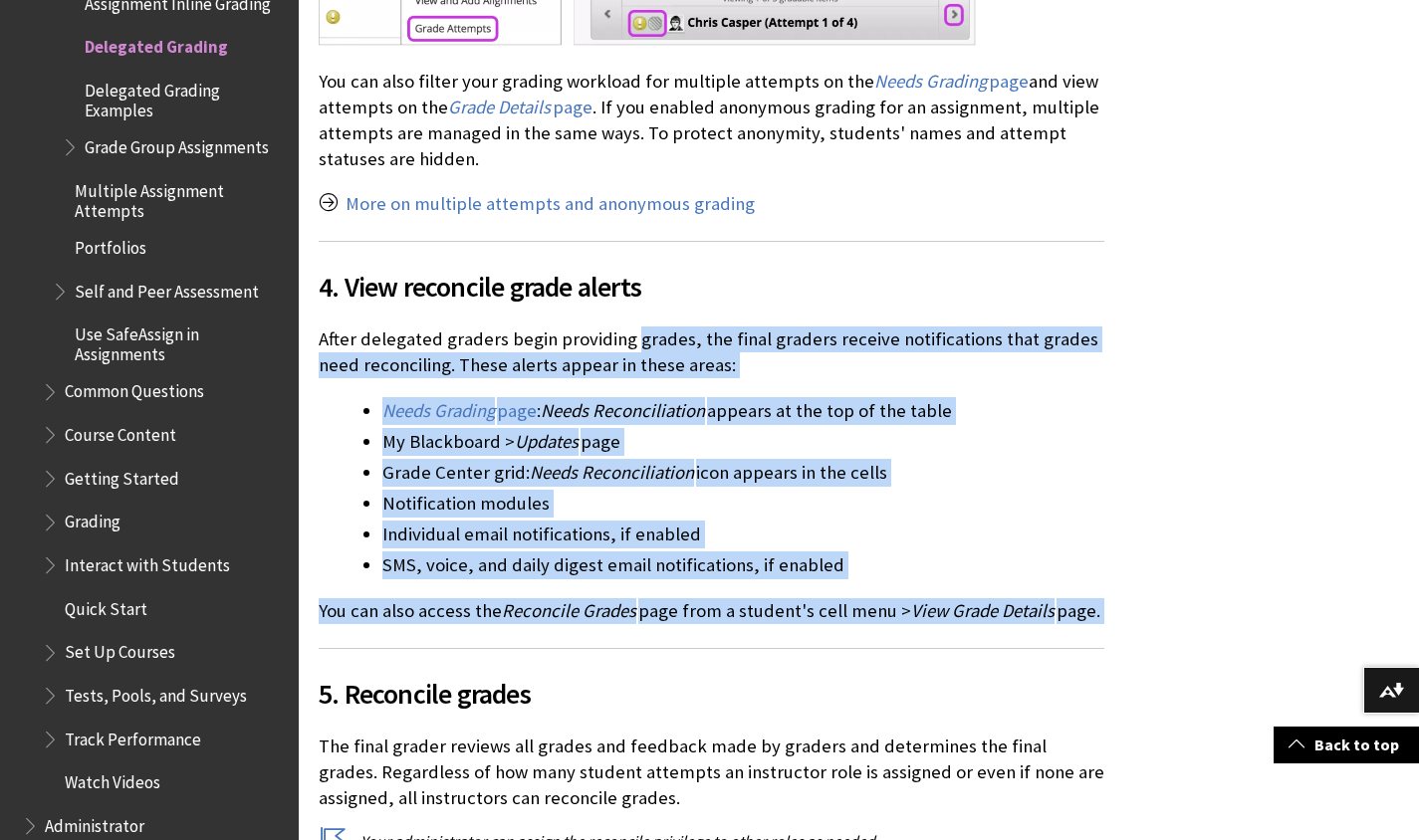 drag, startPoint x: 1153, startPoint y: 493, endPoint x: 672, endPoint y: 212, distance: 557.0655 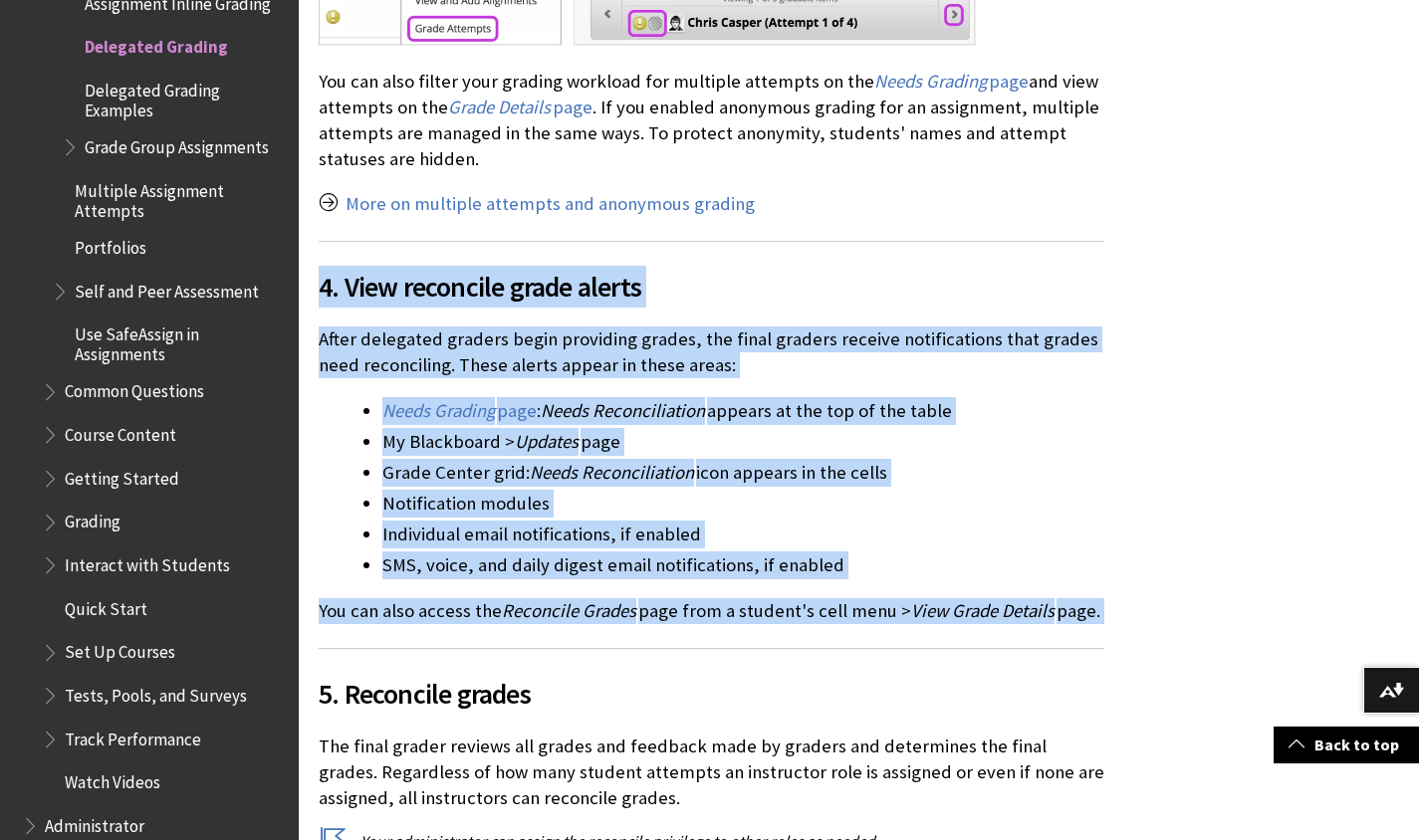 drag, startPoint x: 1104, startPoint y: 484, endPoint x: 313, endPoint y: 169, distance: 851.4141 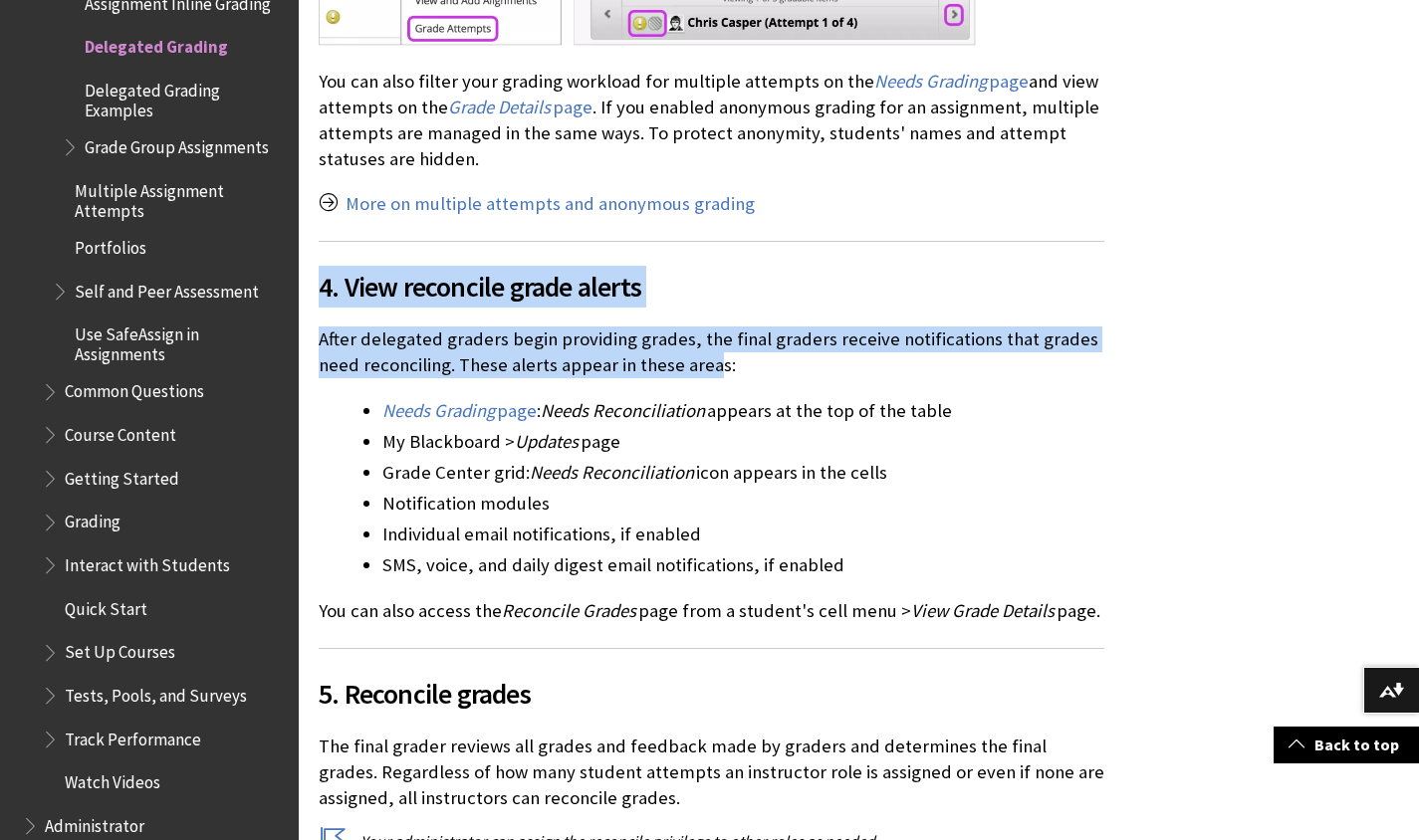 drag, startPoint x: 313, startPoint y: 169, endPoint x: 716, endPoint y: 250, distance: 411.05961 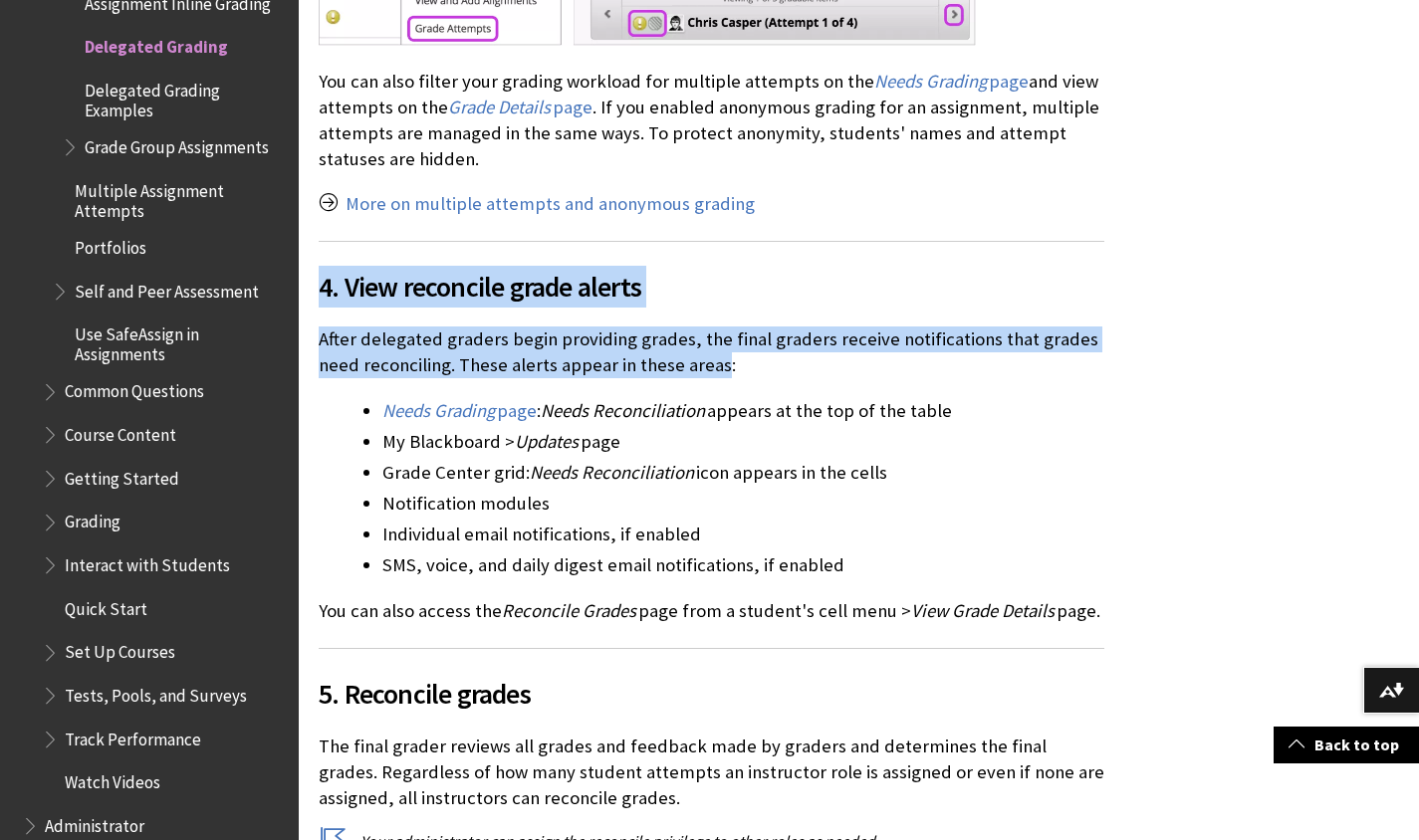 click on "After delegated graders begin providing grades, the final graders receive notifications that grades need reconciling. These alerts appear in these areas:" at bounding box center [711, 352] 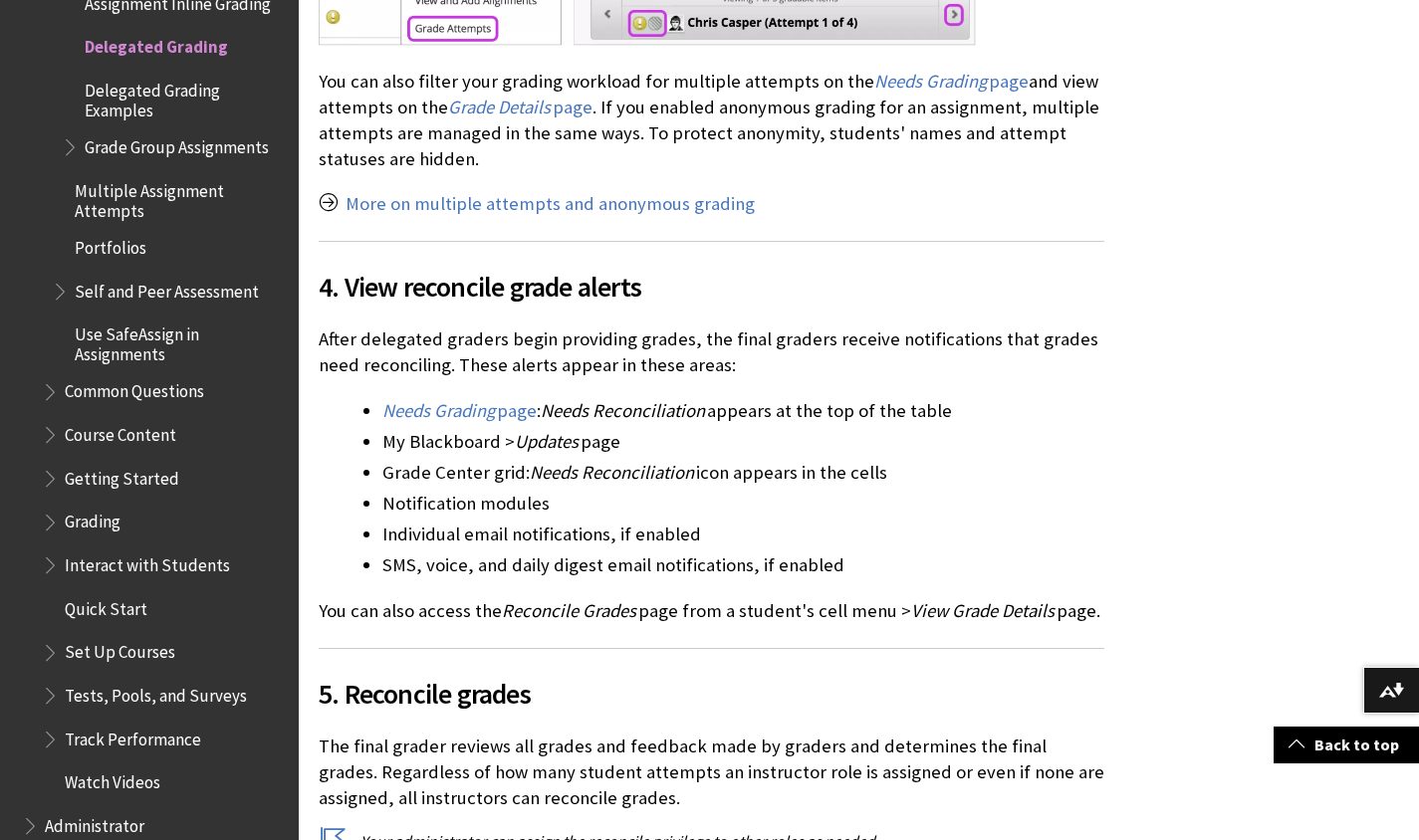 click on "Multiple attempts When you allow multiple attempts, you may not need to grade all of them. In the grade cell's menu, each attempt appears with one or two icons. If you chose to use the first or last attempt for the grade, the attempt you need to grade appears with only one icon—the  Needs Grading  icon. If you have a large class and grading workload, you'll know which attempts need your attention. The other attempts in the grade cell's menu appear with the  Does not contribute to user's grade  icon and the  Needs Grading  icon. You won't see the "Does not contribute to user's grade" icon if your institution uses an older version of Blackboard Learn.
You can also use the  Filter  function to control which attempts appear in each grade cell's menu. The default view shows each attempt made. Open the  Filter  field and clear the check box for" at bounding box center [711, 1788] 